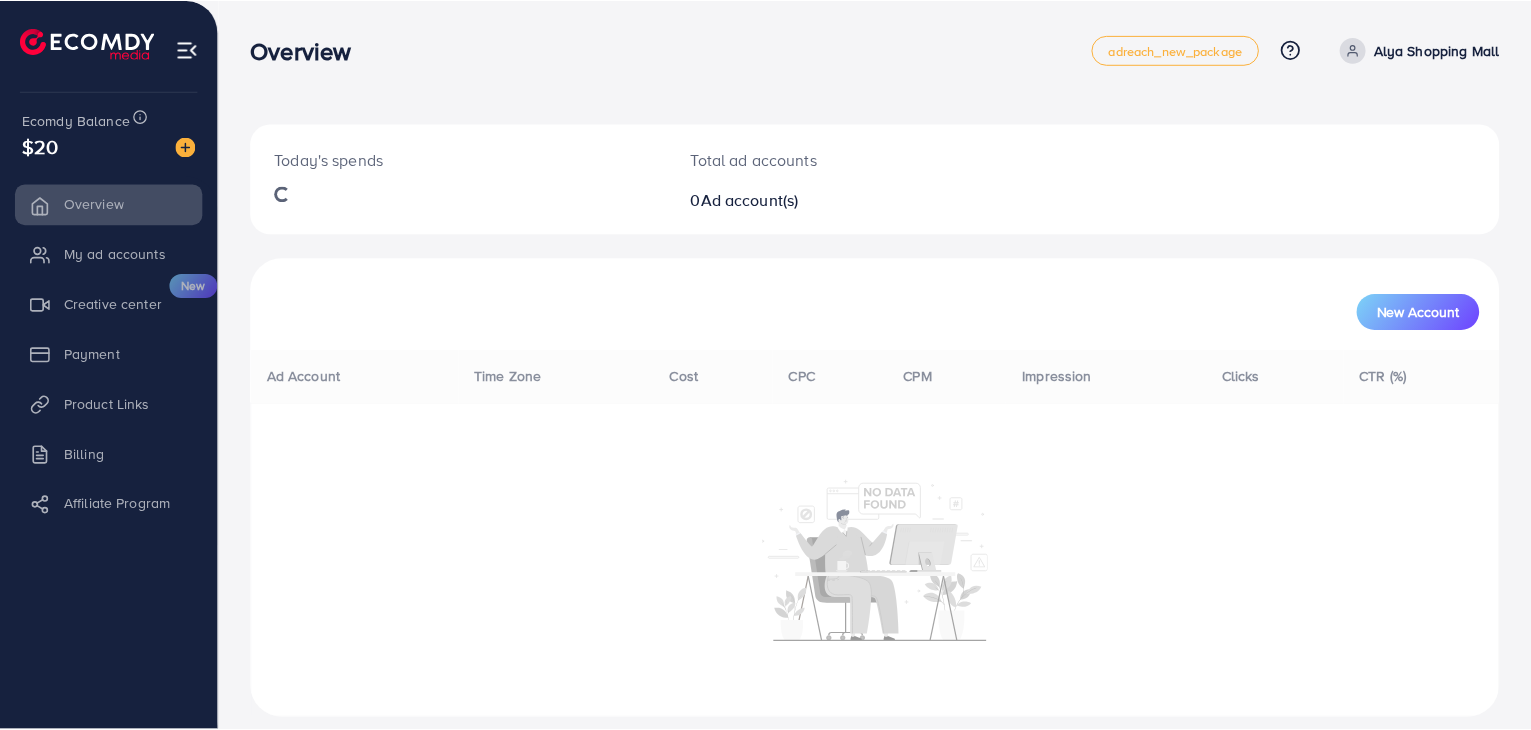 scroll, scrollTop: 0, scrollLeft: 0, axis: both 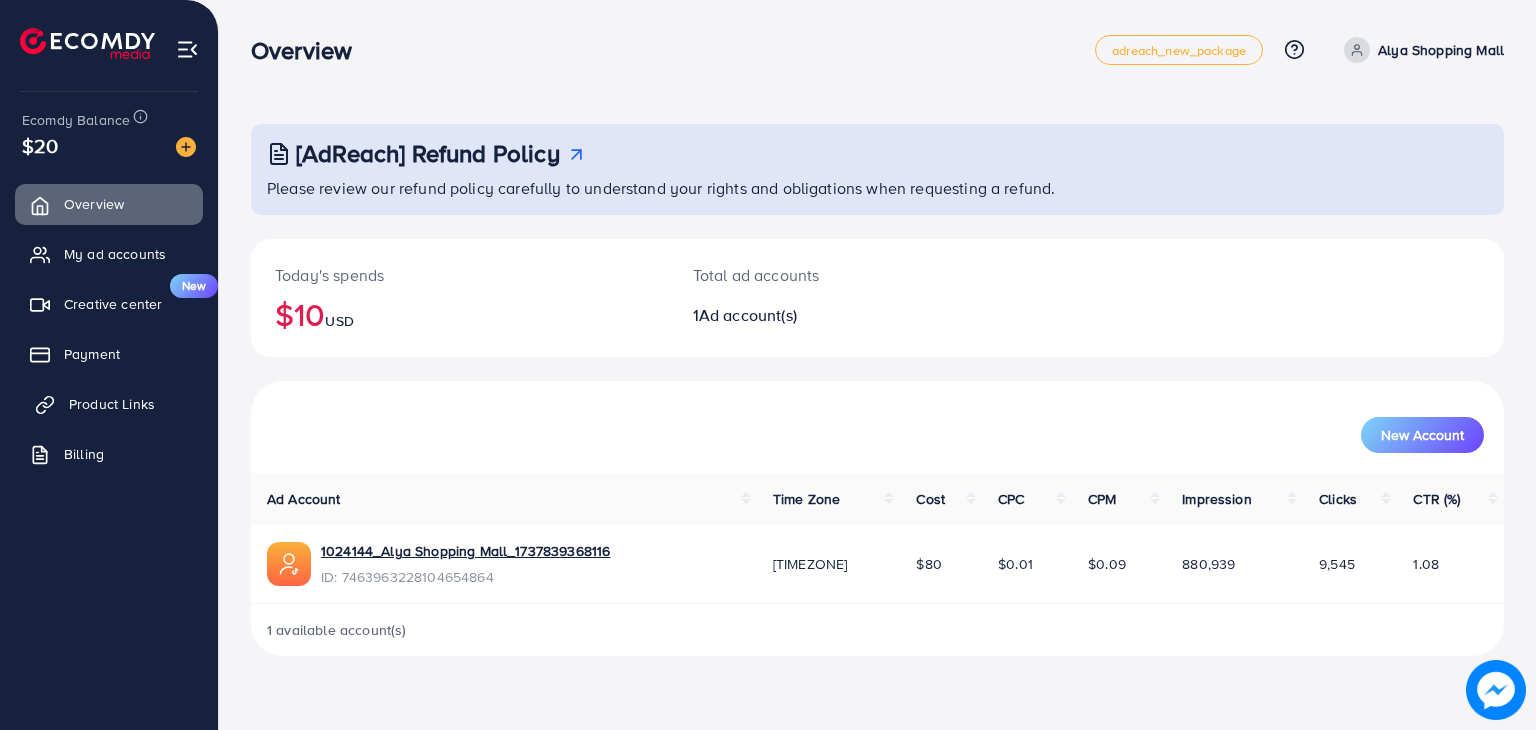 click on "Product Links" at bounding box center (112, 404) 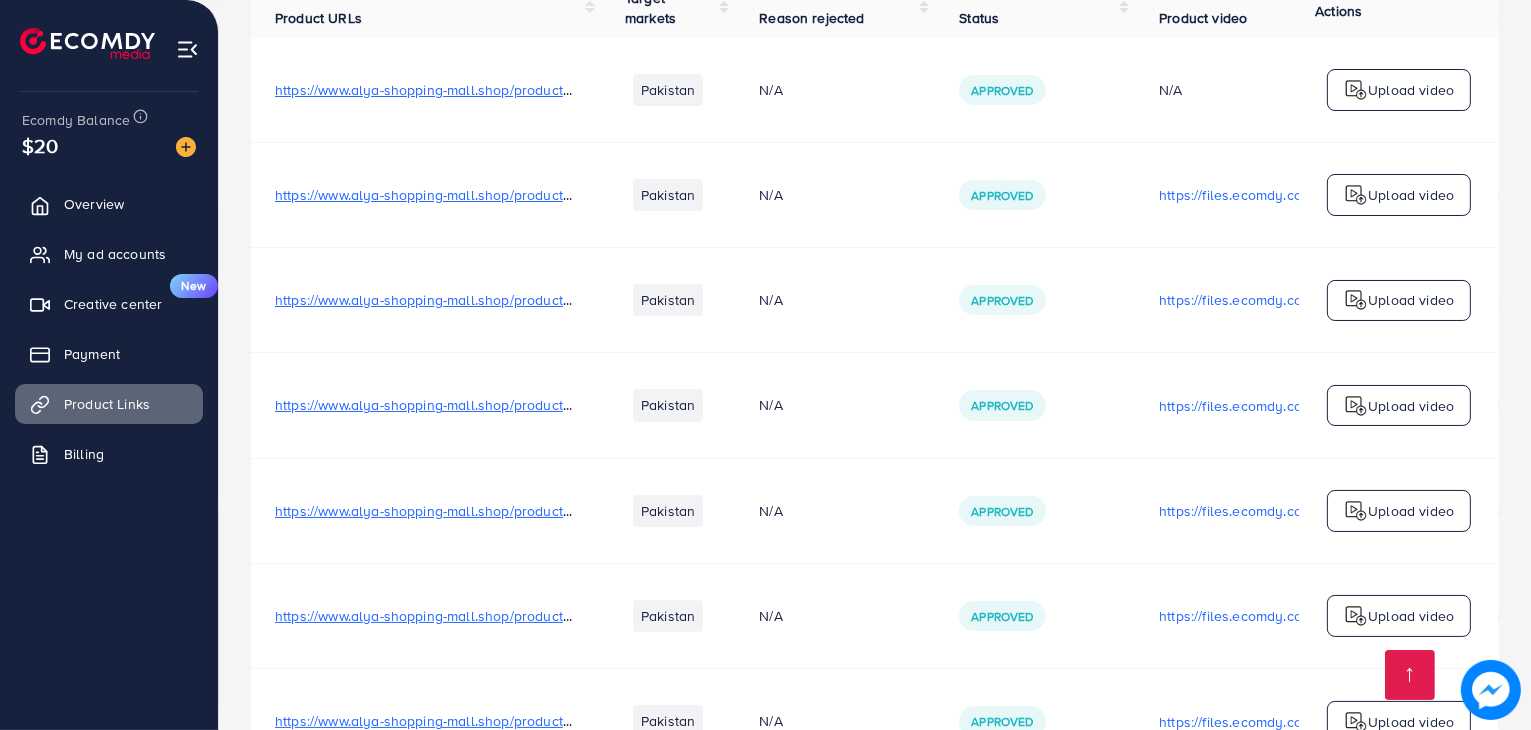scroll, scrollTop: 691, scrollLeft: 0, axis: vertical 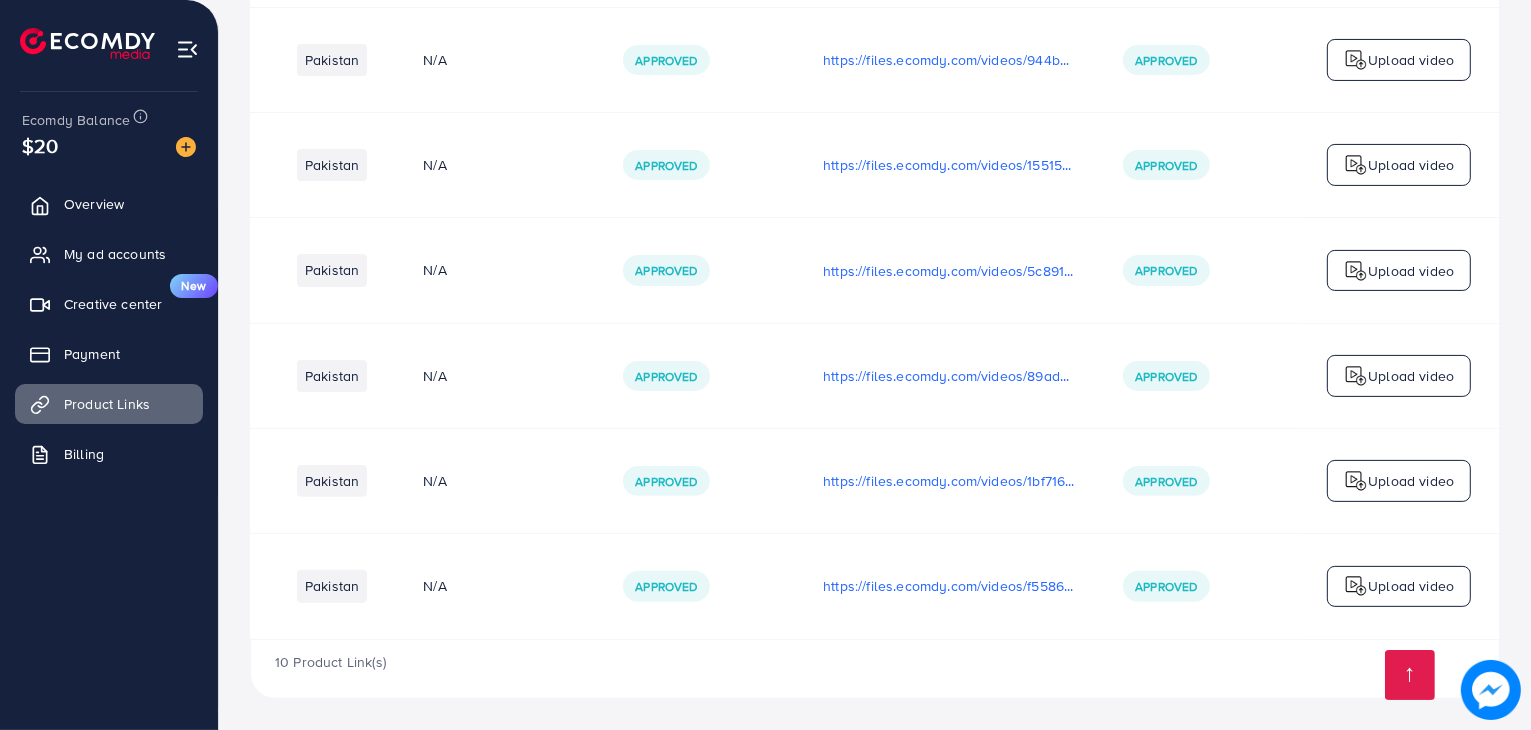 drag, startPoint x: 791, startPoint y: 481, endPoint x: 1346, endPoint y: 453, distance: 555.7059 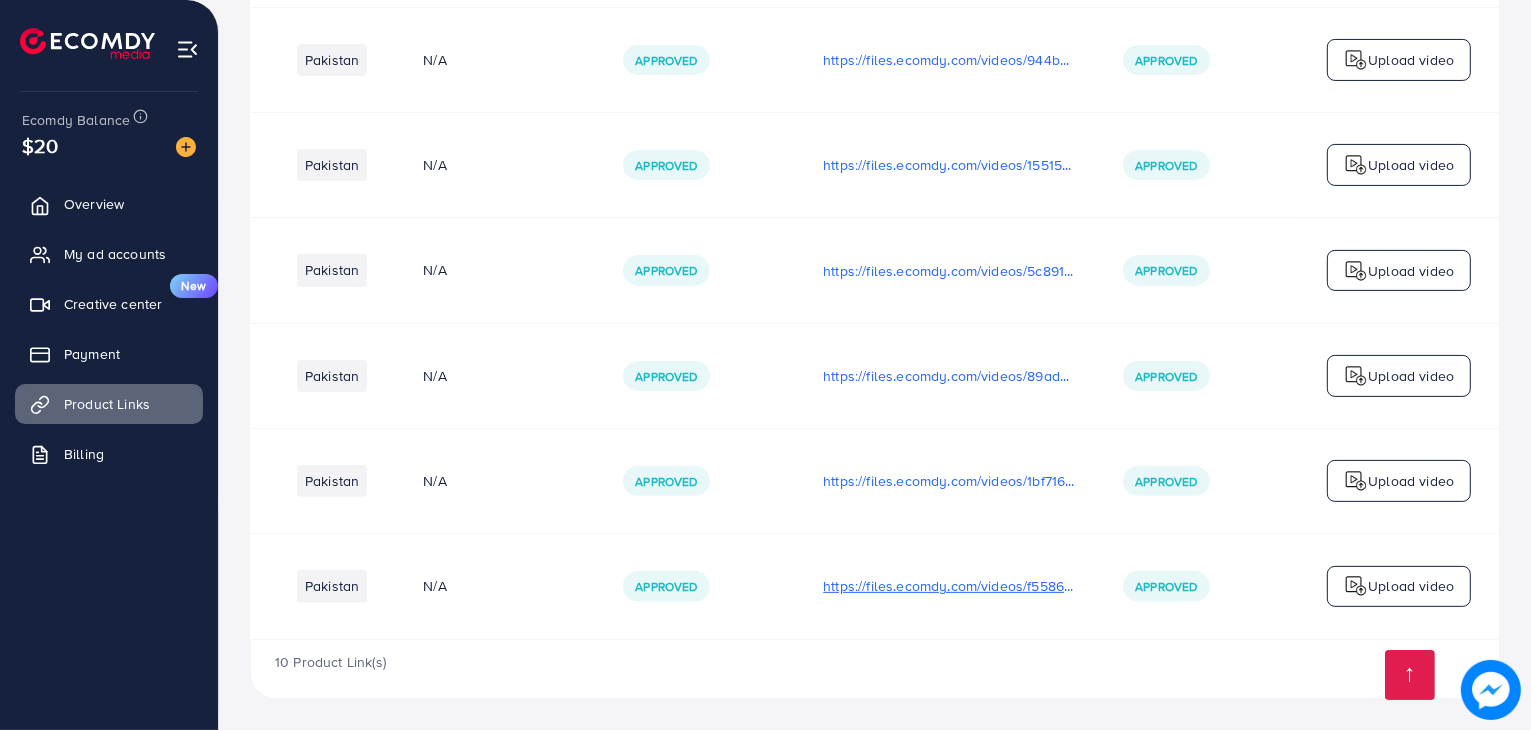 click on "https://files.ecomdy.com/videos/f5586910-9c77-4f5e-aa5f-b8bf5031b57a-1754397026237.mp4" at bounding box center (949, 586) 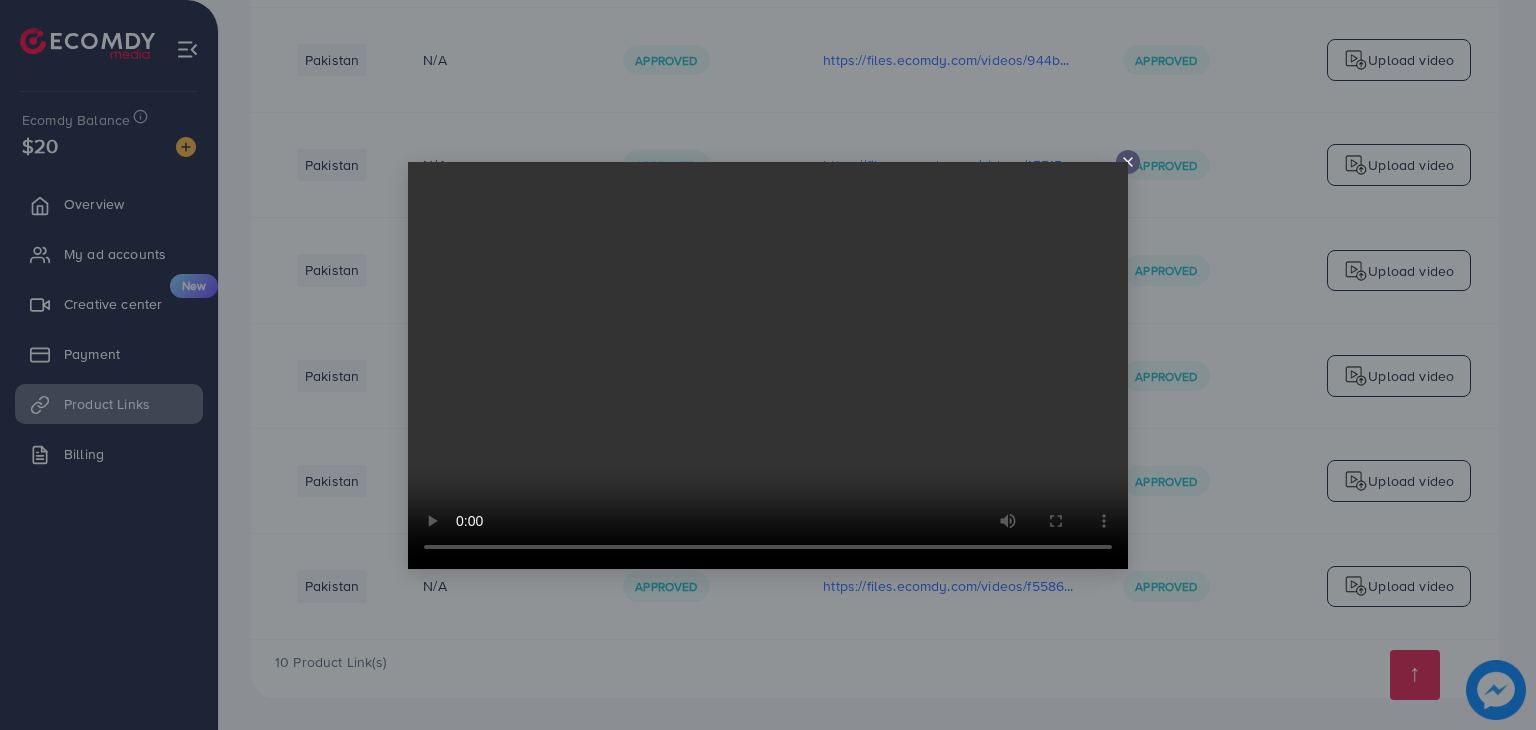 click 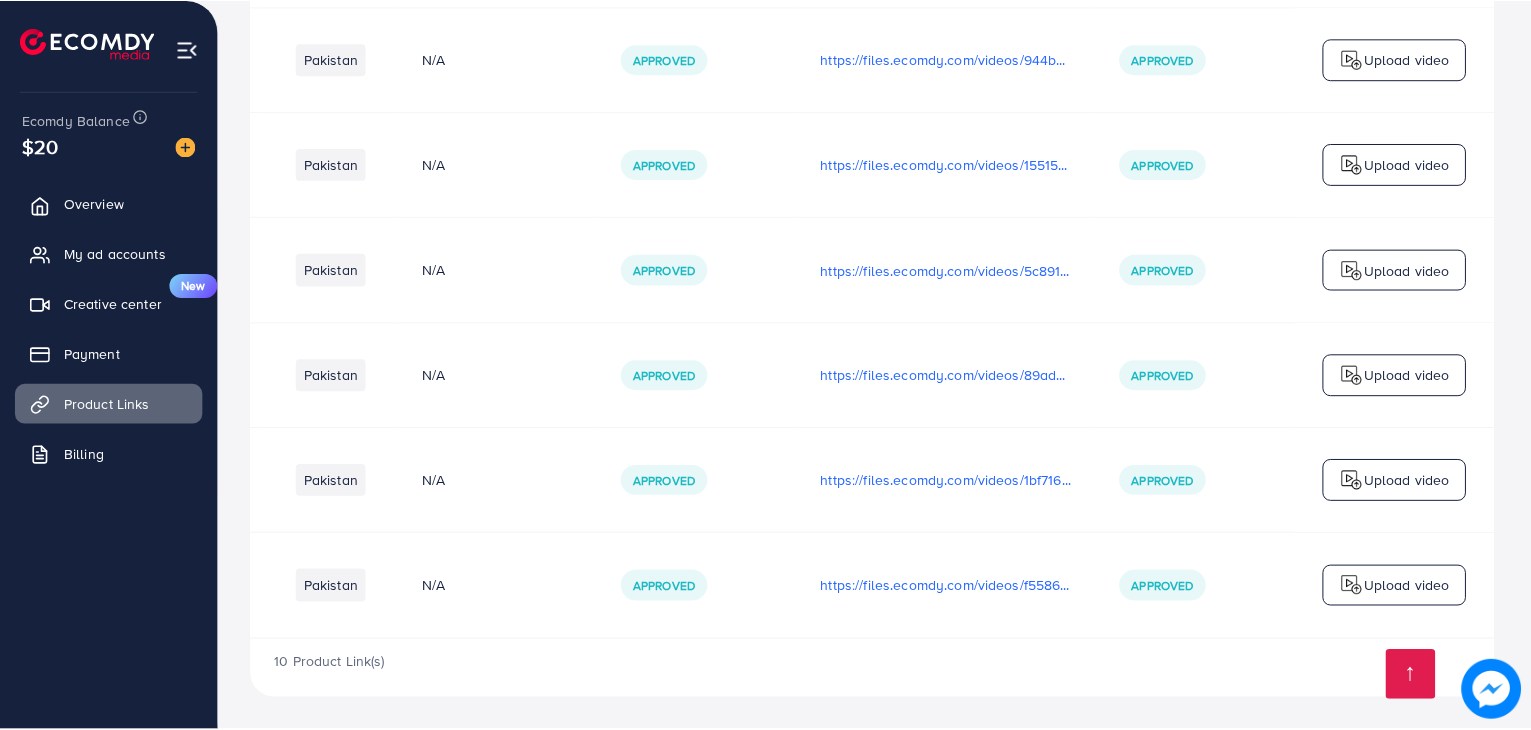 scroll, scrollTop: 0, scrollLeft: 331, axis: horizontal 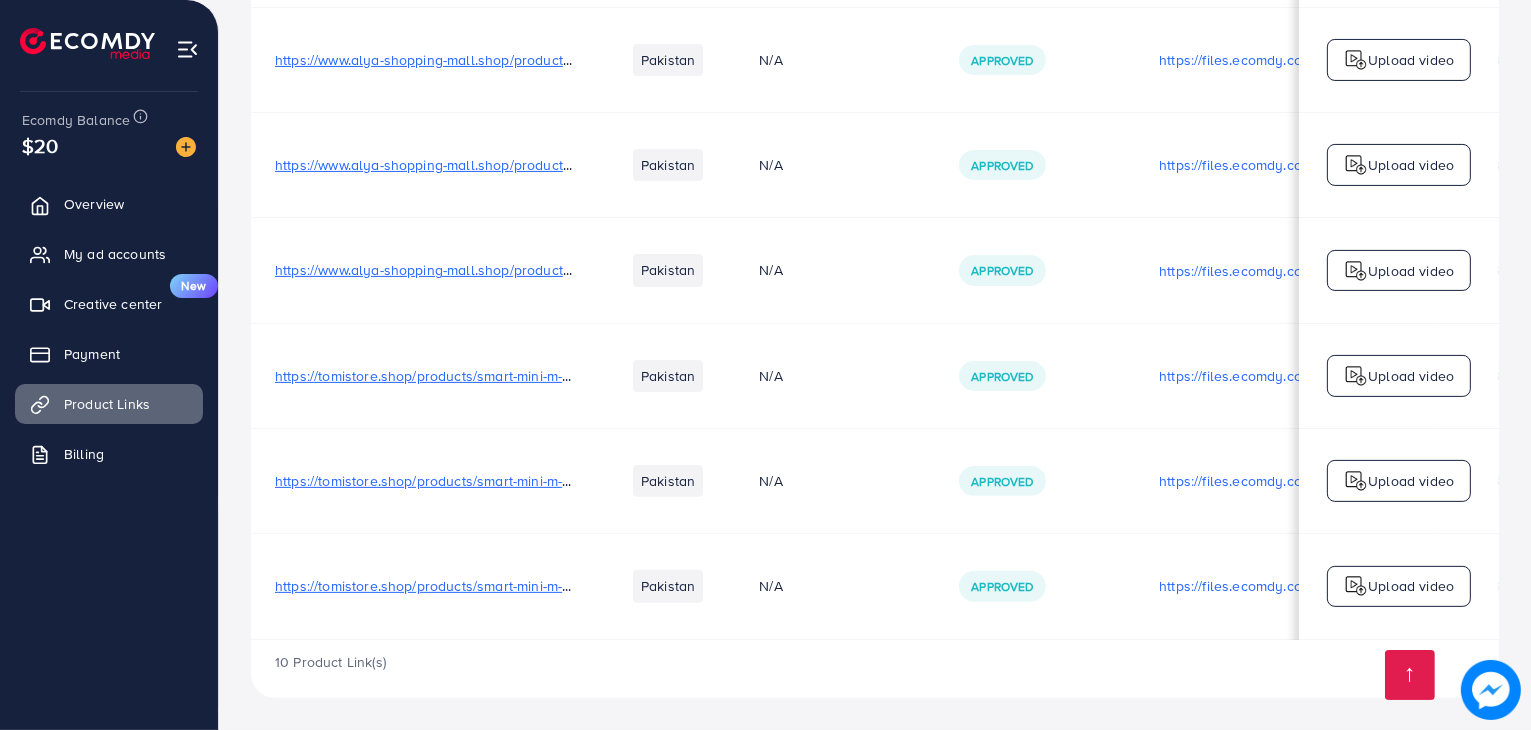 drag, startPoint x: 970, startPoint y: 451, endPoint x: 555, endPoint y: 472, distance: 415.53098 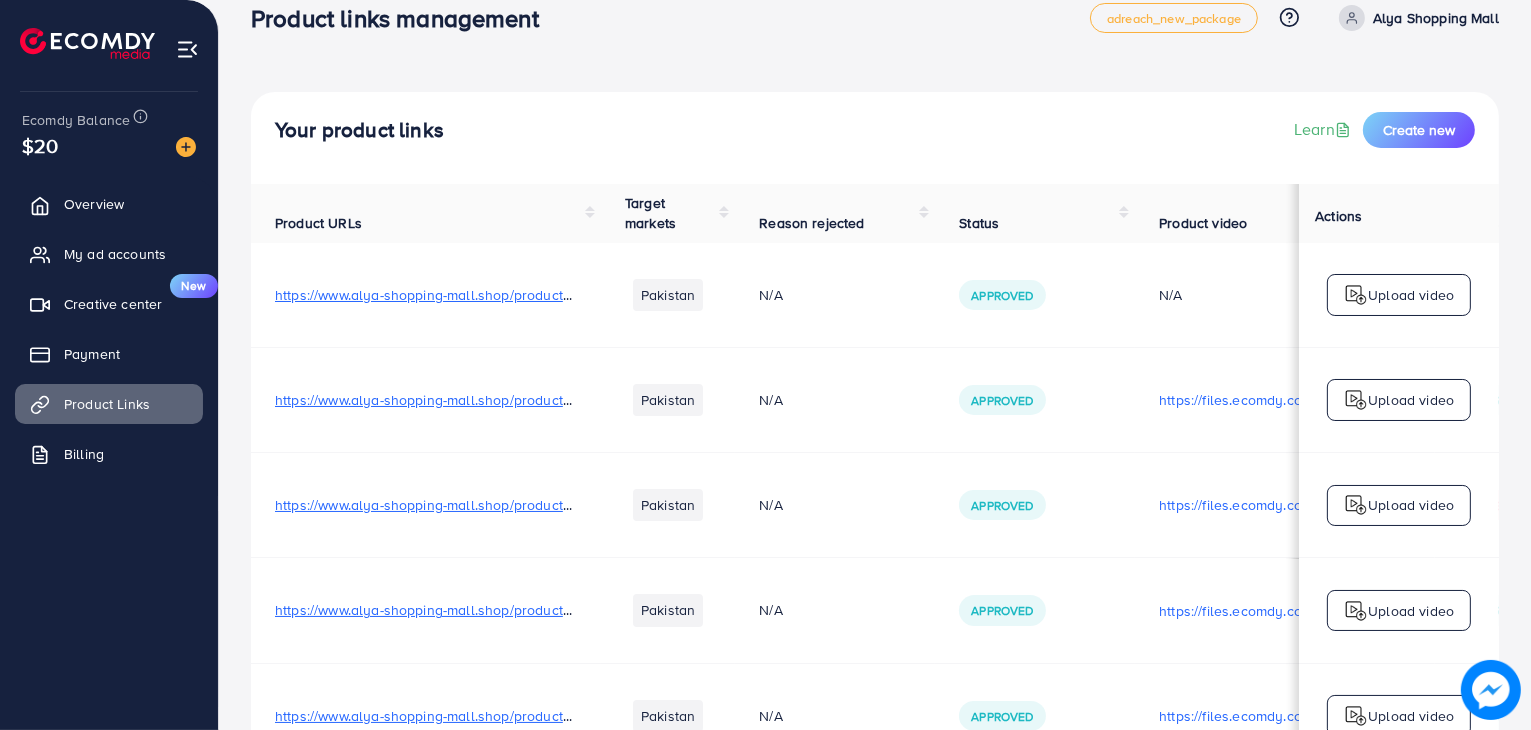 scroll, scrollTop: 0, scrollLeft: 0, axis: both 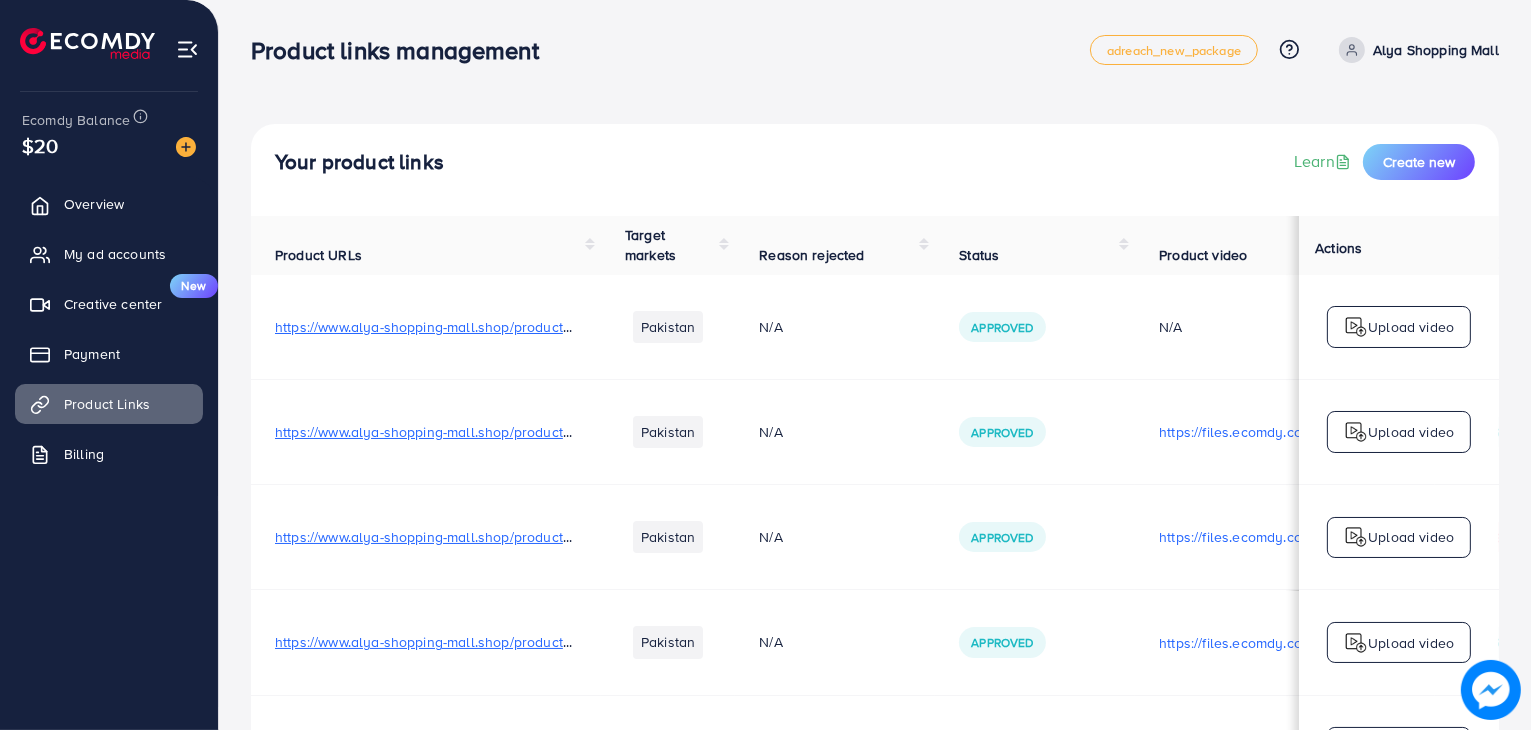 click on "Your product links   Learn   Create new" at bounding box center (875, 170) 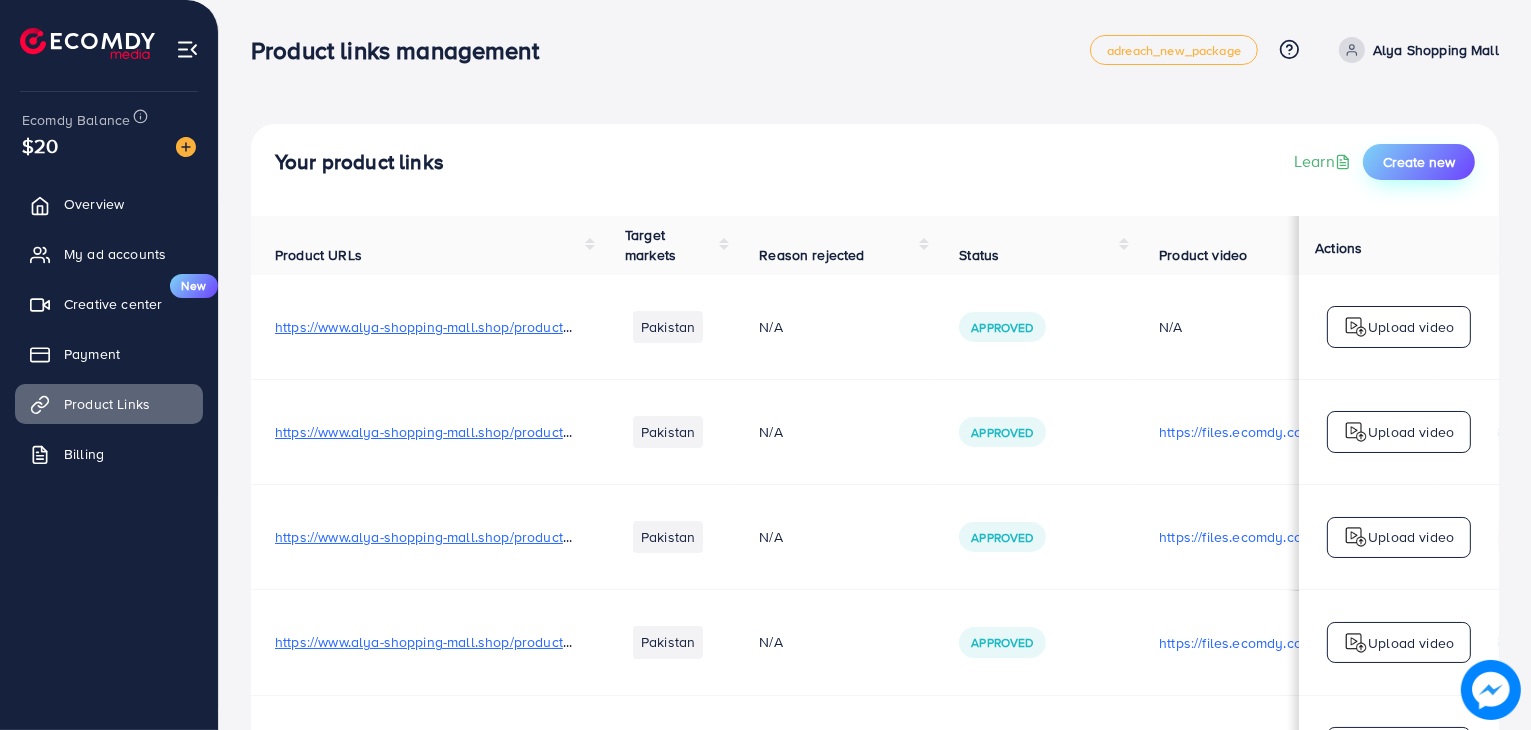 click on "Create new" at bounding box center (1419, 162) 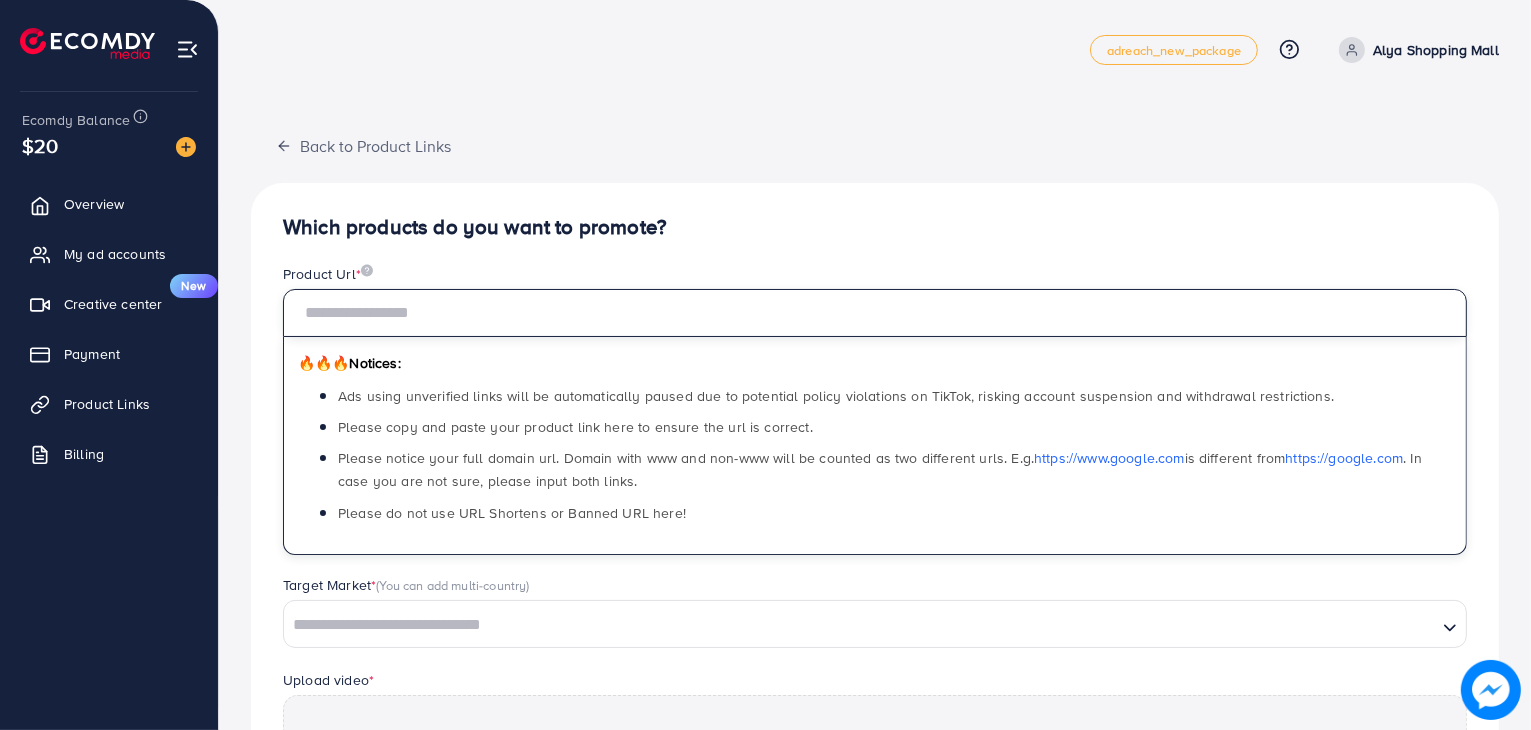 click at bounding box center (875, 313) 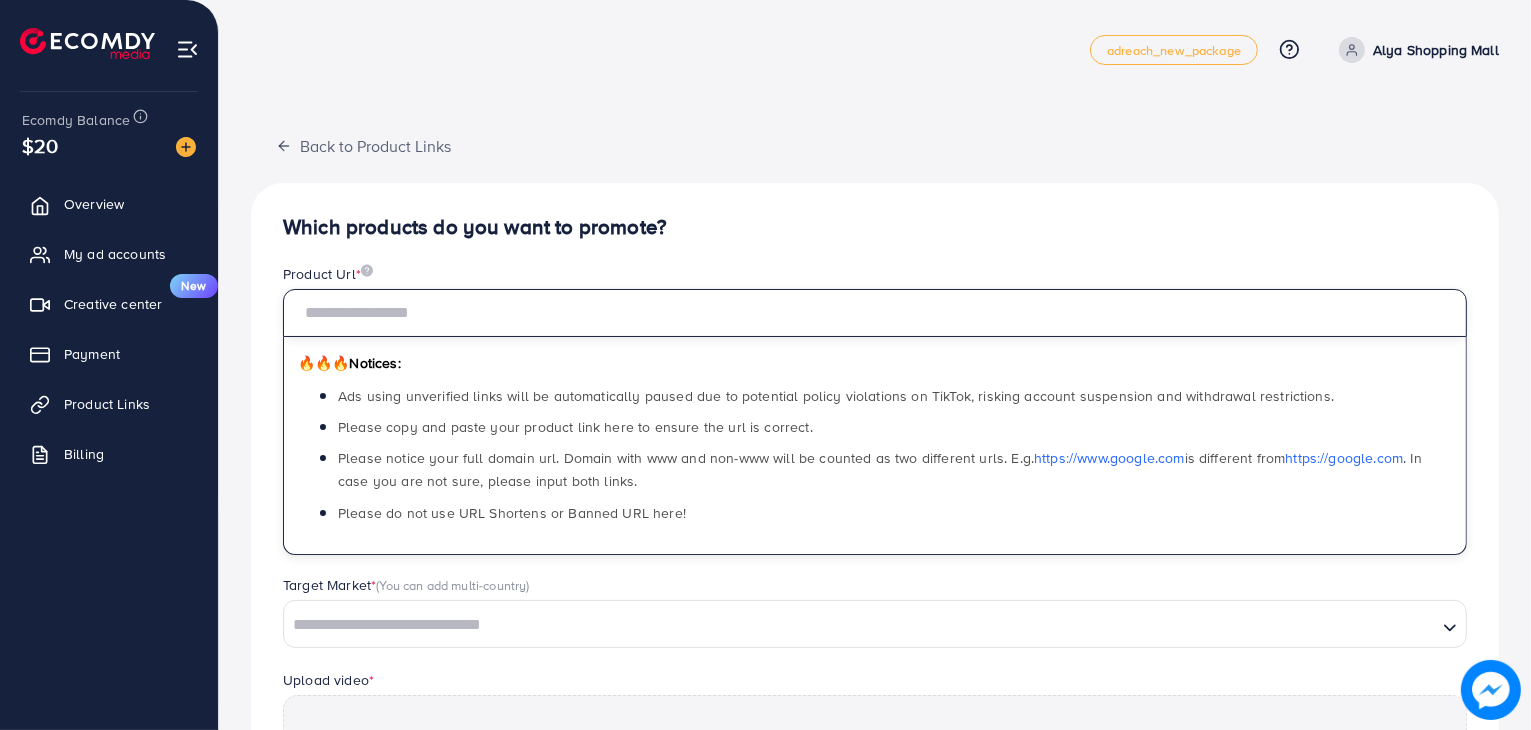paste on "**********" 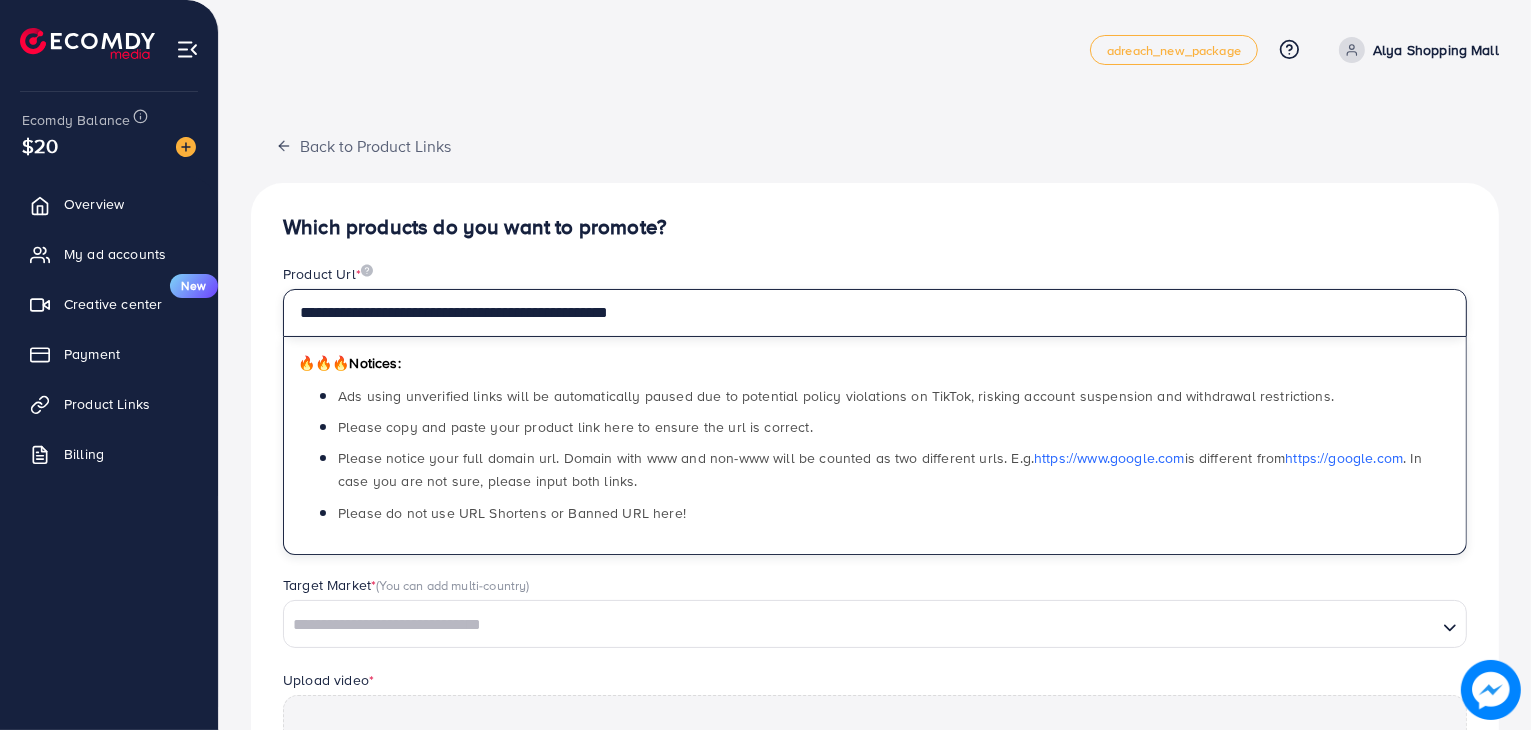 type on "**********" 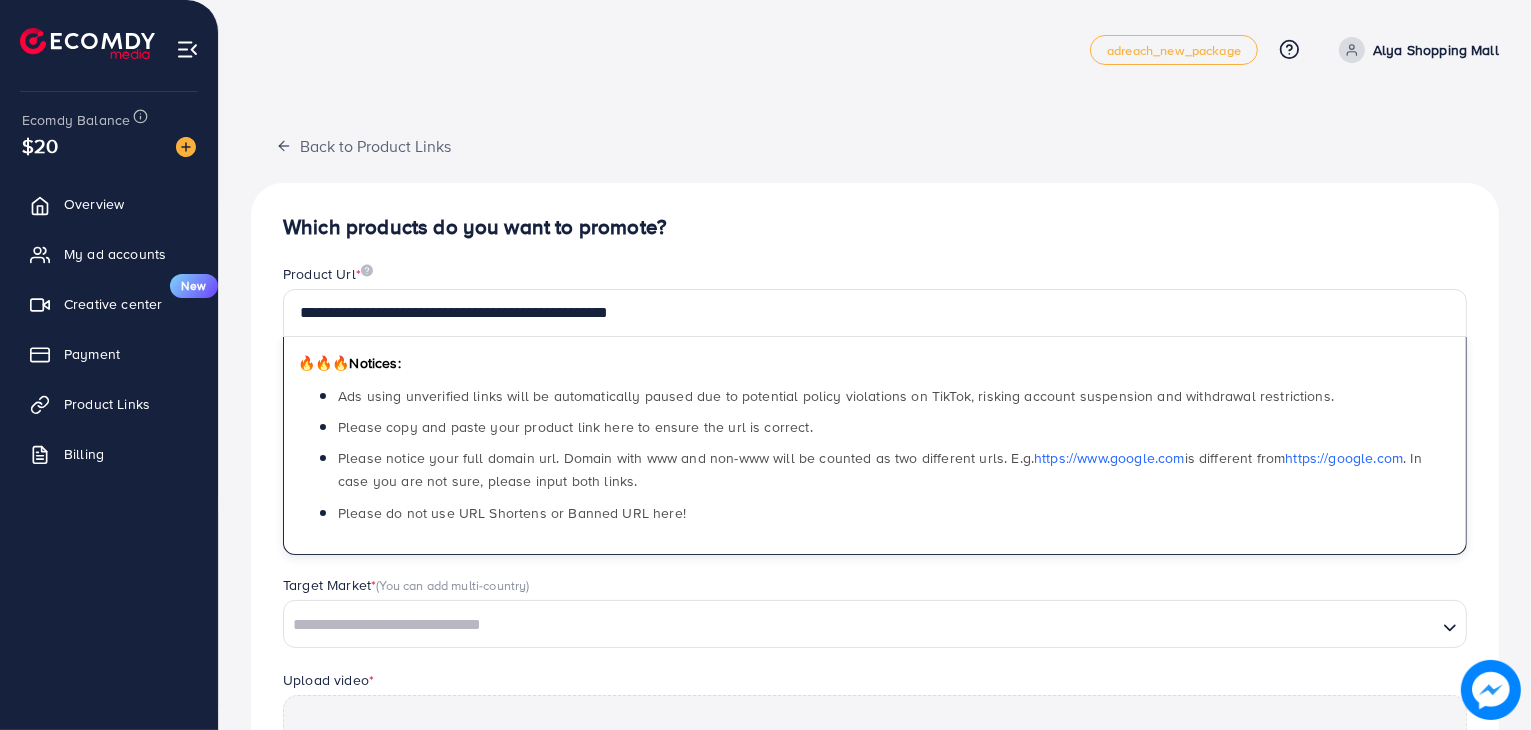 click on "**********" at bounding box center (875, 597) 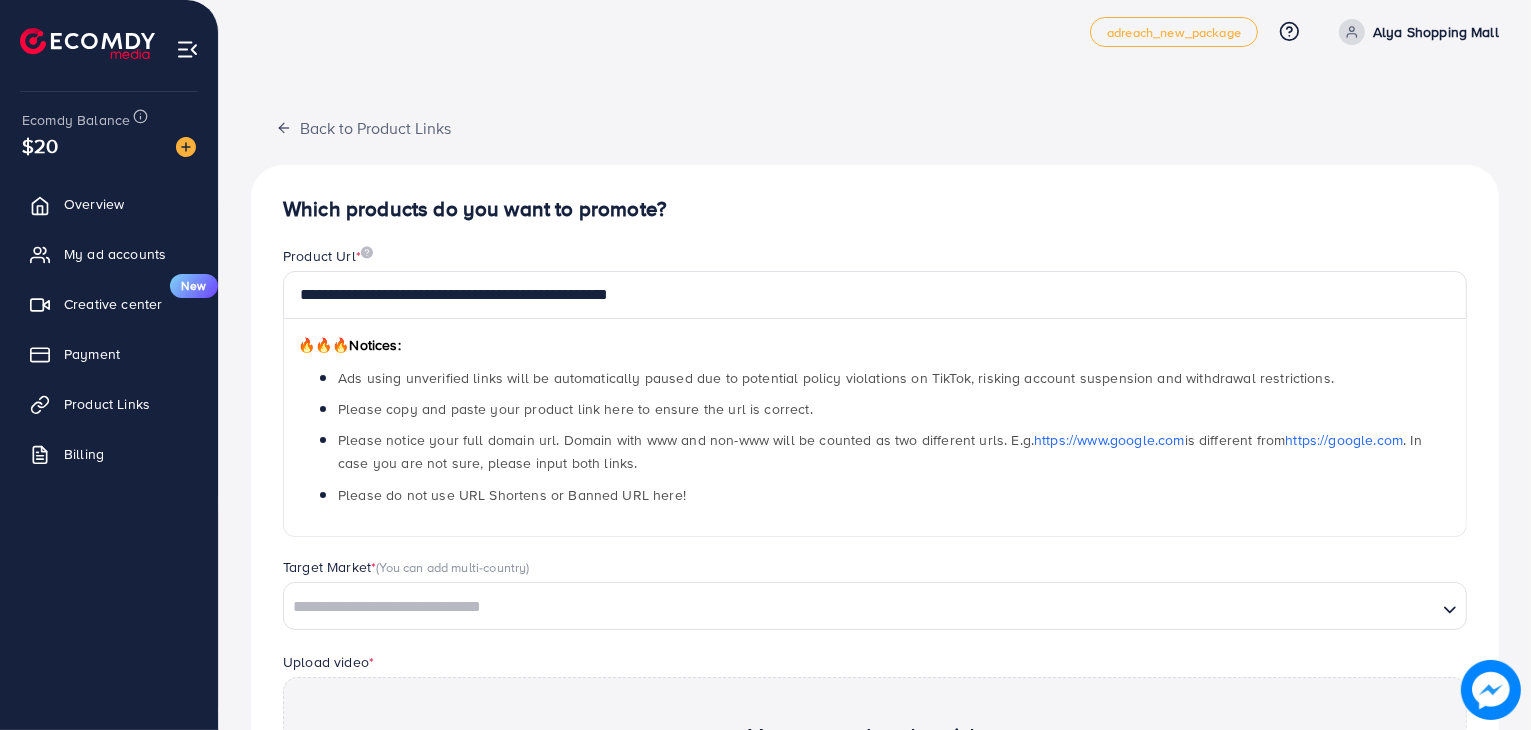 scroll, scrollTop: 371, scrollLeft: 0, axis: vertical 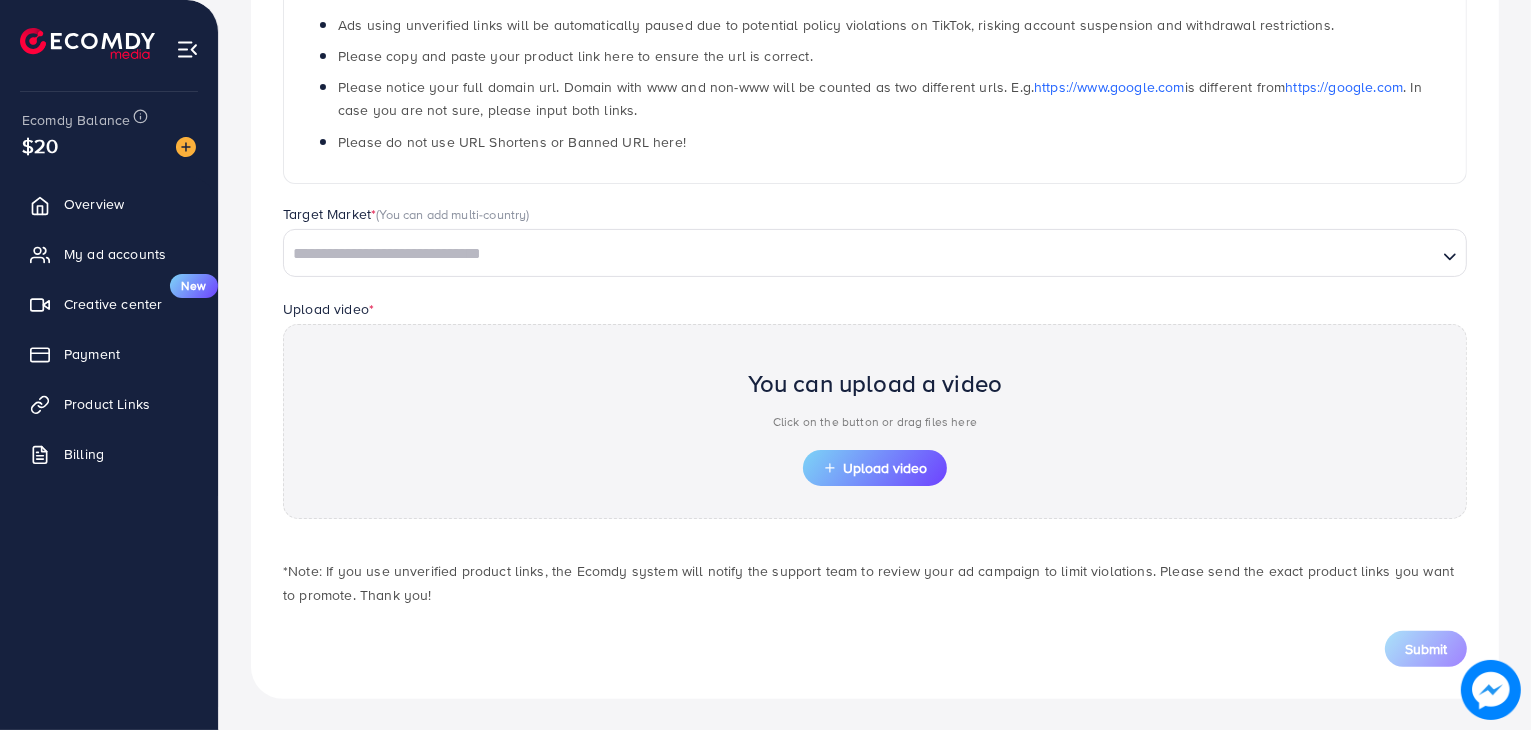click at bounding box center [860, 252] 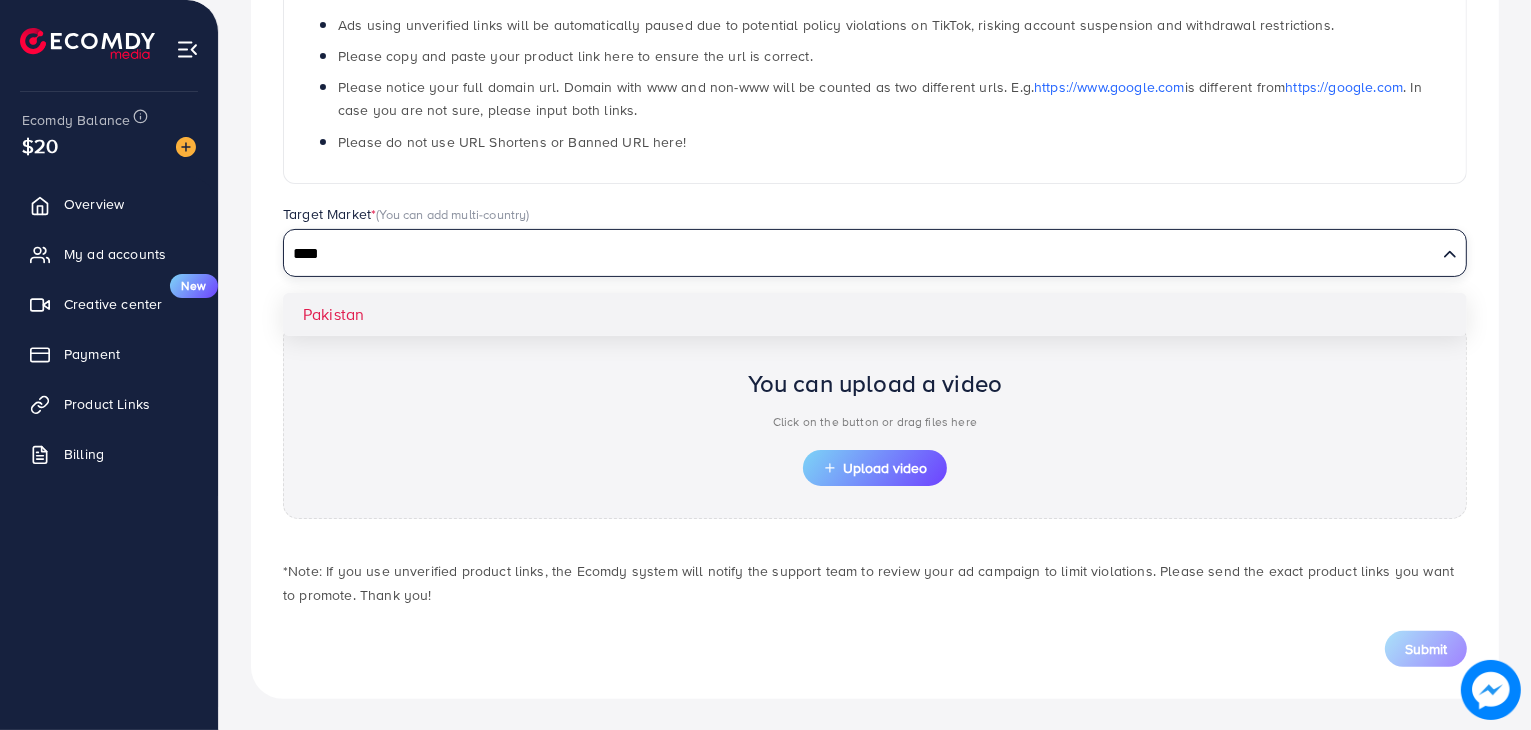 type on "****" 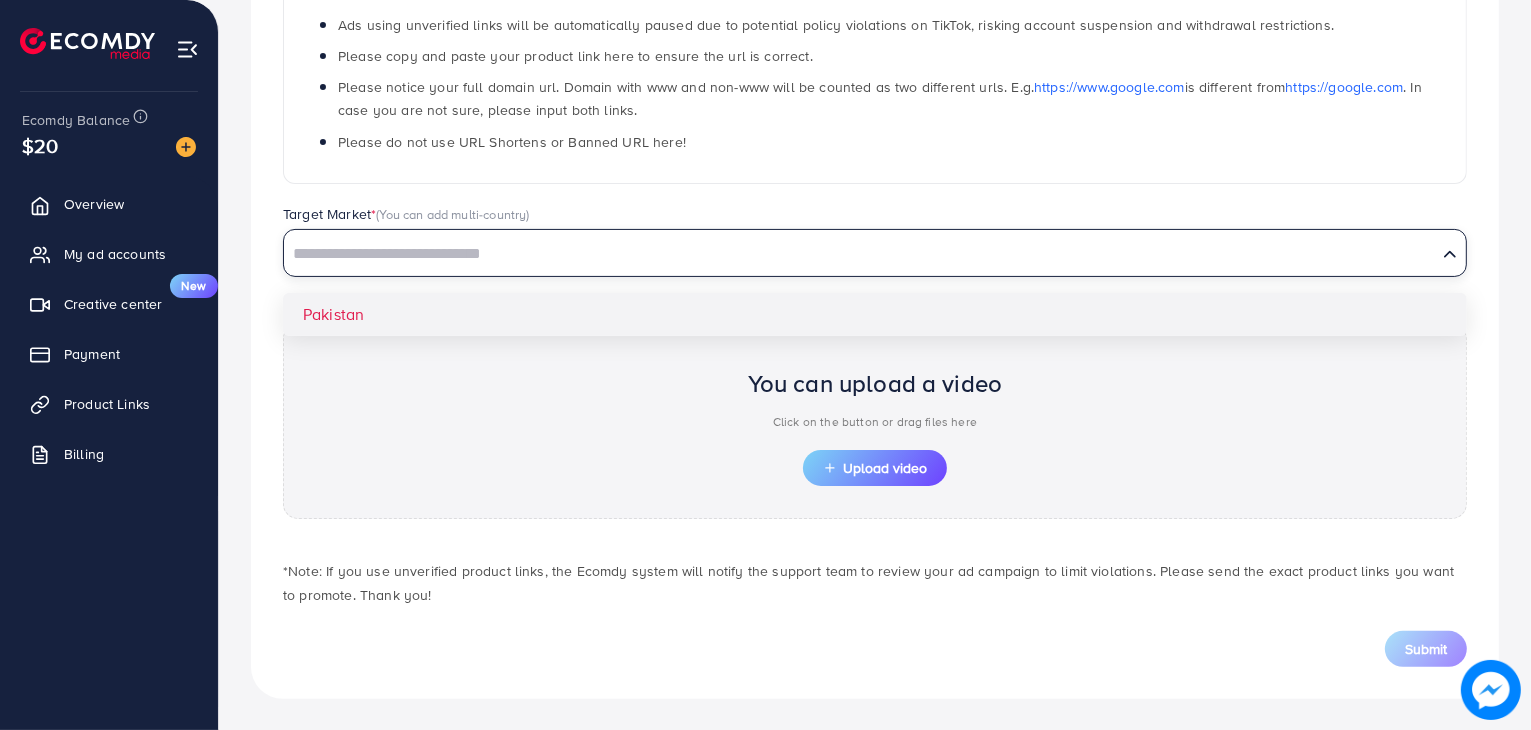 click on "**********" at bounding box center [875, 255] 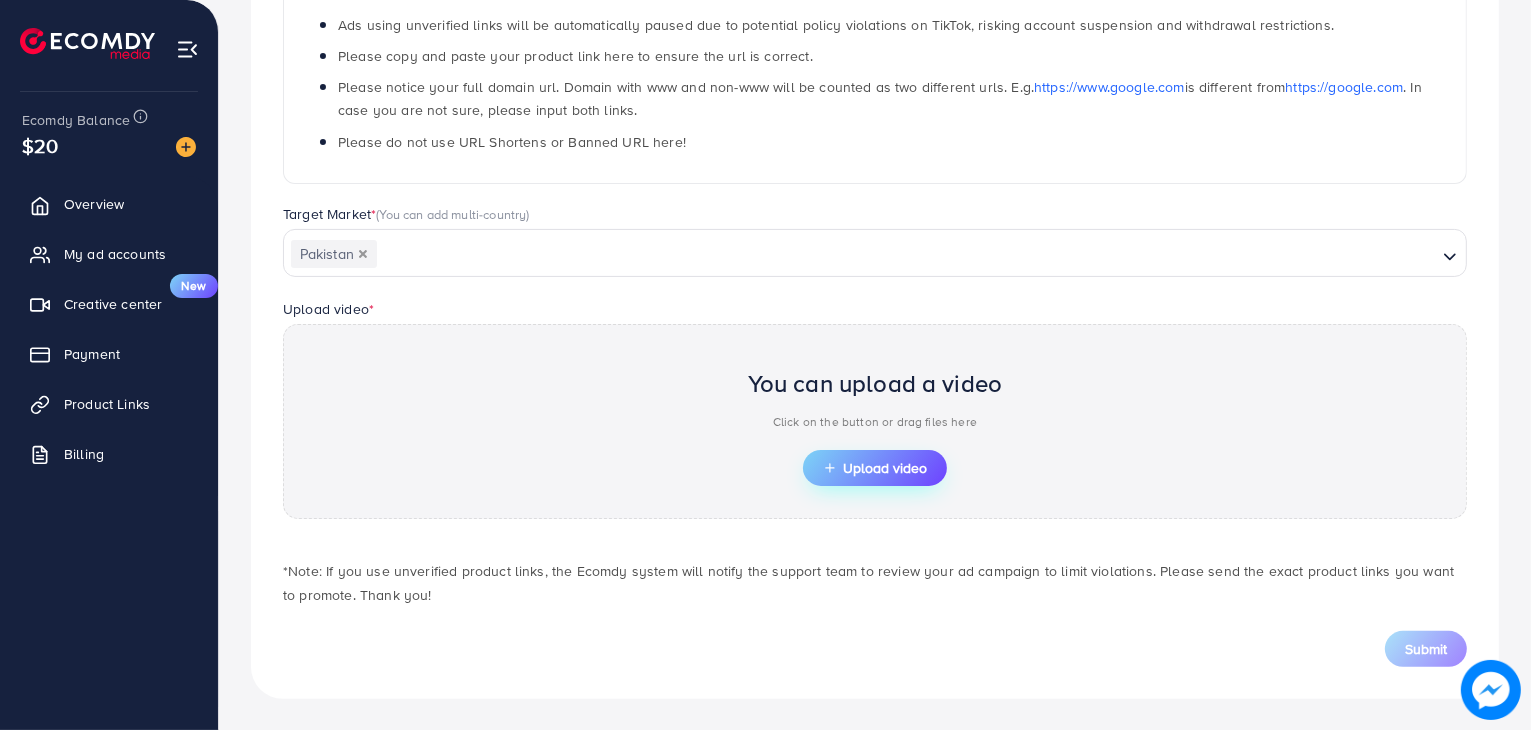 click on "Upload video" at bounding box center [875, 468] 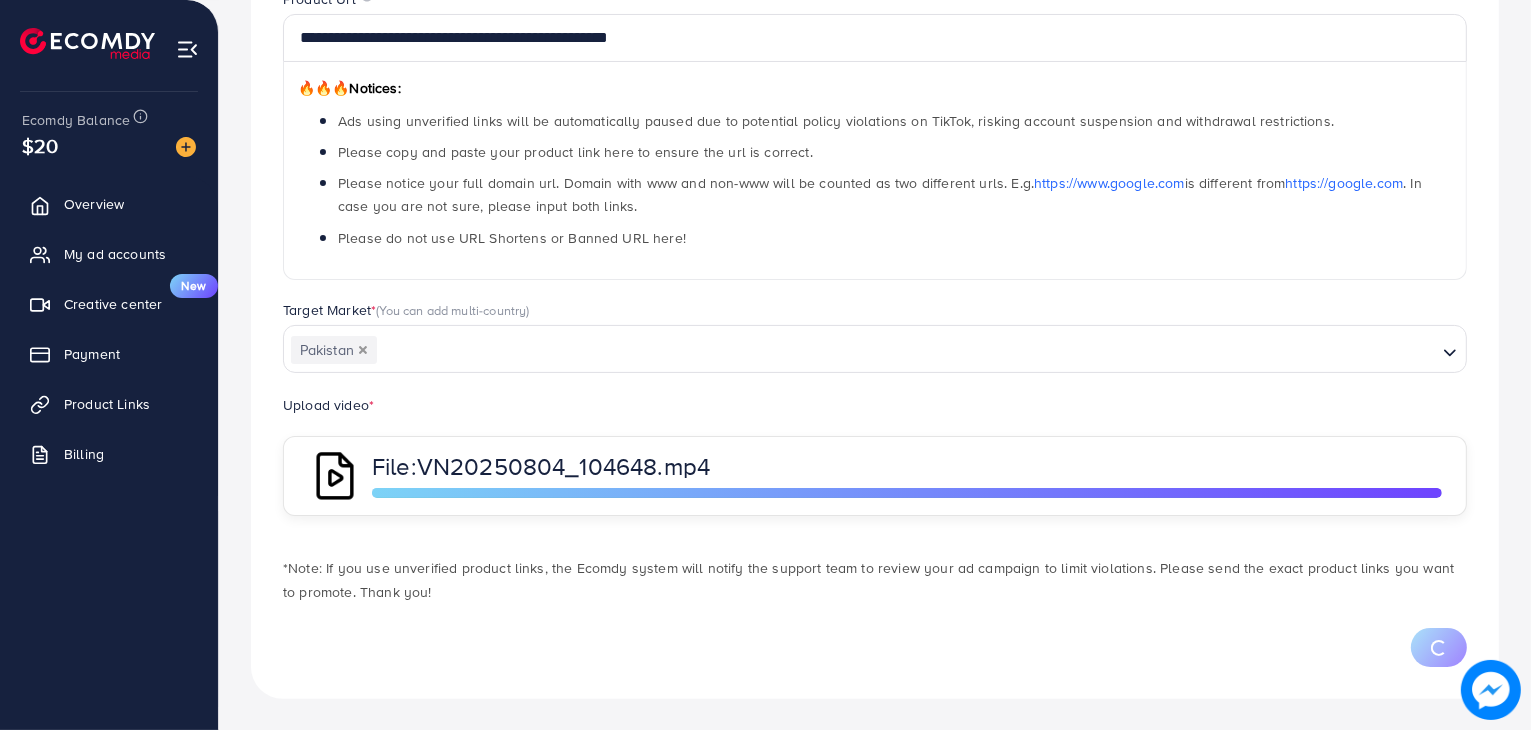 scroll, scrollTop: 371, scrollLeft: 0, axis: vertical 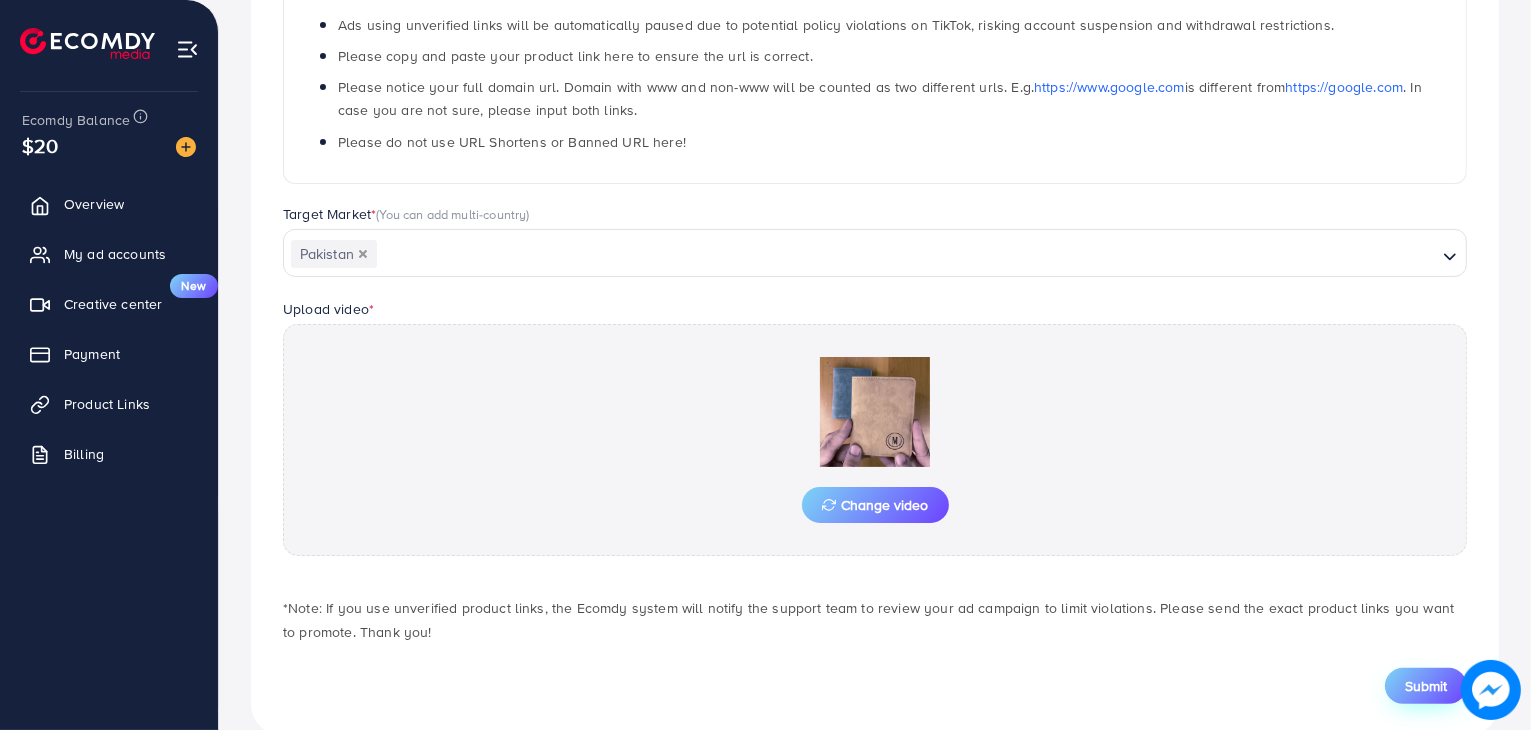 click on "Submit" at bounding box center (1426, 686) 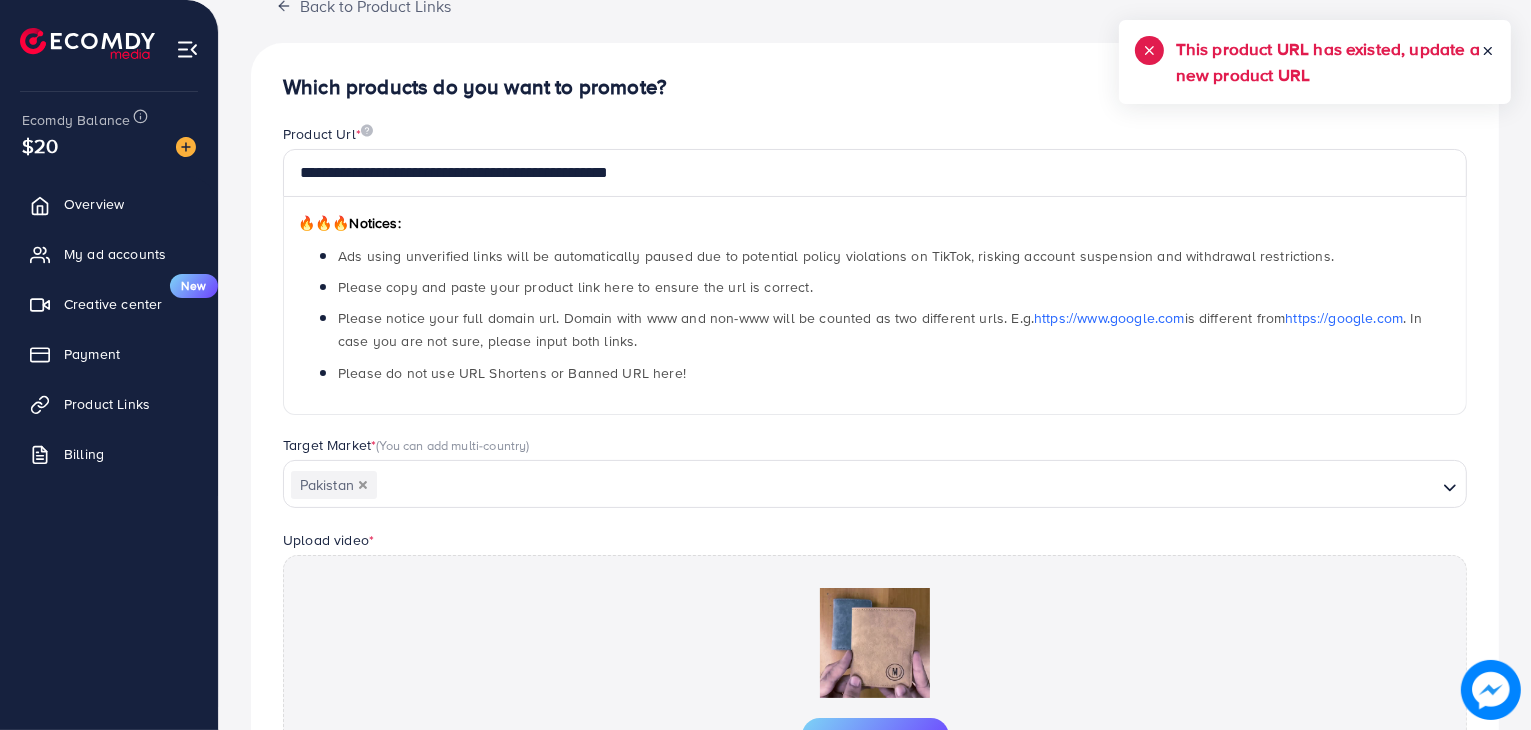 scroll, scrollTop: 0, scrollLeft: 0, axis: both 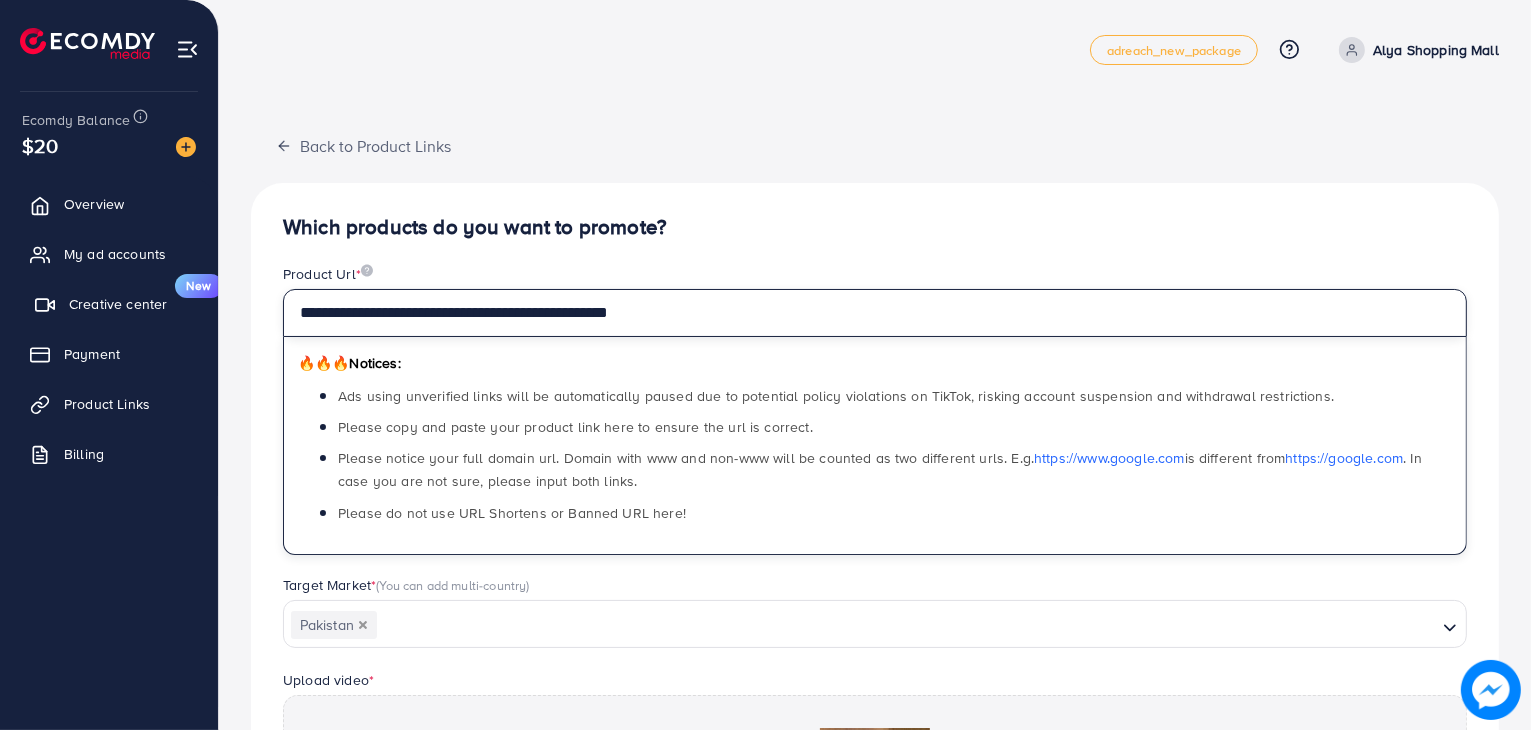 drag, startPoint x: 790, startPoint y: 300, endPoint x: 188, endPoint y: 307, distance: 602.0407 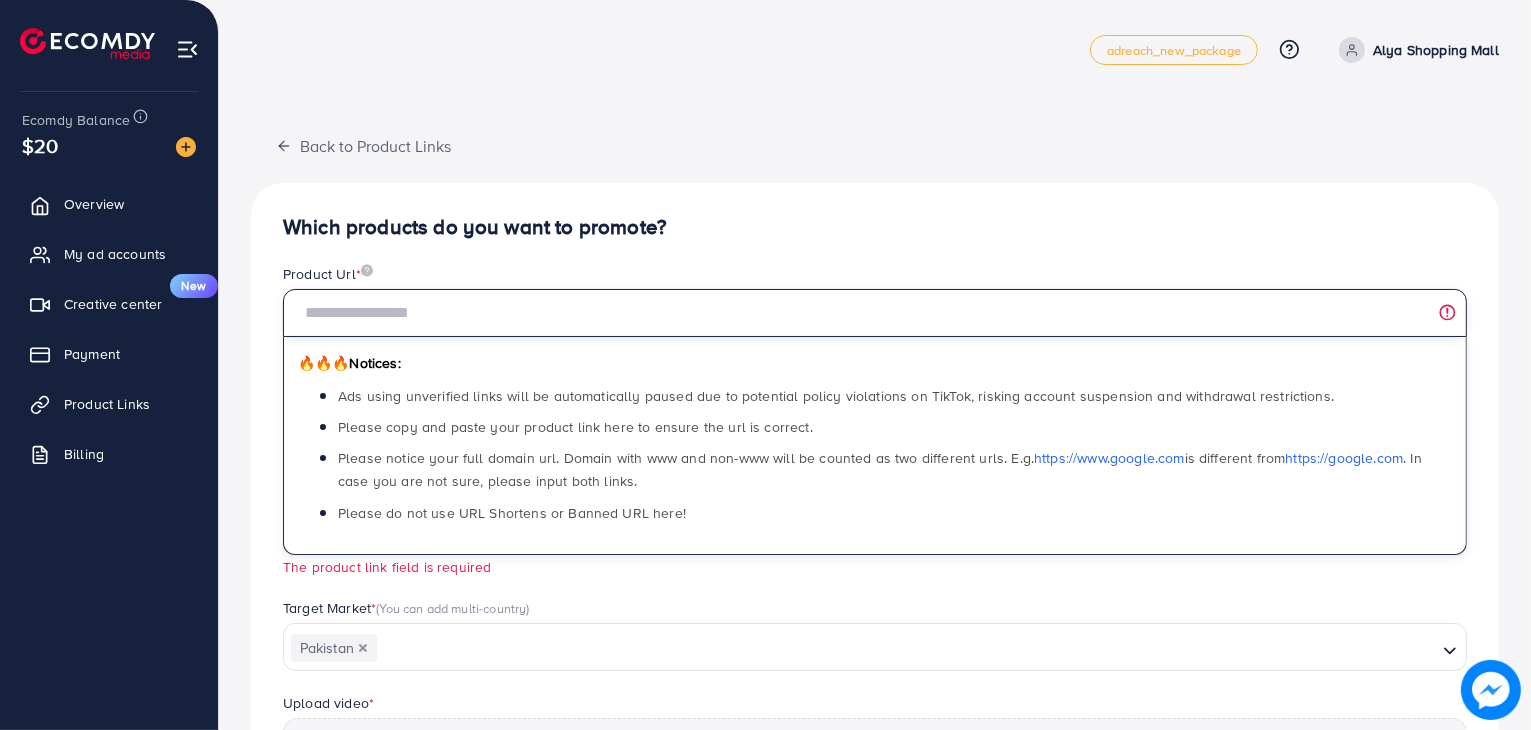 click at bounding box center [875, 313] 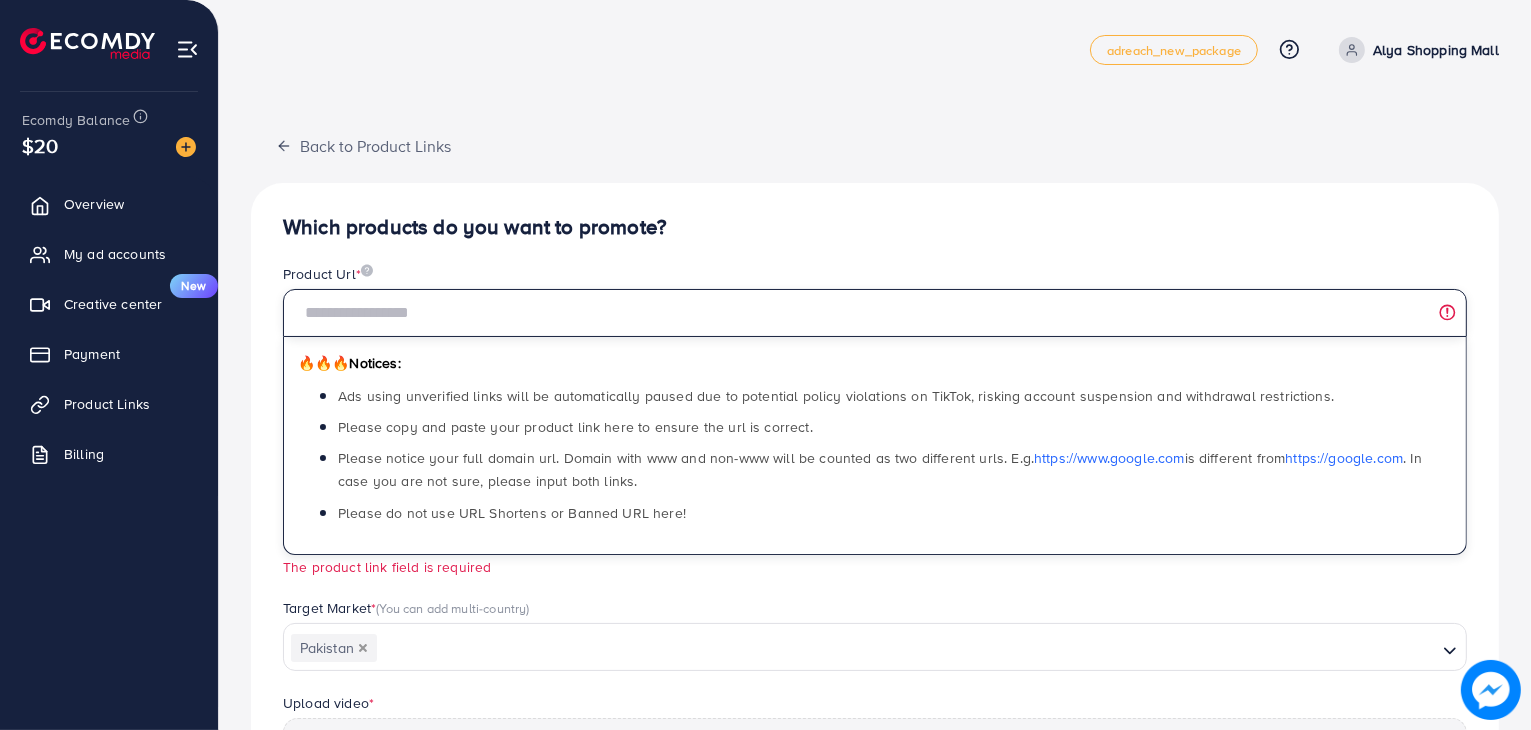 click at bounding box center [875, 313] 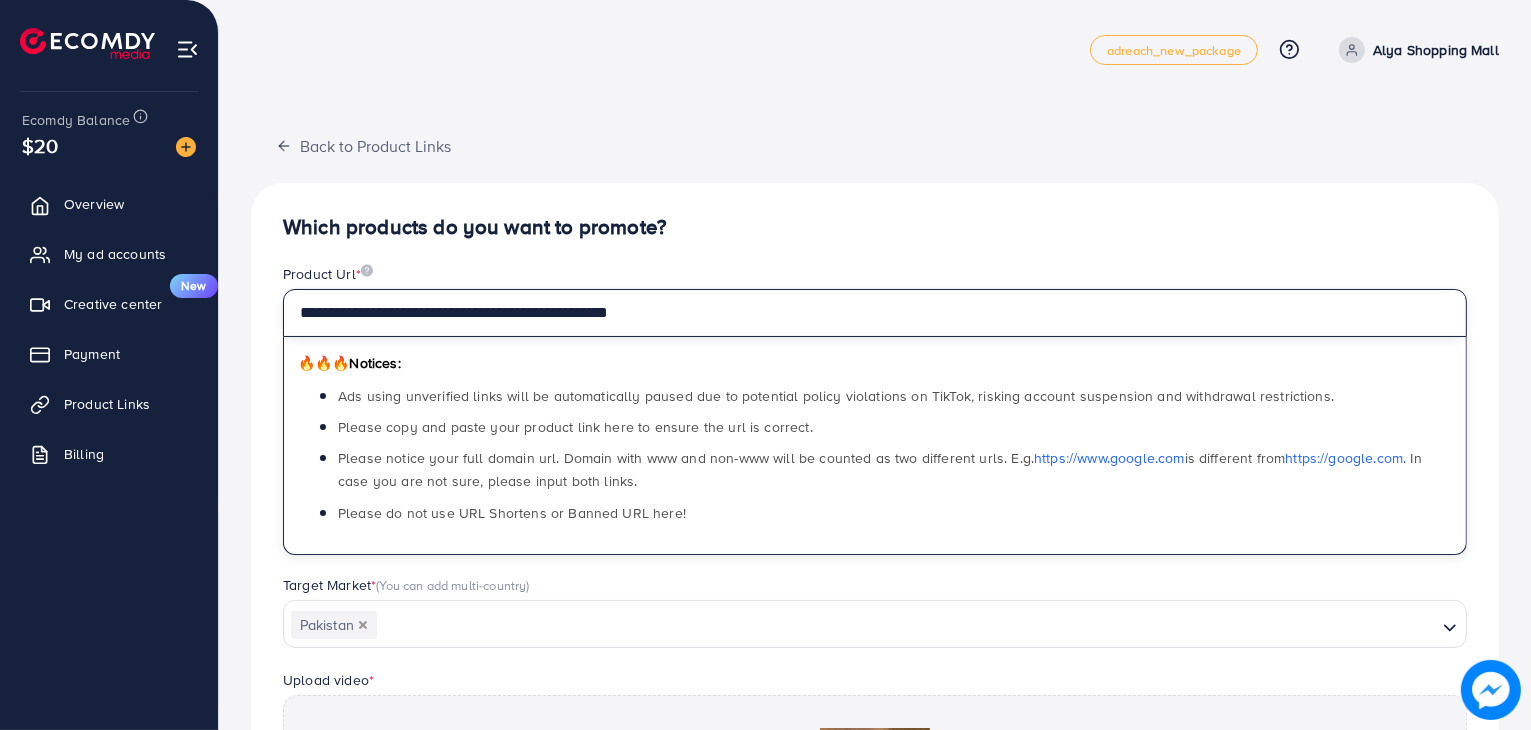 type on "**********" 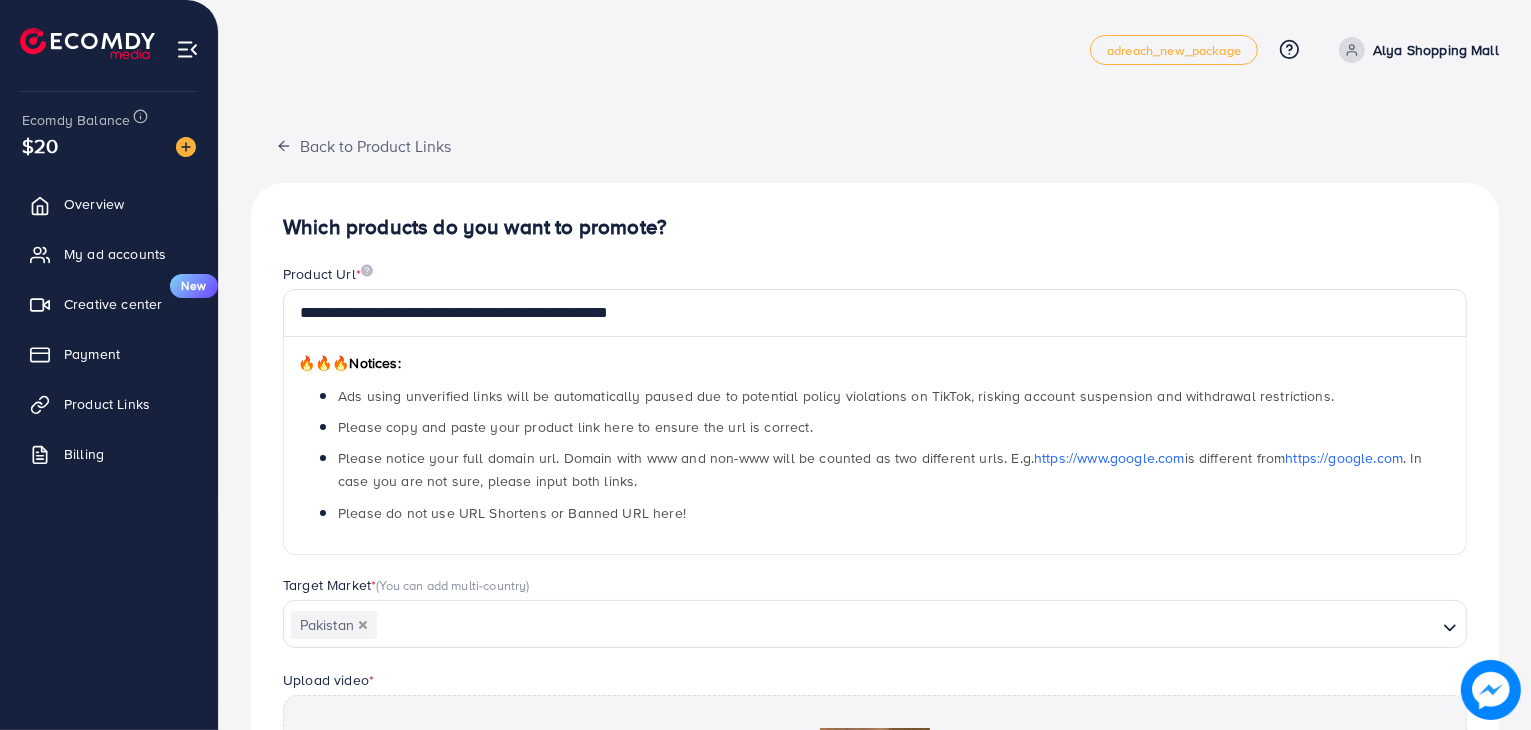 click on "**********" at bounding box center (875, 645) 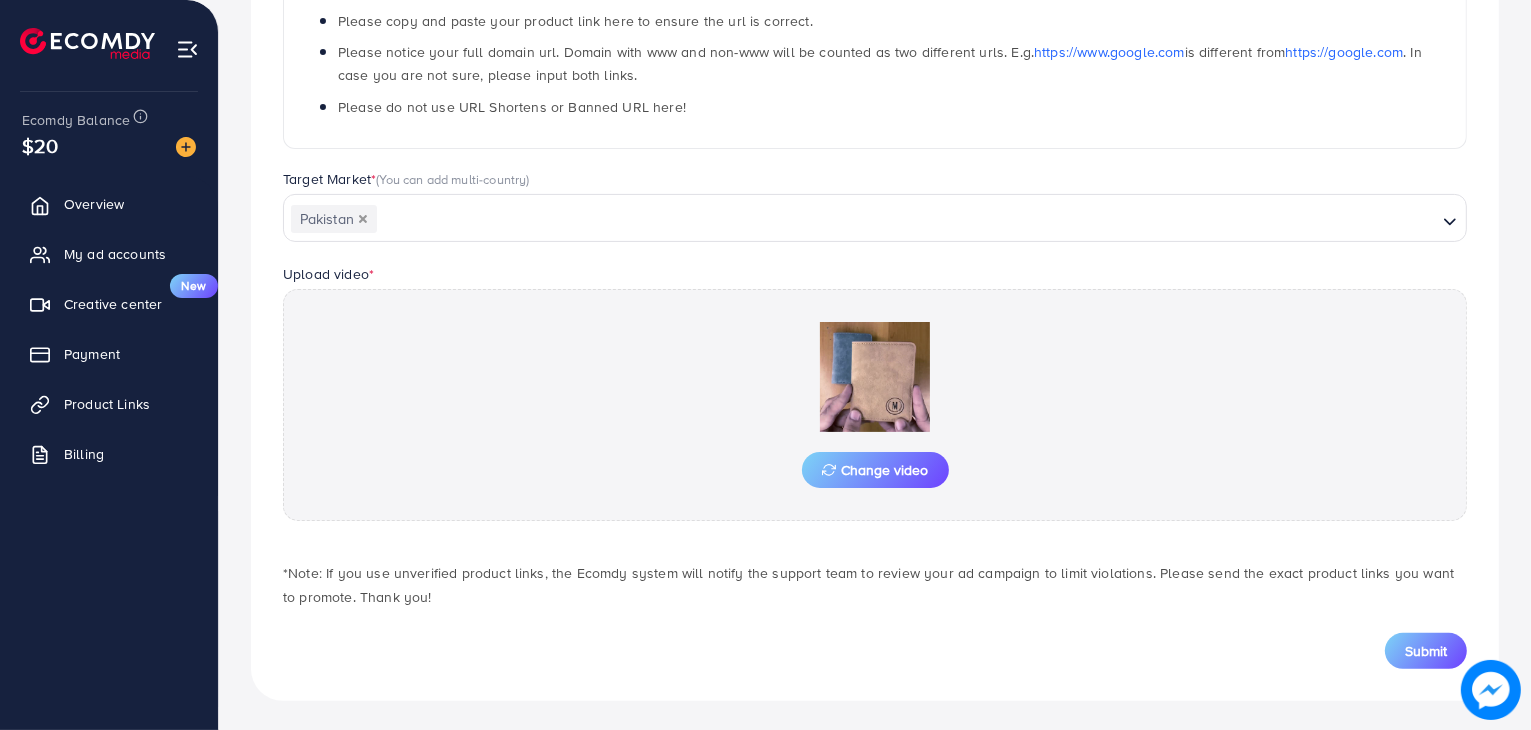 scroll, scrollTop: 408, scrollLeft: 0, axis: vertical 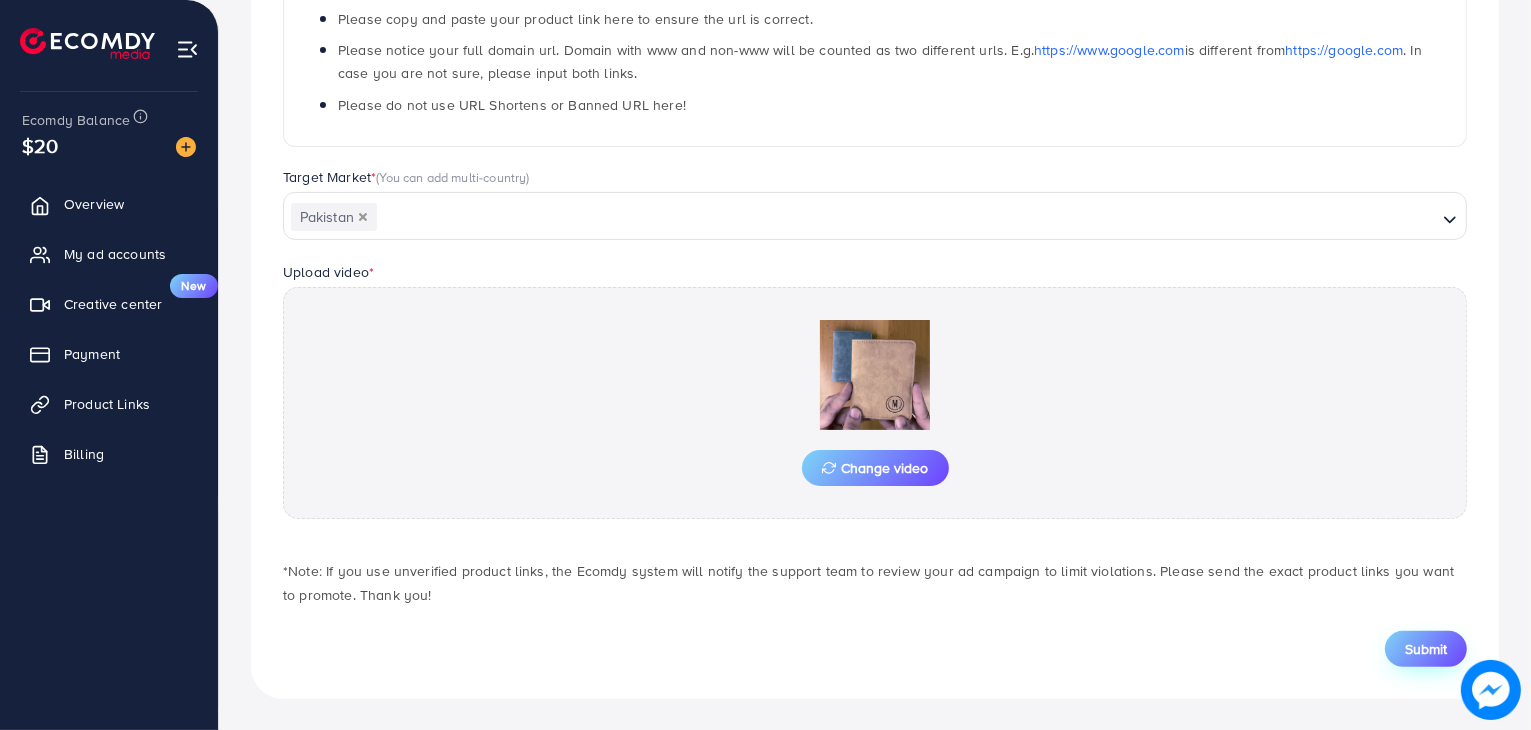 click on "Submit" at bounding box center (1426, 649) 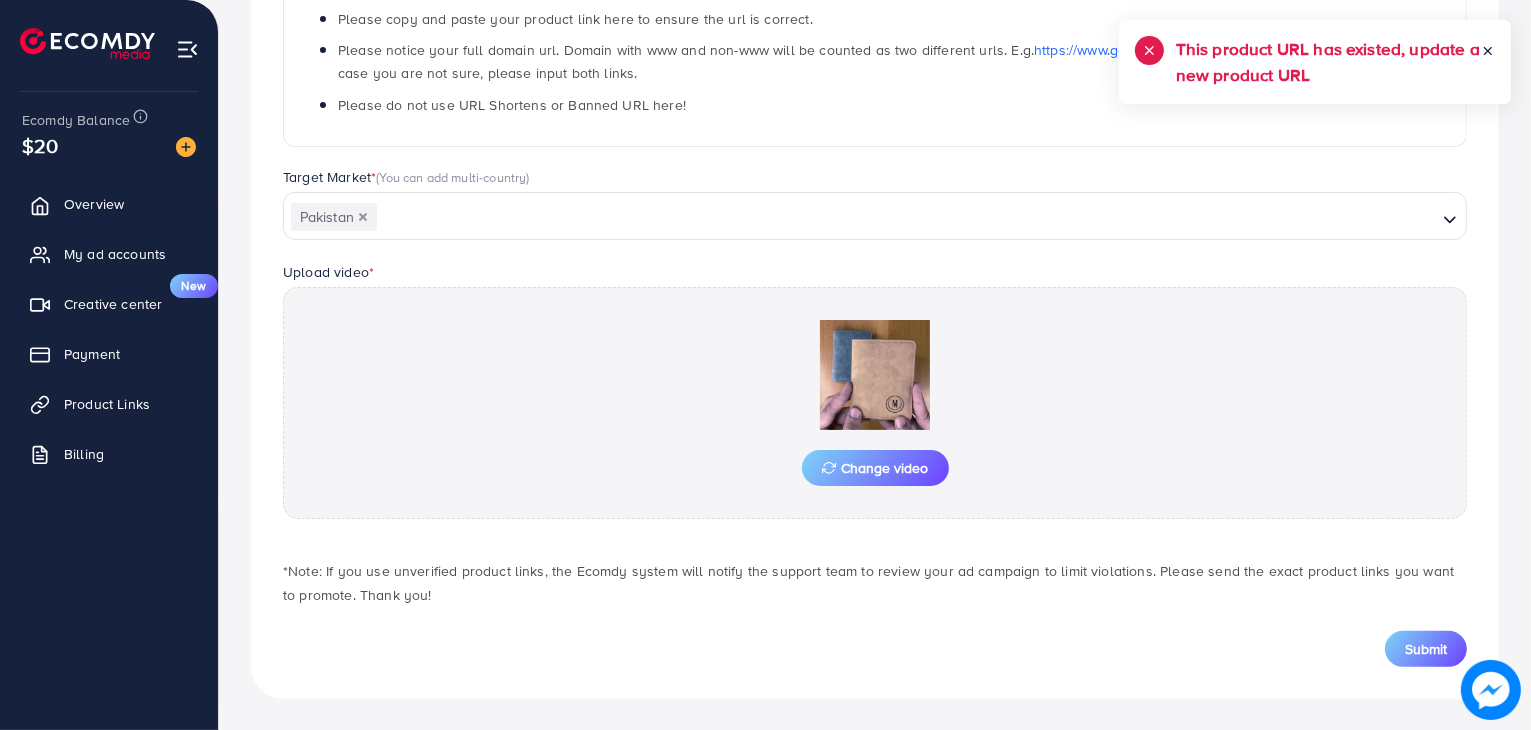 scroll, scrollTop: 0, scrollLeft: 0, axis: both 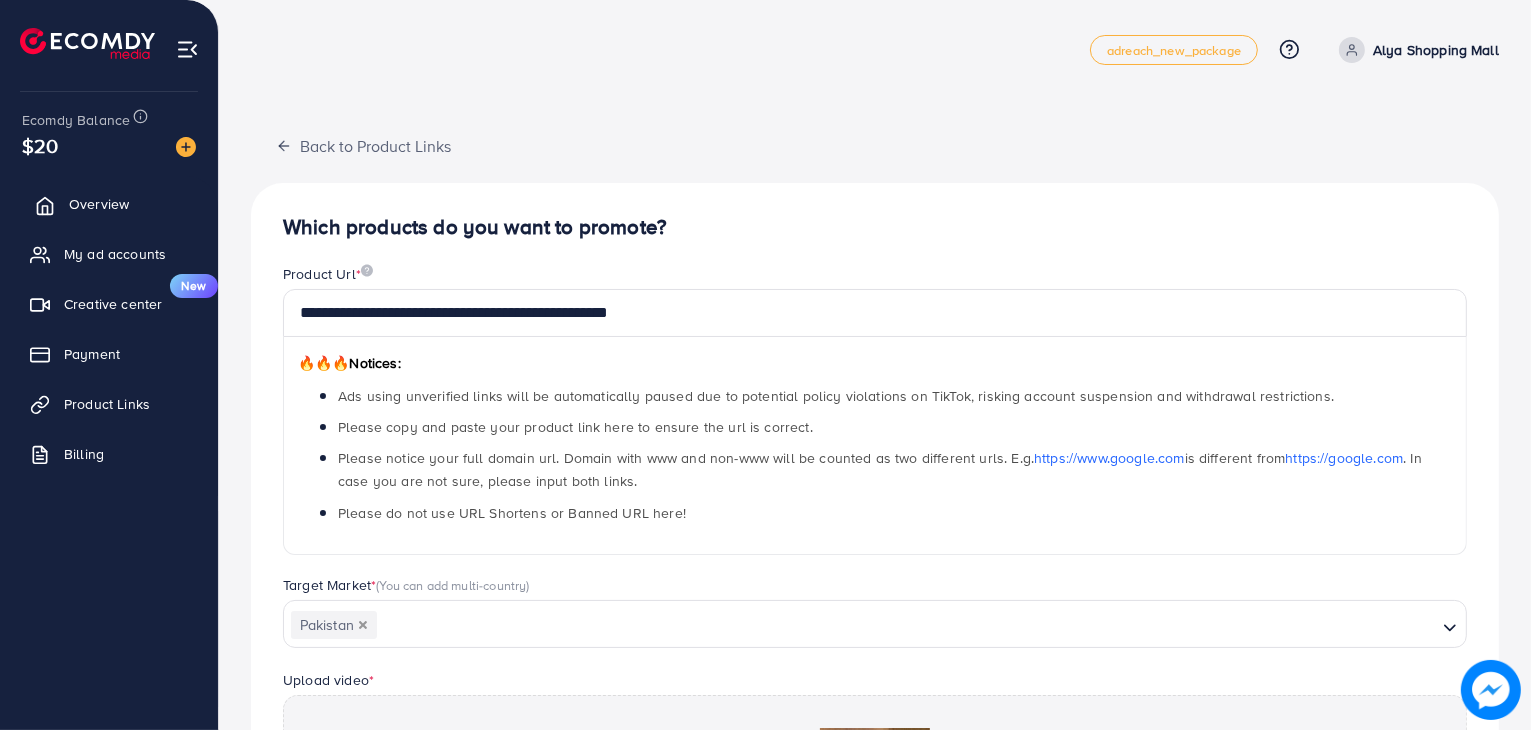 click on "Overview" at bounding box center [99, 204] 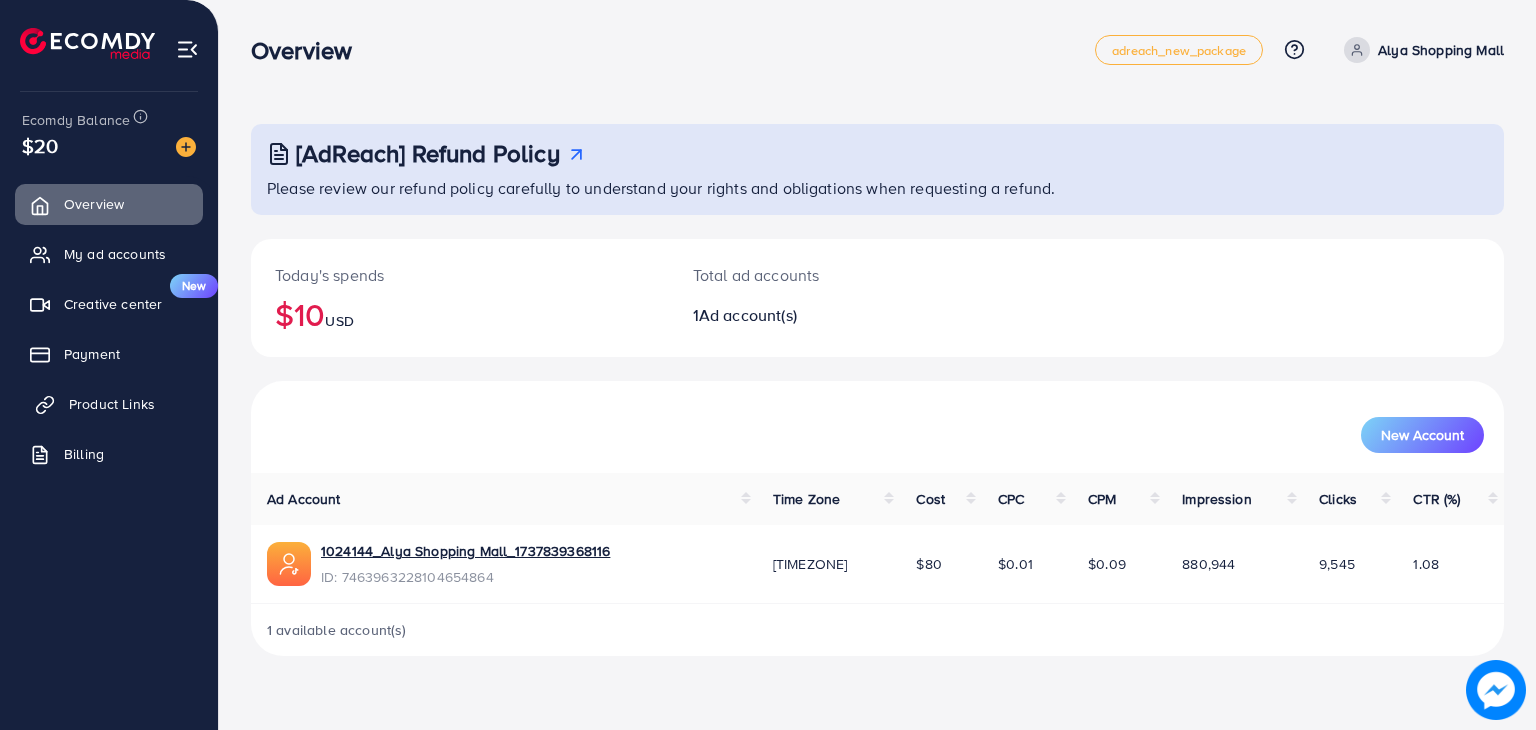 click on "Product Links" at bounding box center [112, 404] 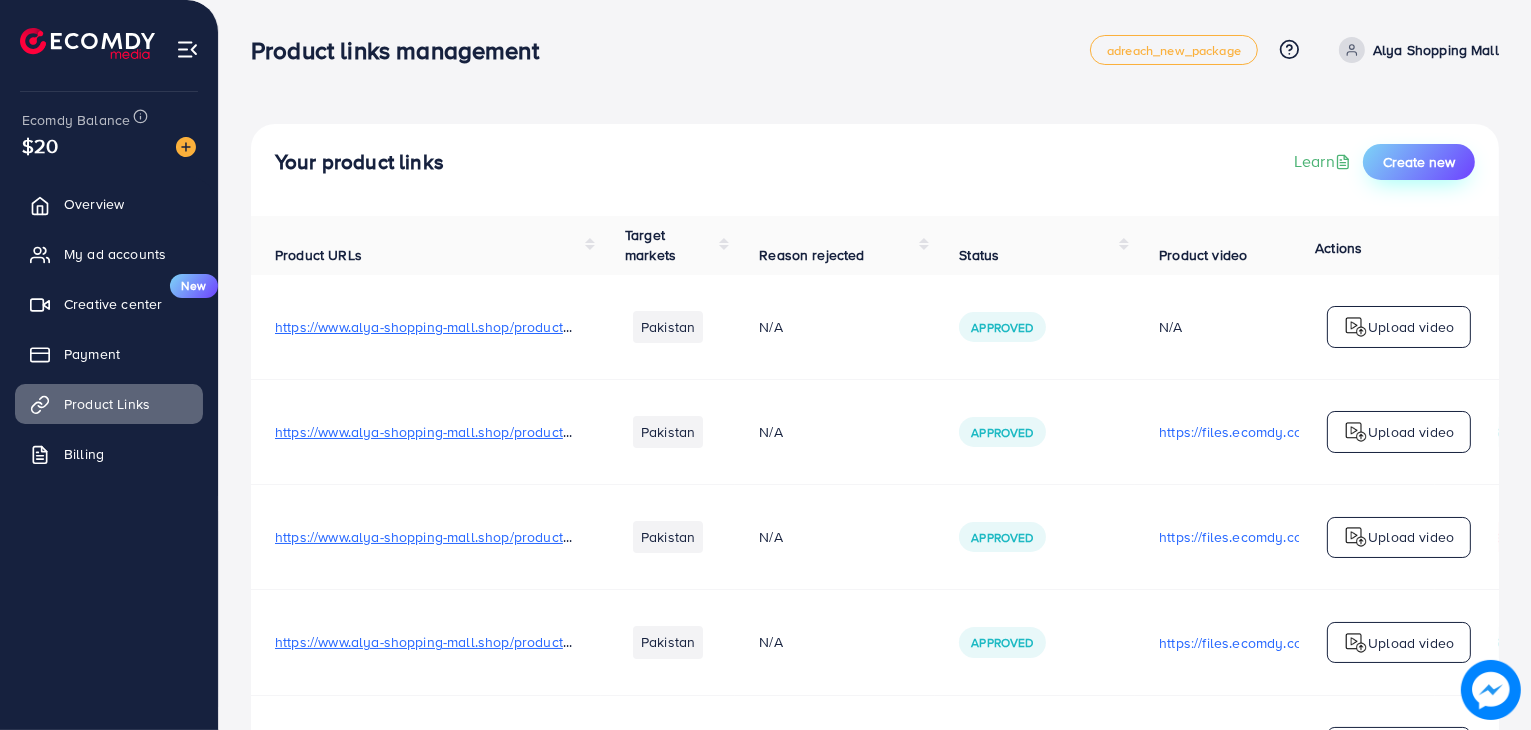 click on "Create new" at bounding box center [1419, 162] 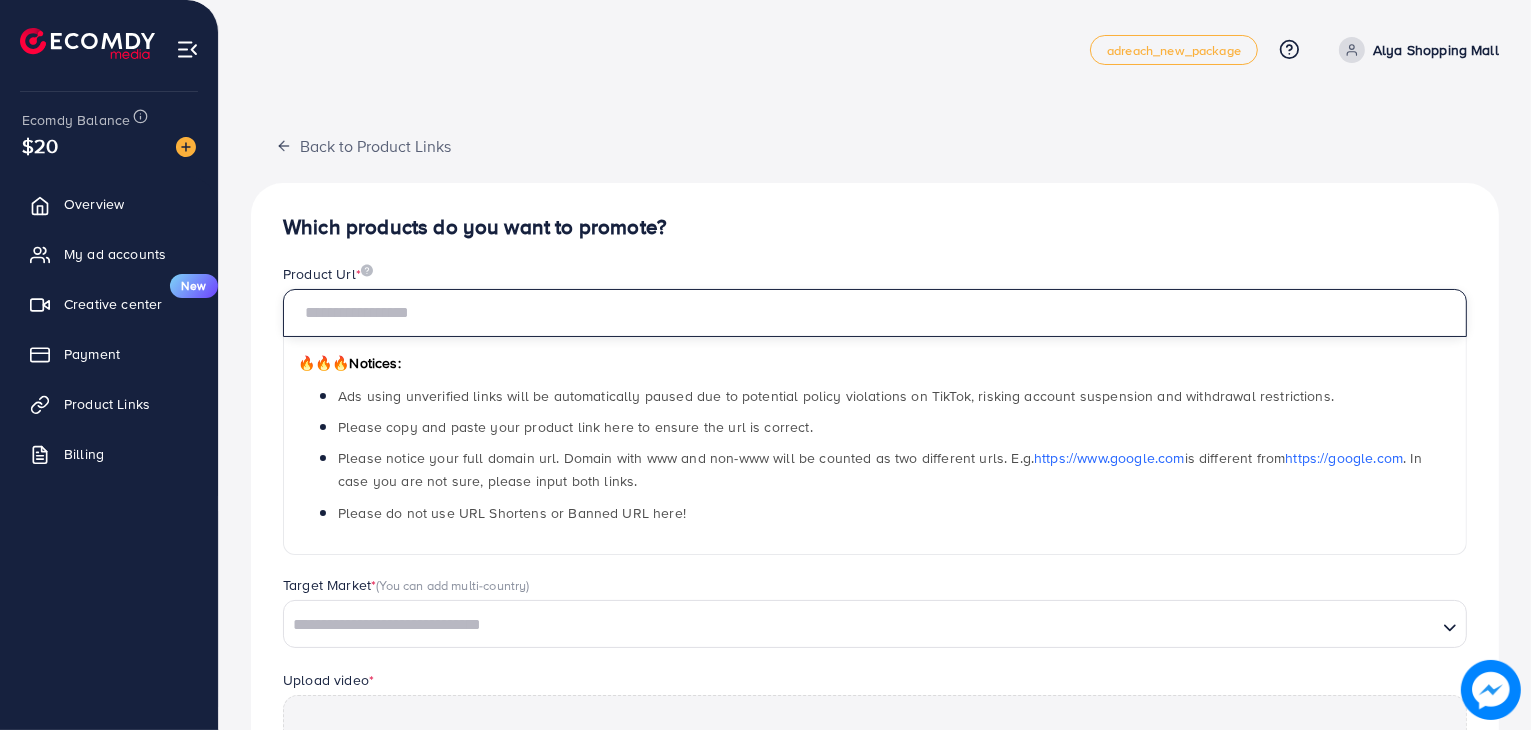 click at bounding box center (875, 313) 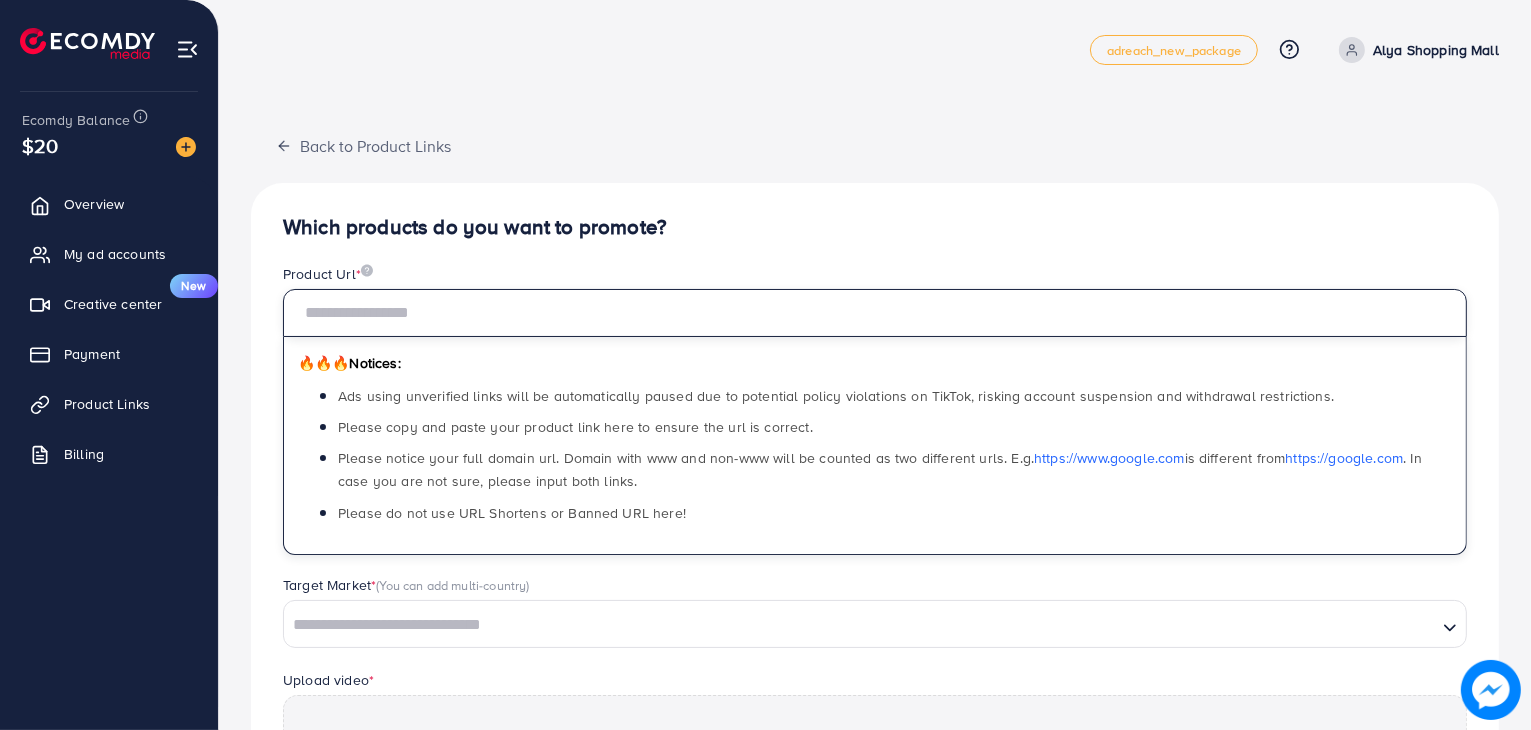 paste on "**********" 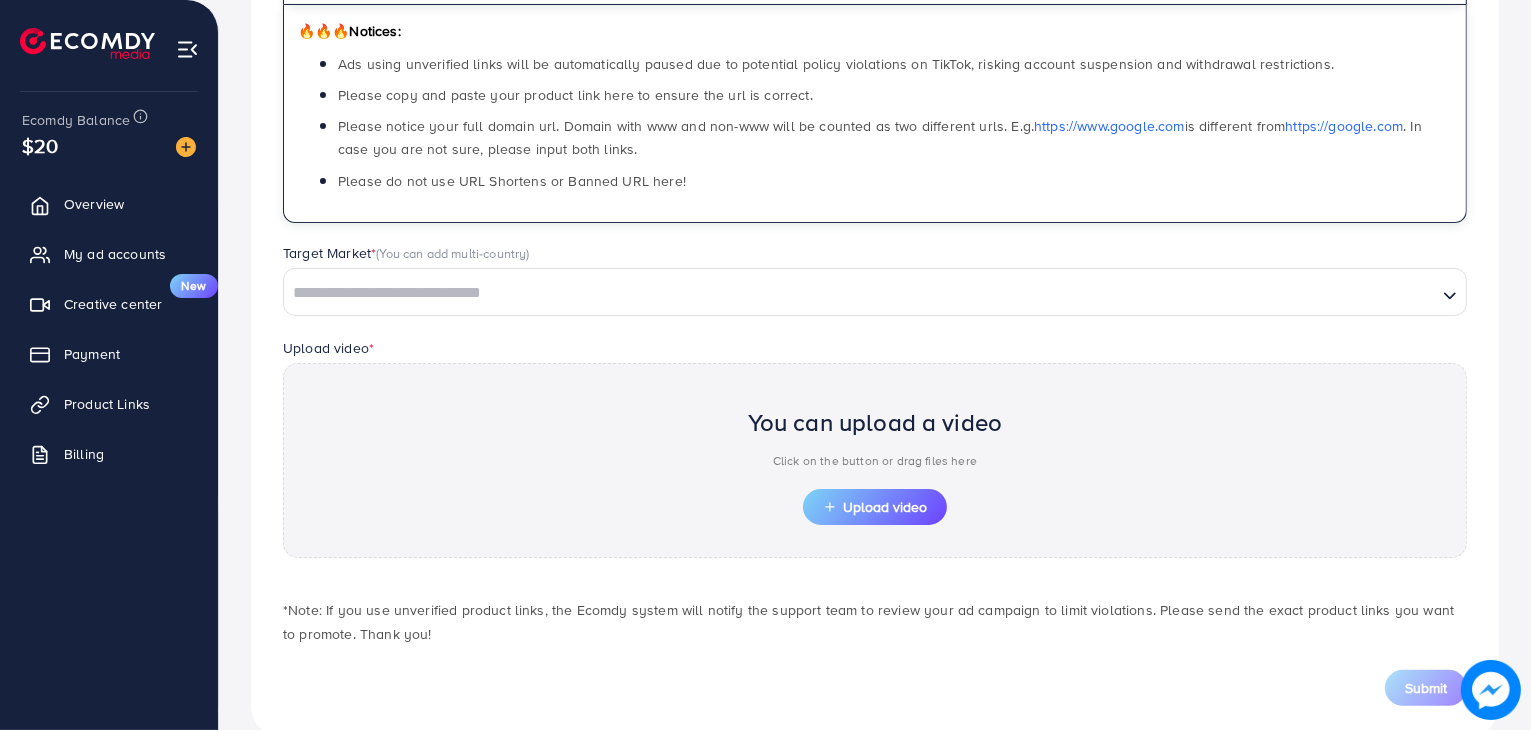 scroll, scrollTop: 371, scrollLeft: 0, axis: vertical 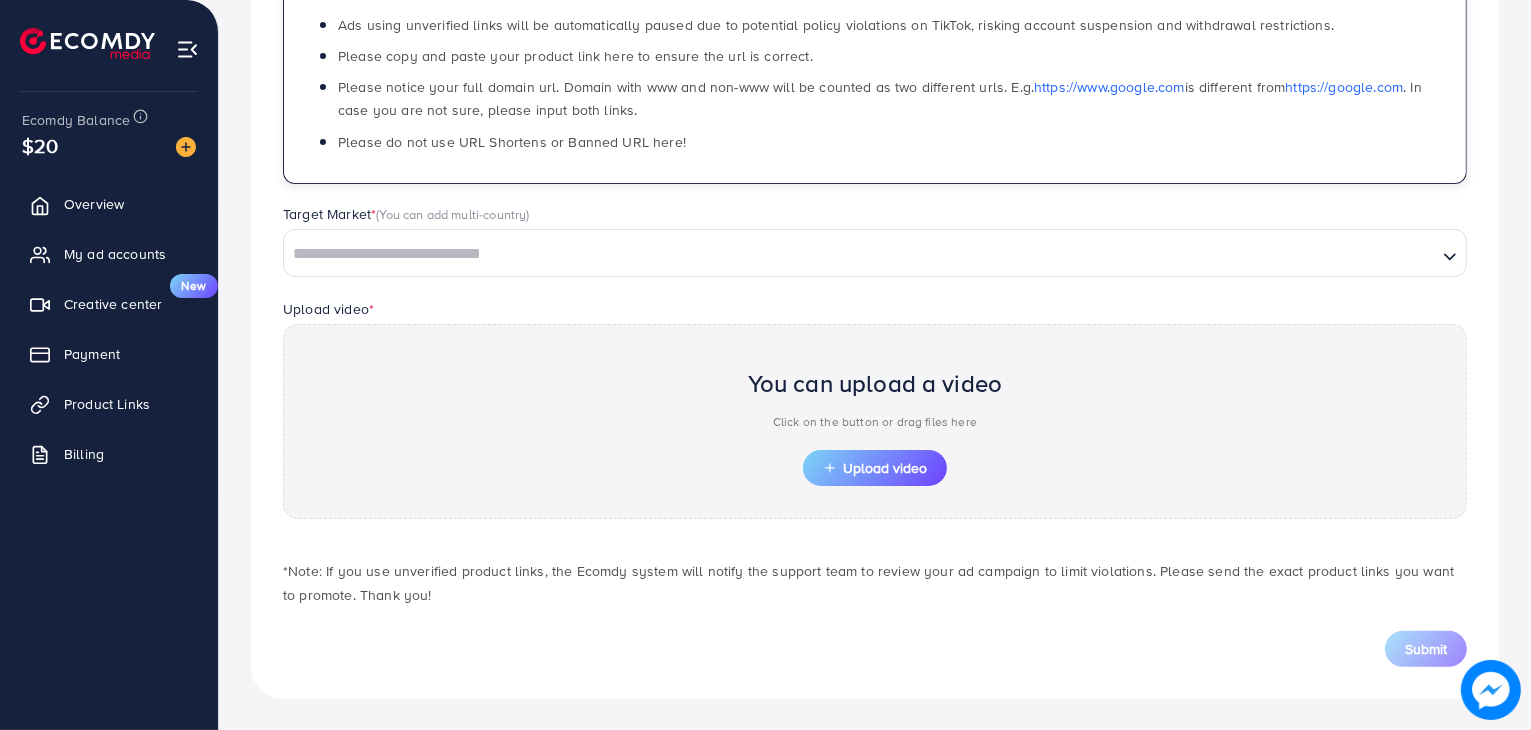 type on "**********" 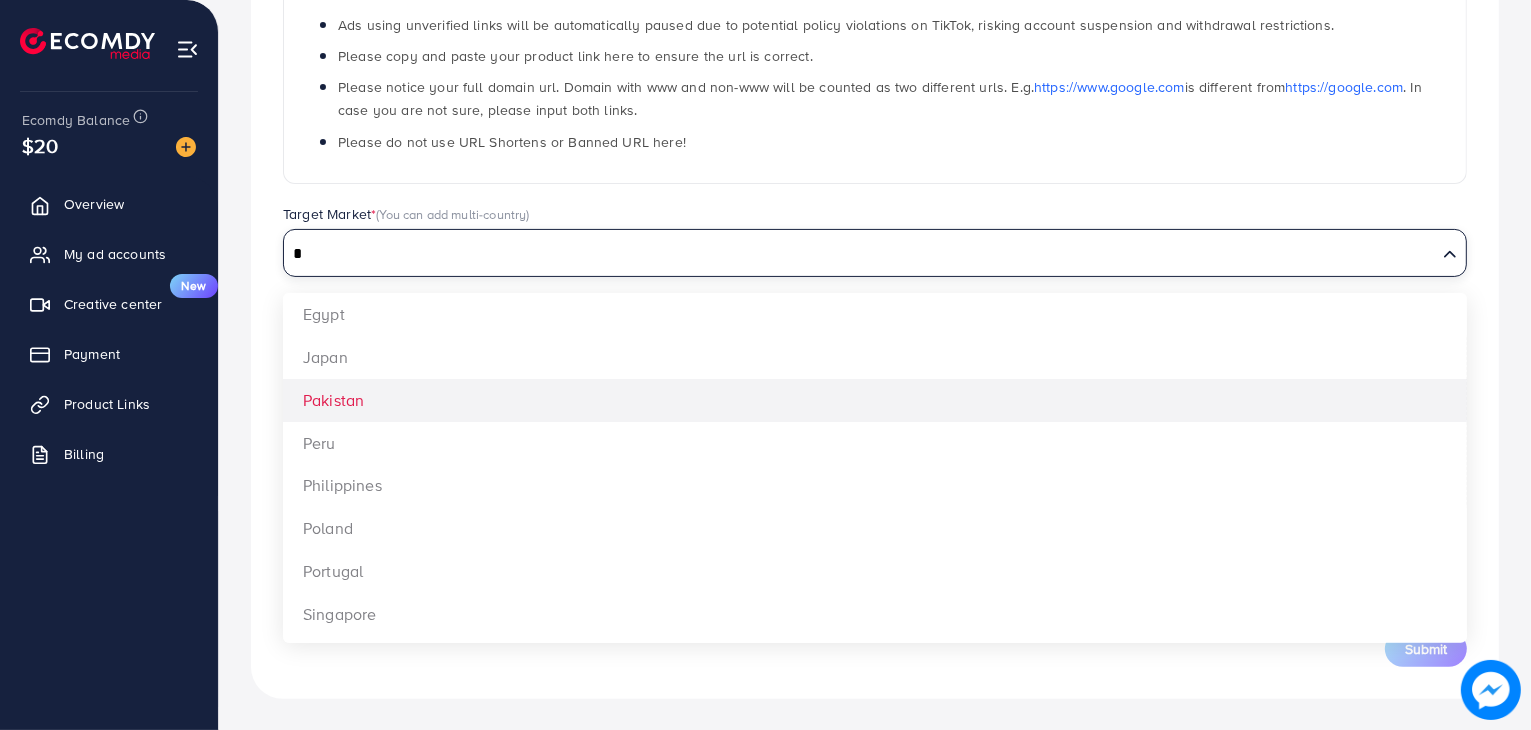 type on "*" 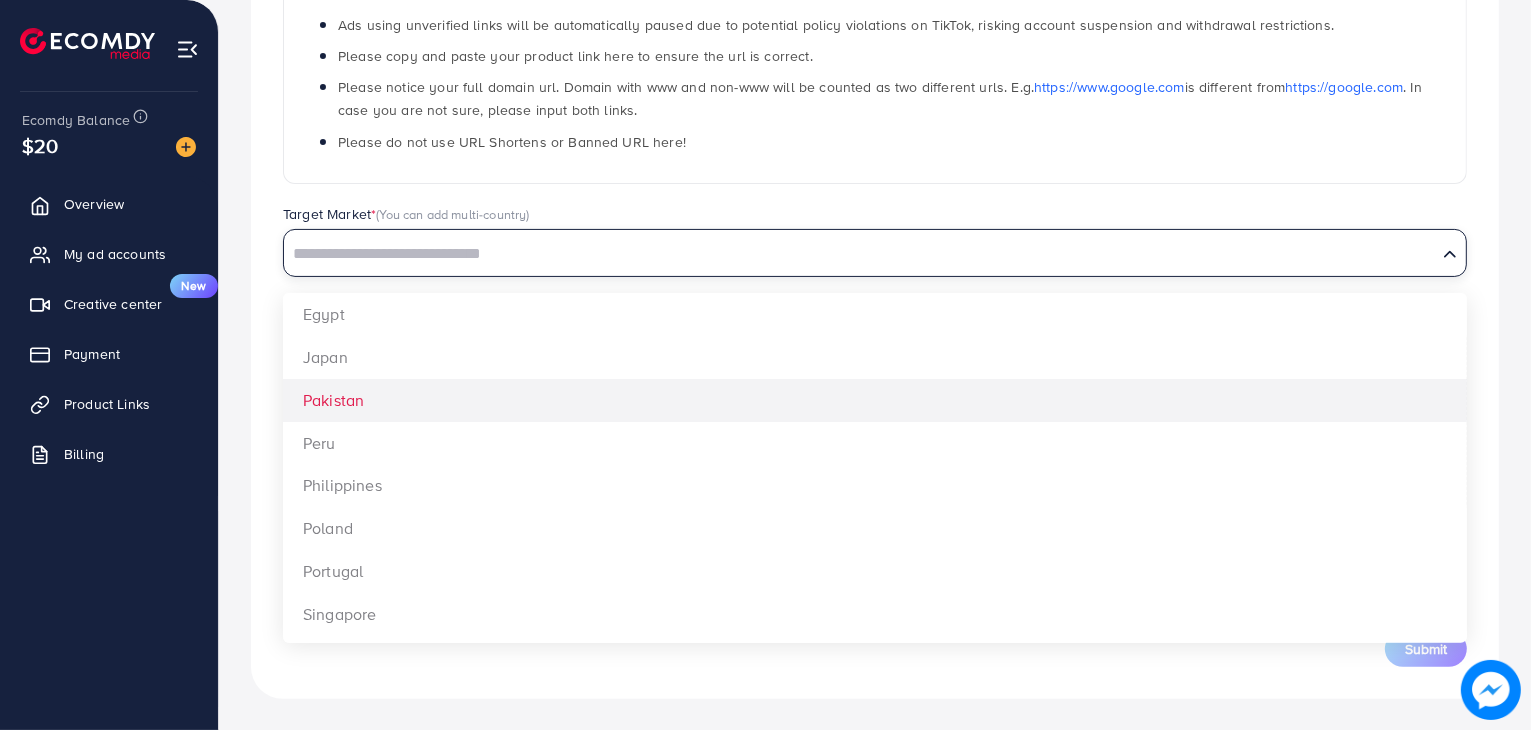 click on "**********" at bounding box center (875, 255) 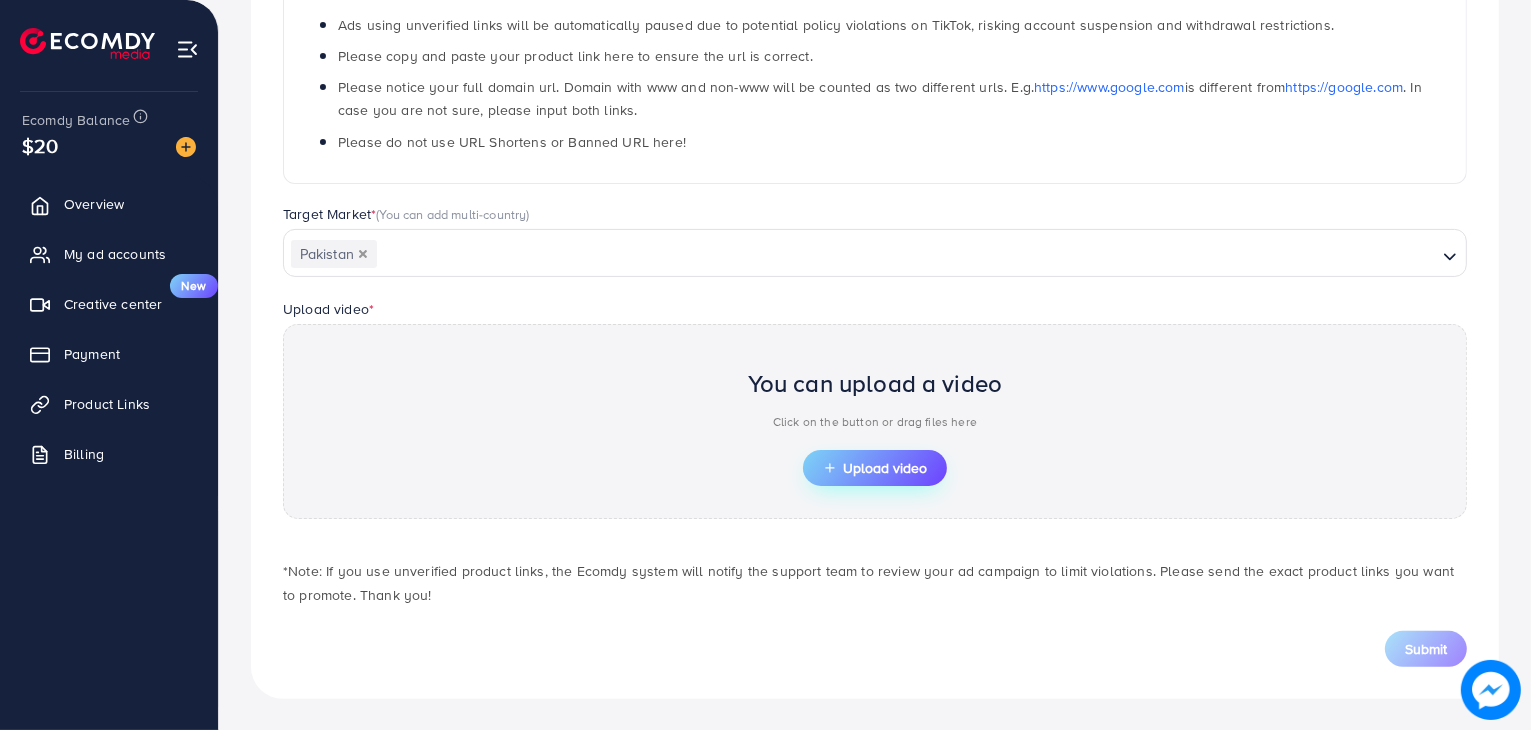 click on "Upload video" at bounding box center [875, 468] 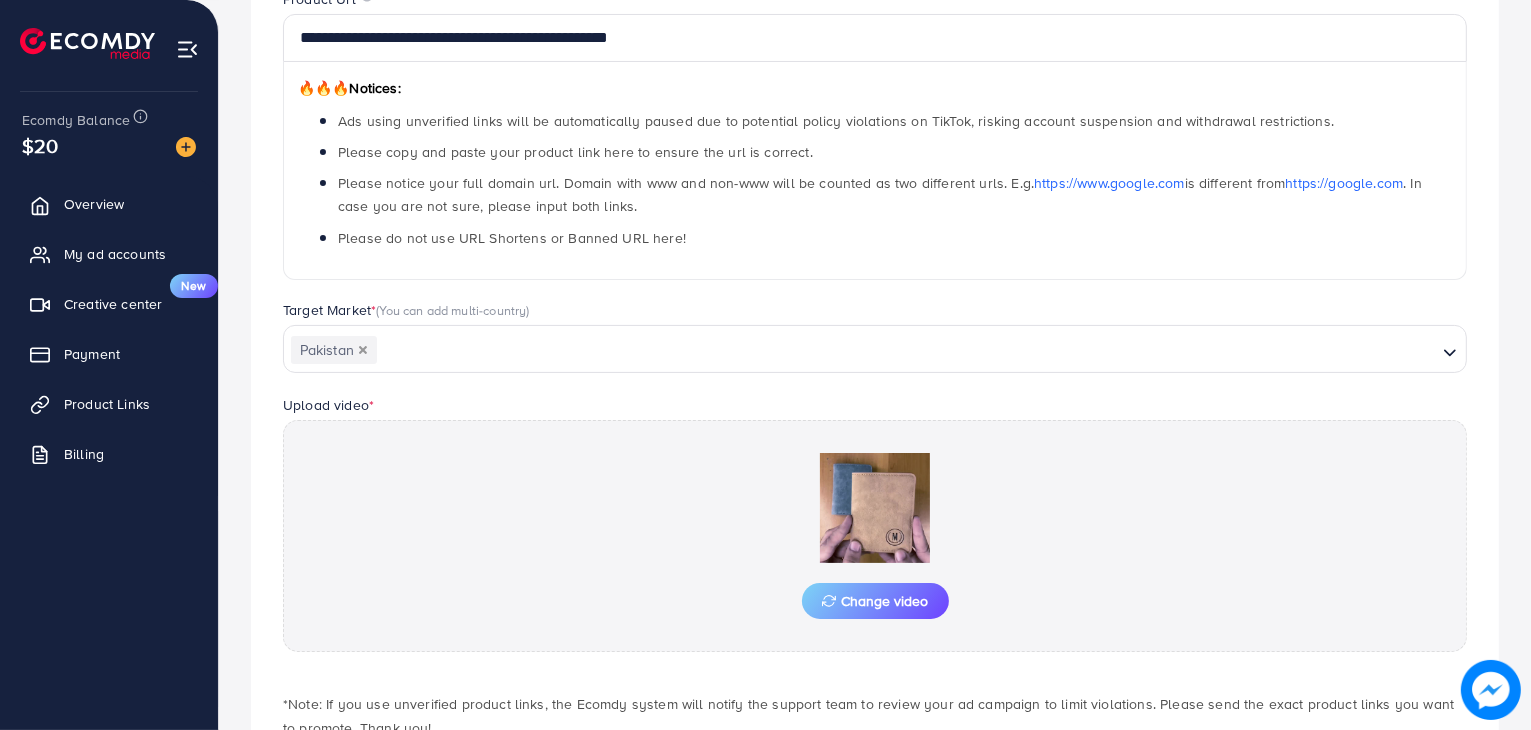 scroll, scrollTop: 371, scrollLeft: 0, axis: vertical 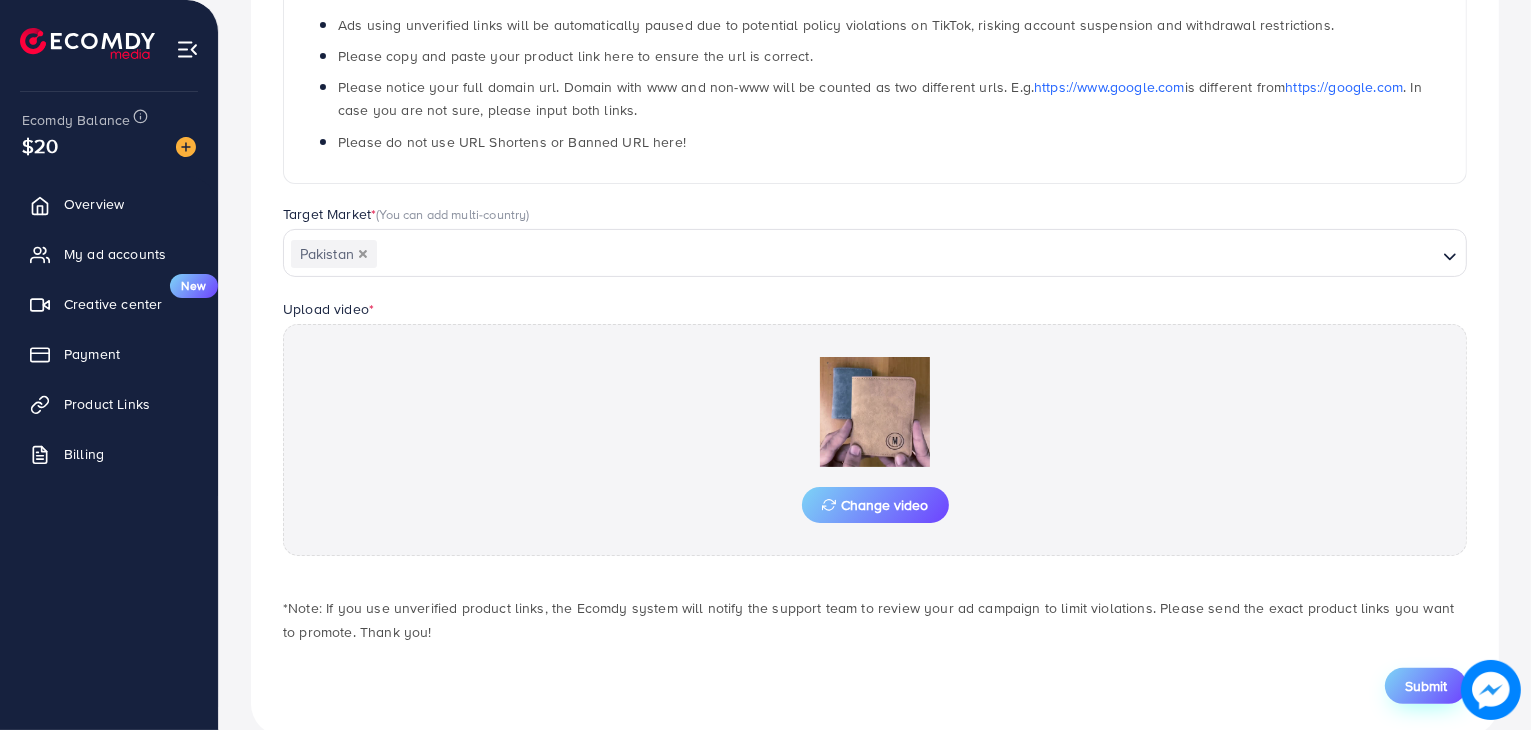 click on "Submit" at bounding box center (1426, 686) 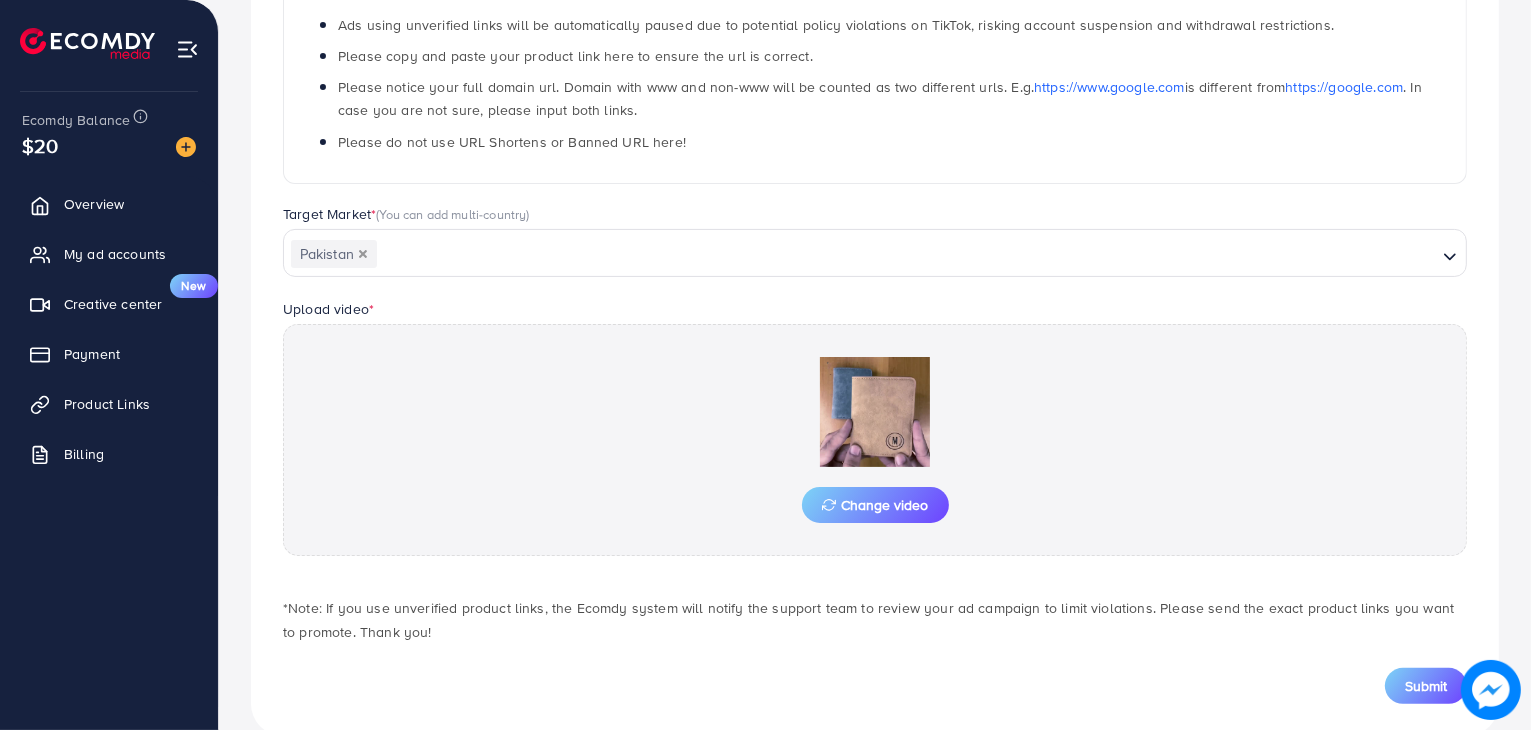 scroll, scrollTop: 0, scrollLeft: 0, axis: both 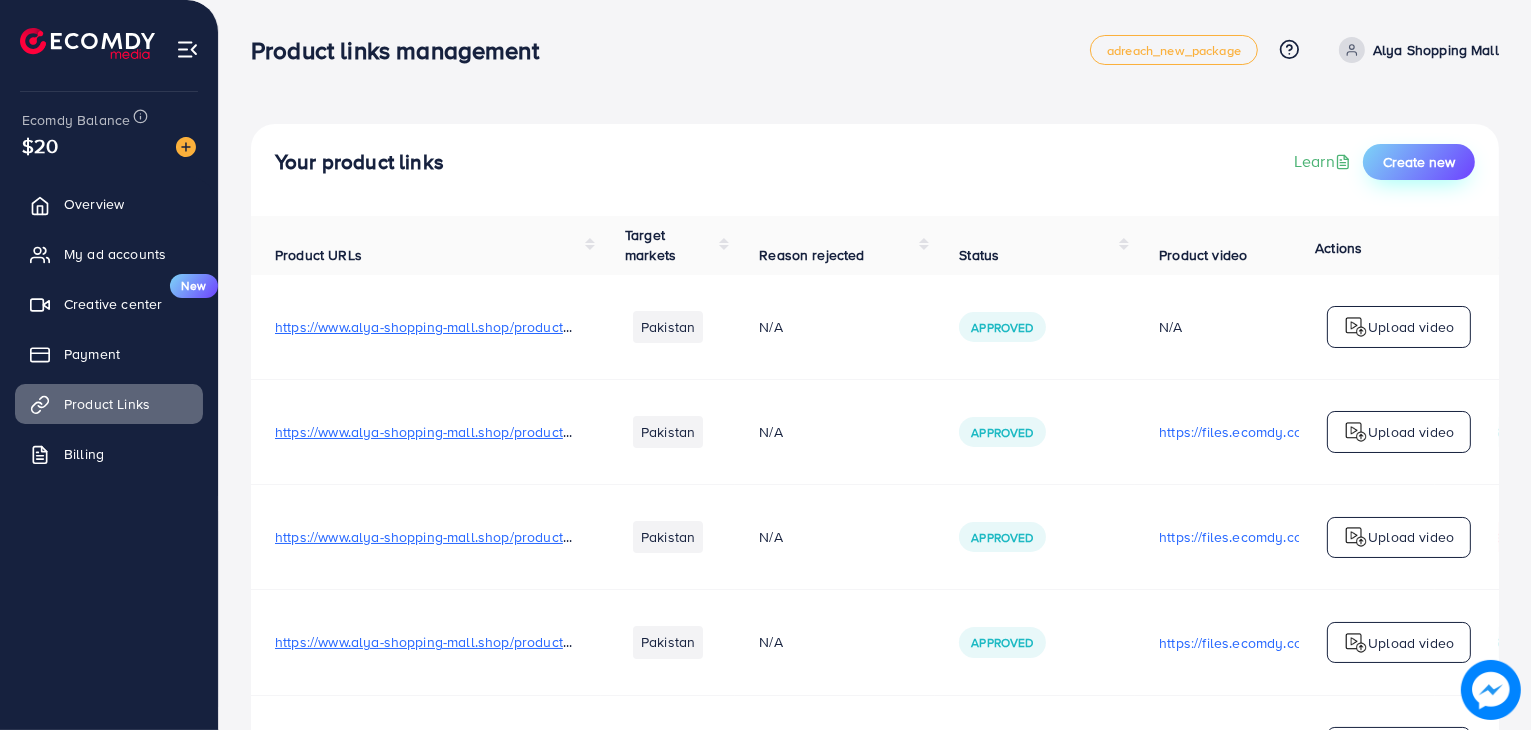 click on "Create new" at bounding box center [1419, 162] 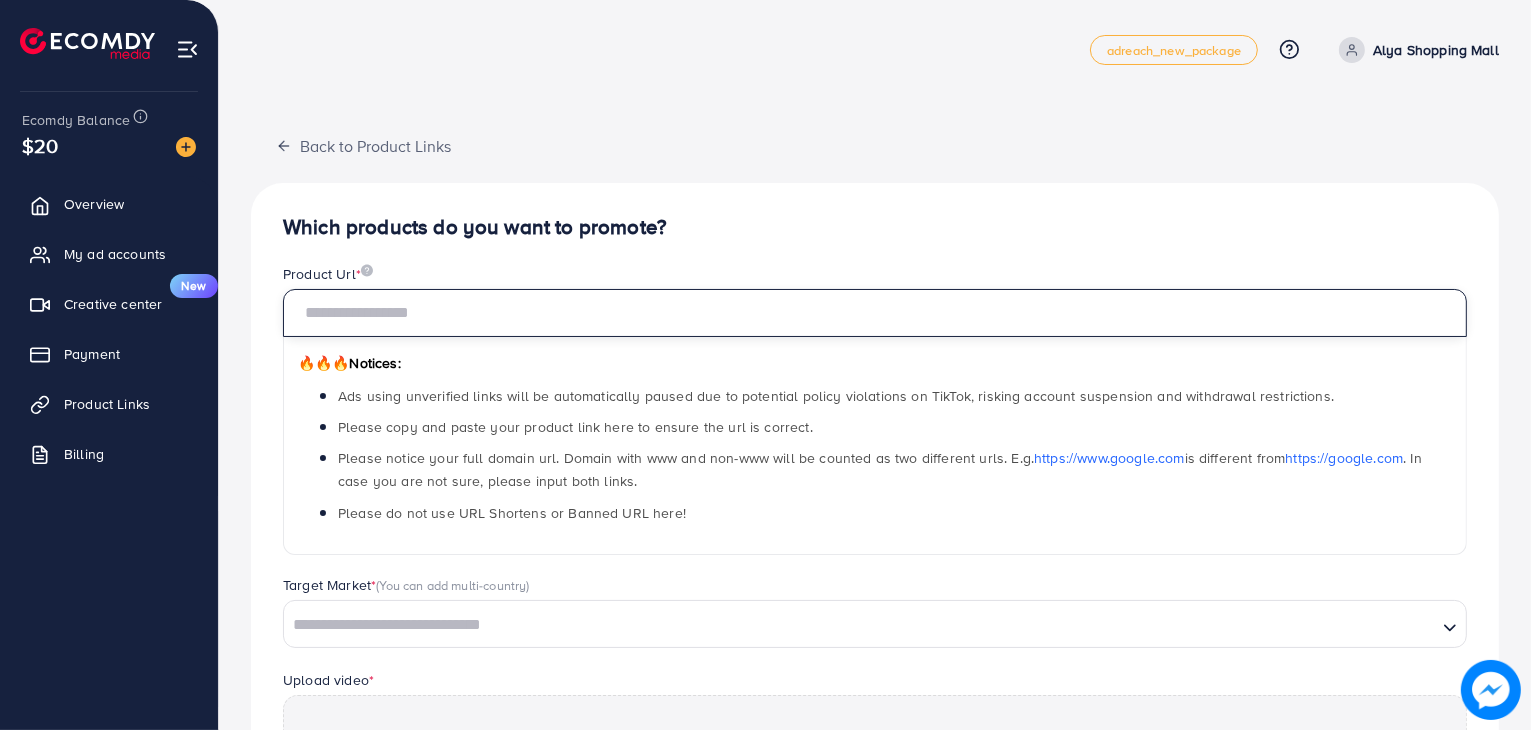 click at bounding box center (875, 313) 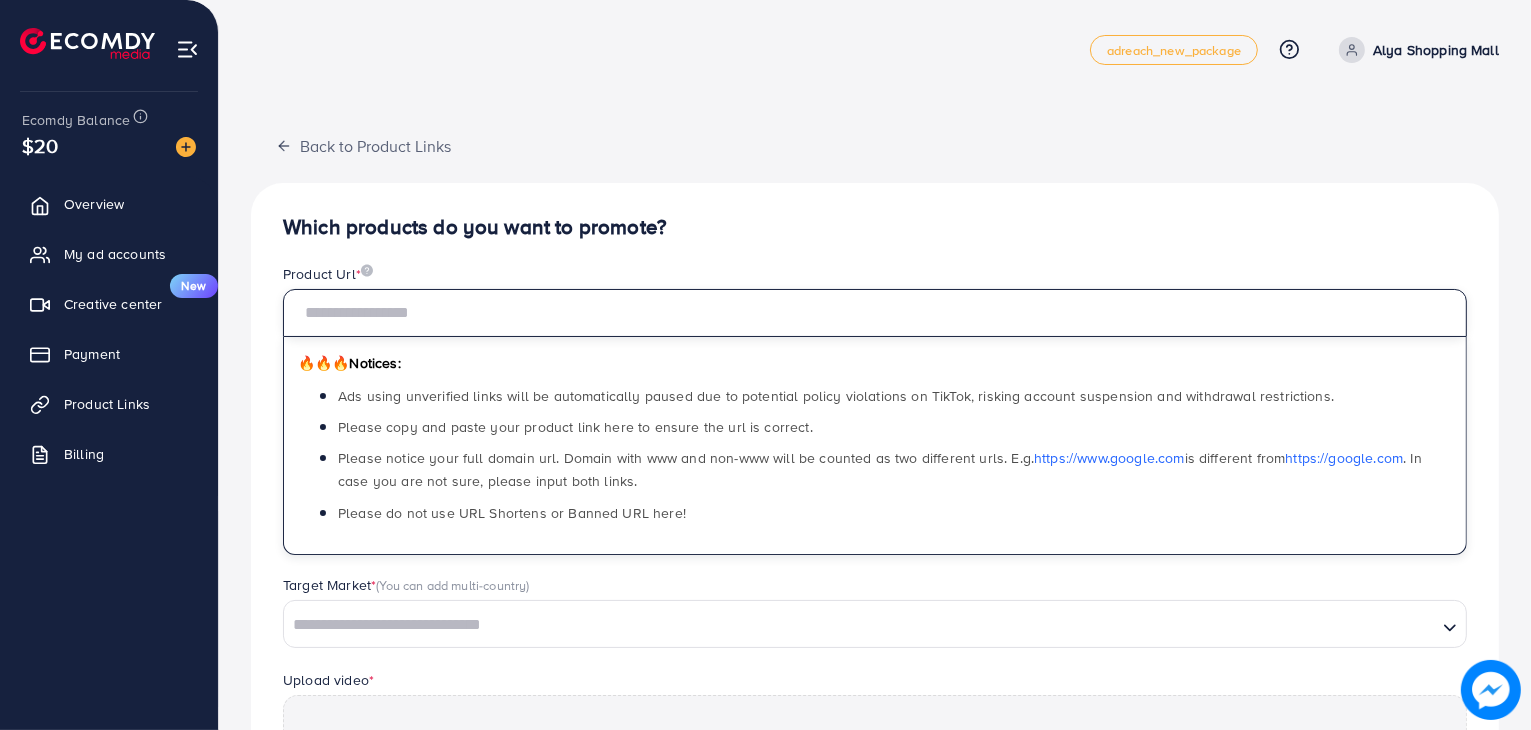 paste on "**********" 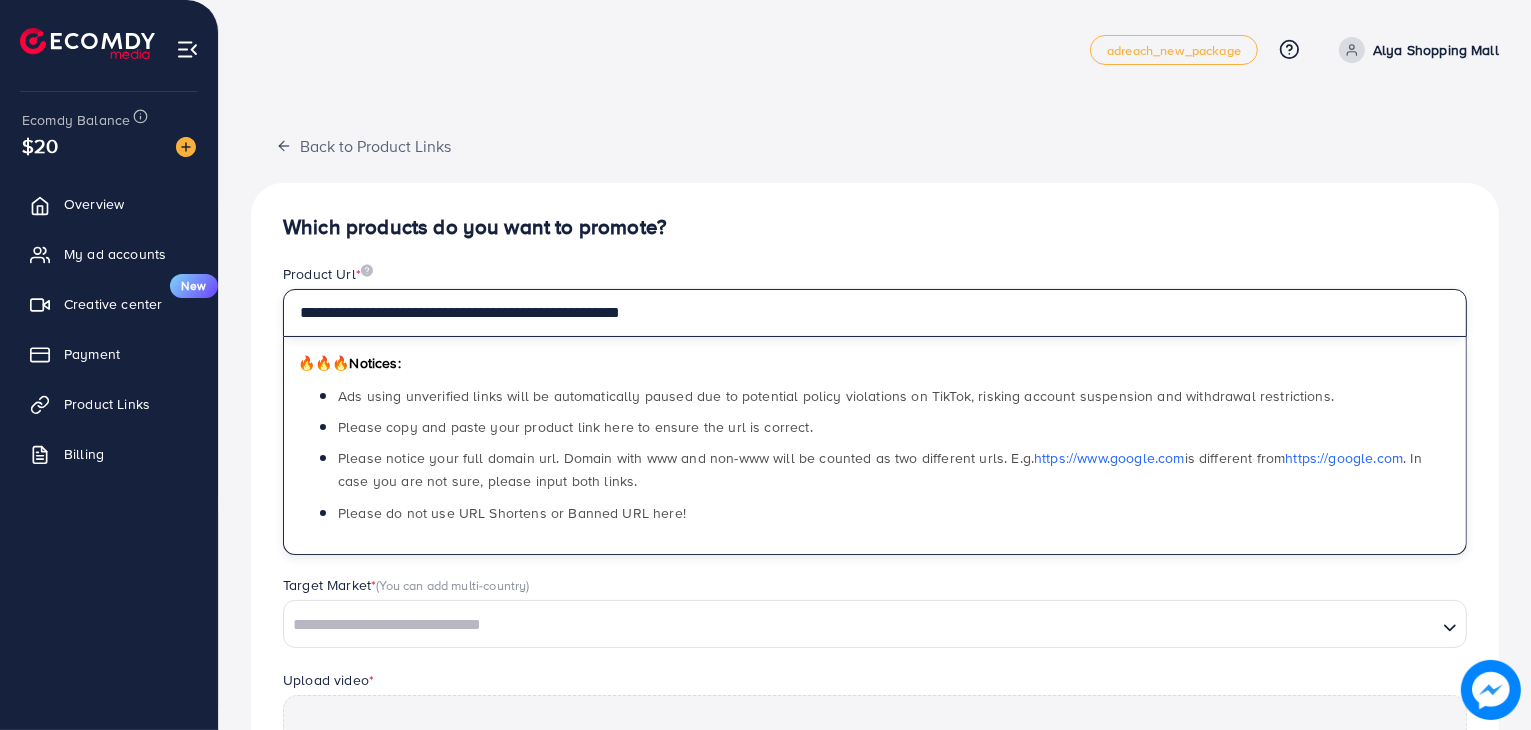 type on "**********" 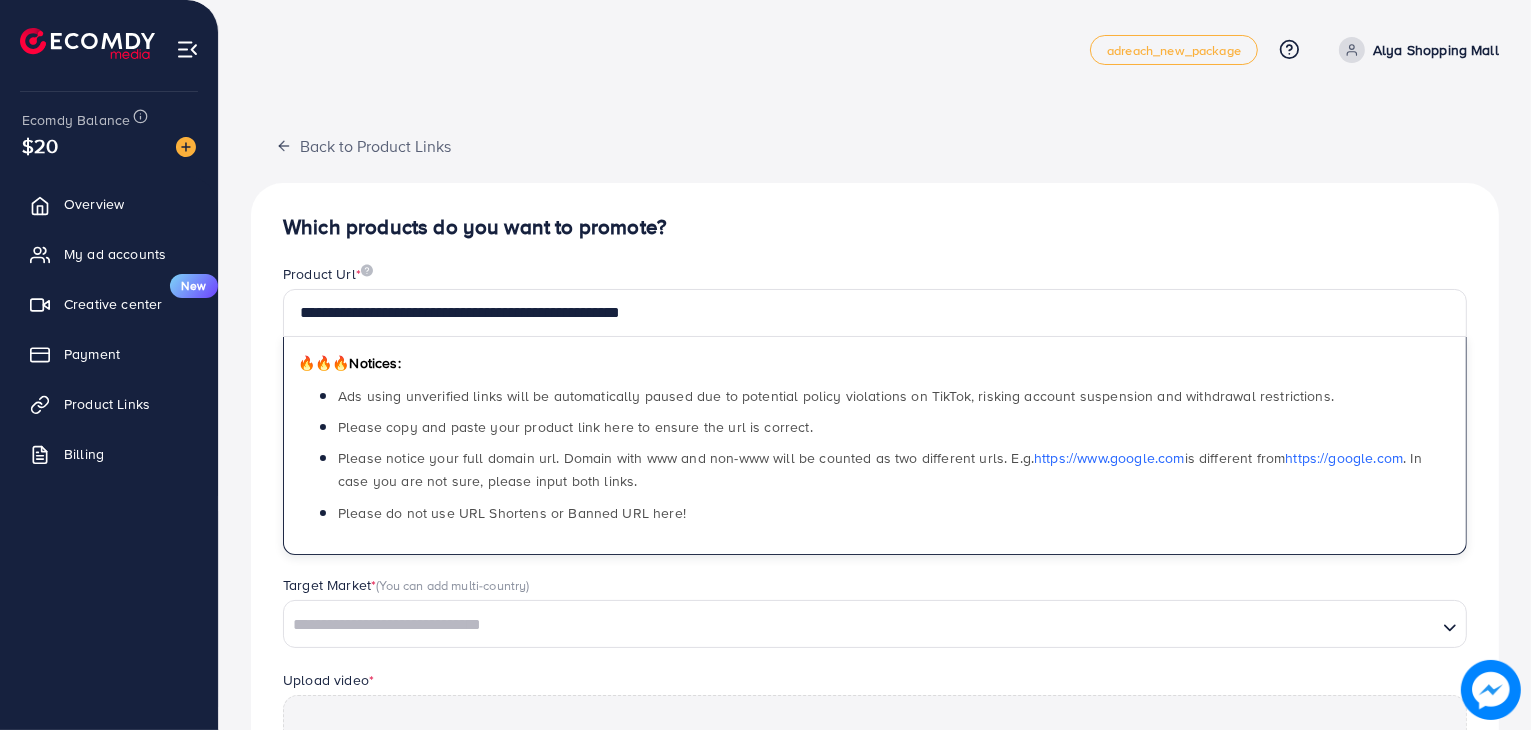 click on "Product Url  *" at bounding box center (875, 276) 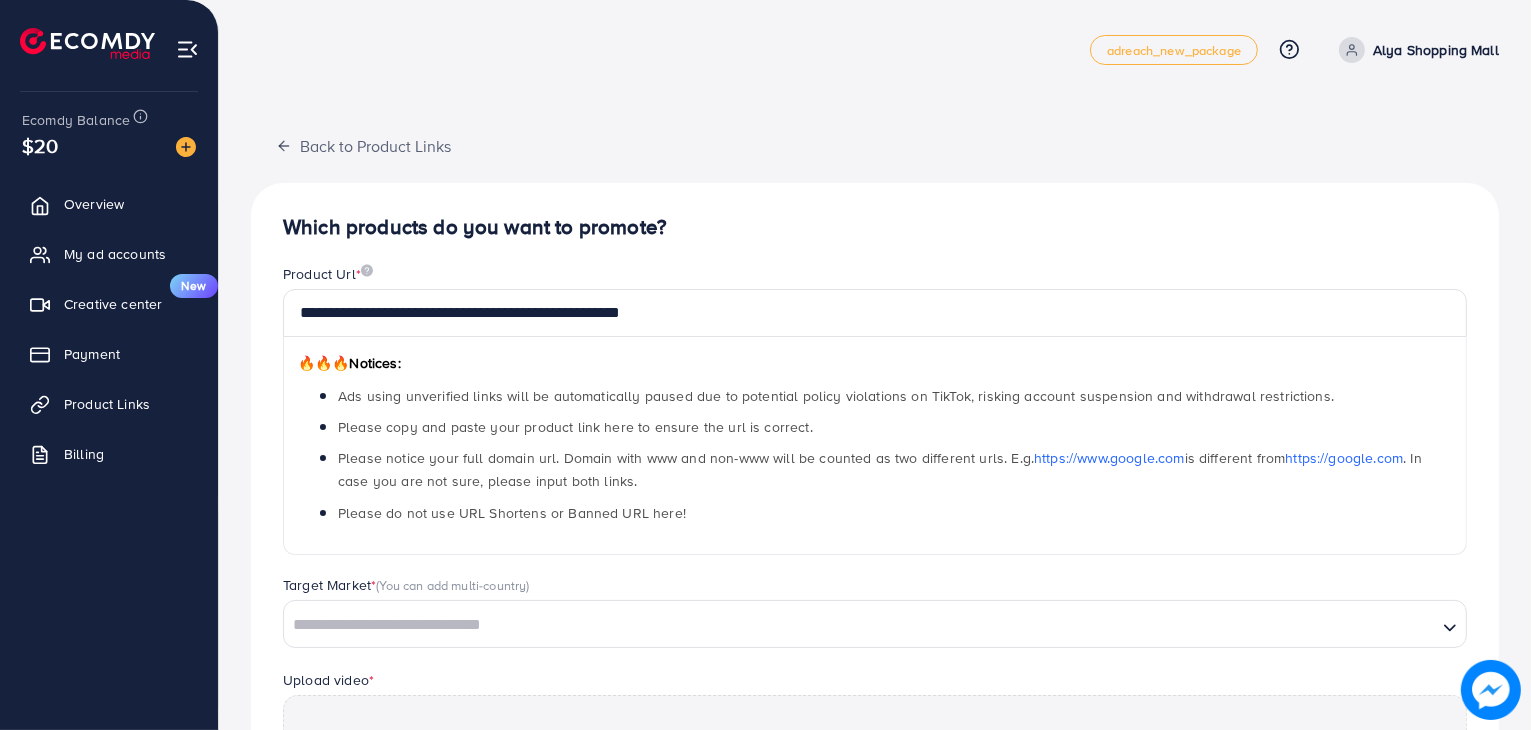 click on "Which products do you want to promote?" at bounding box center (875, 227) 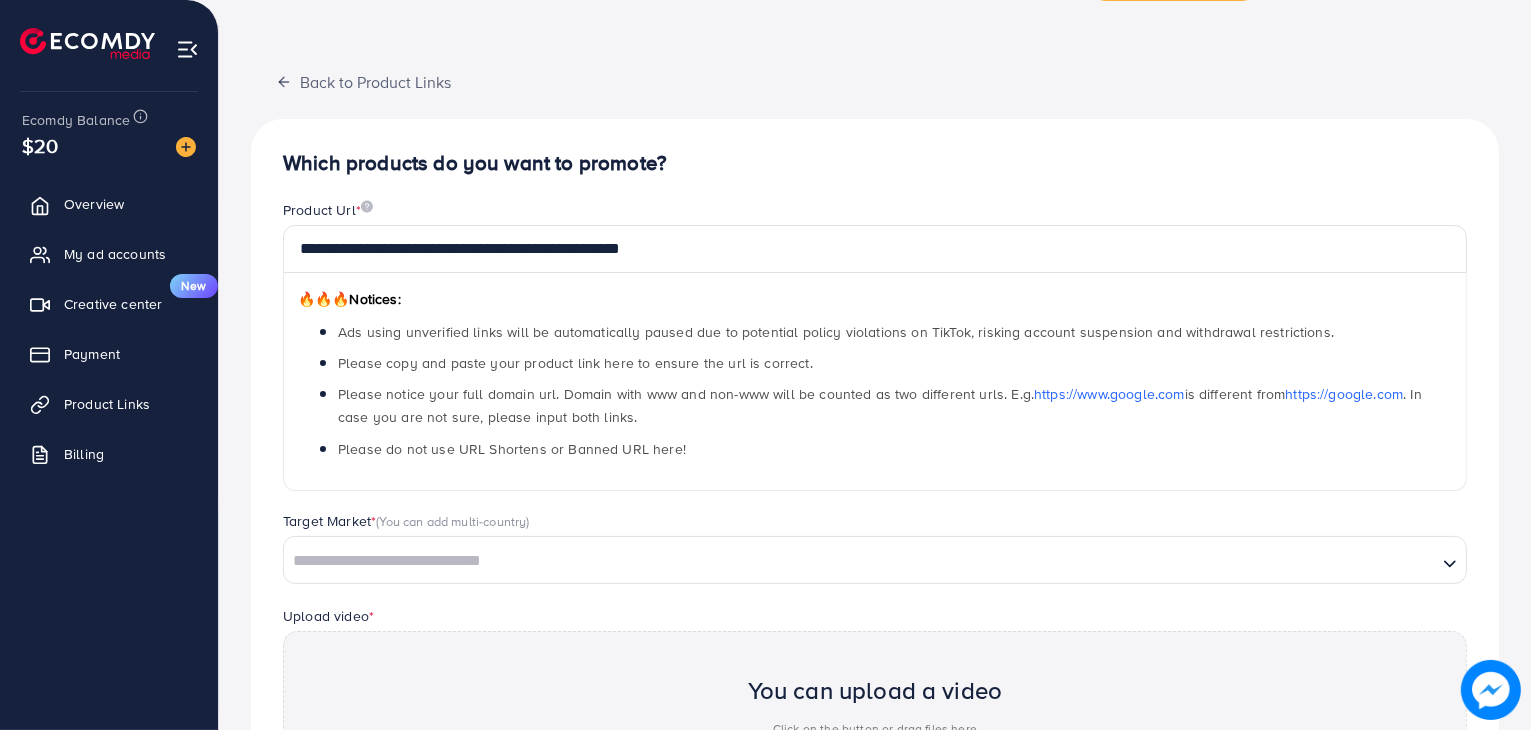 scroll, scrollTop: 100, scrollLeft: 0, axis: vertical 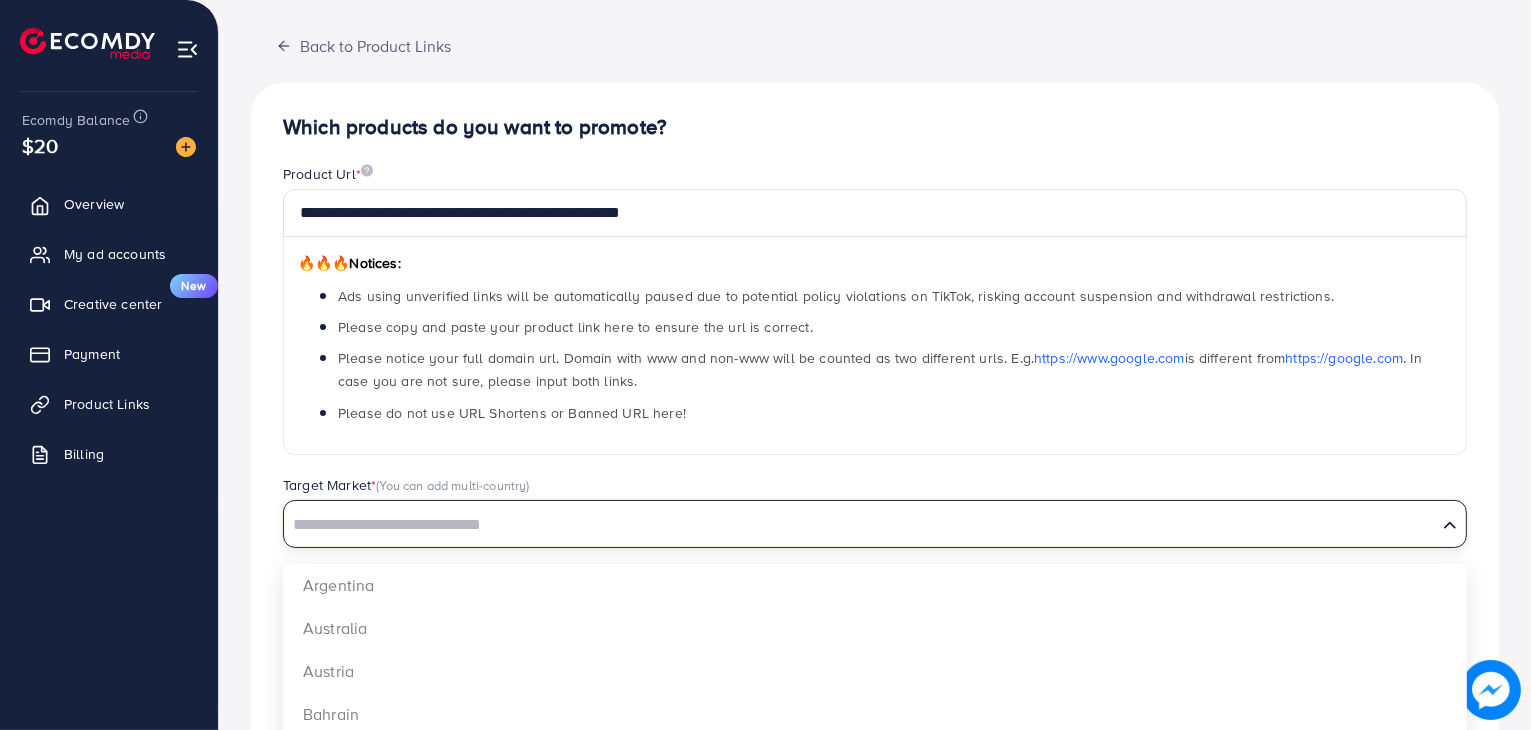 click on "Loading..." at bounding box center [875, 524] 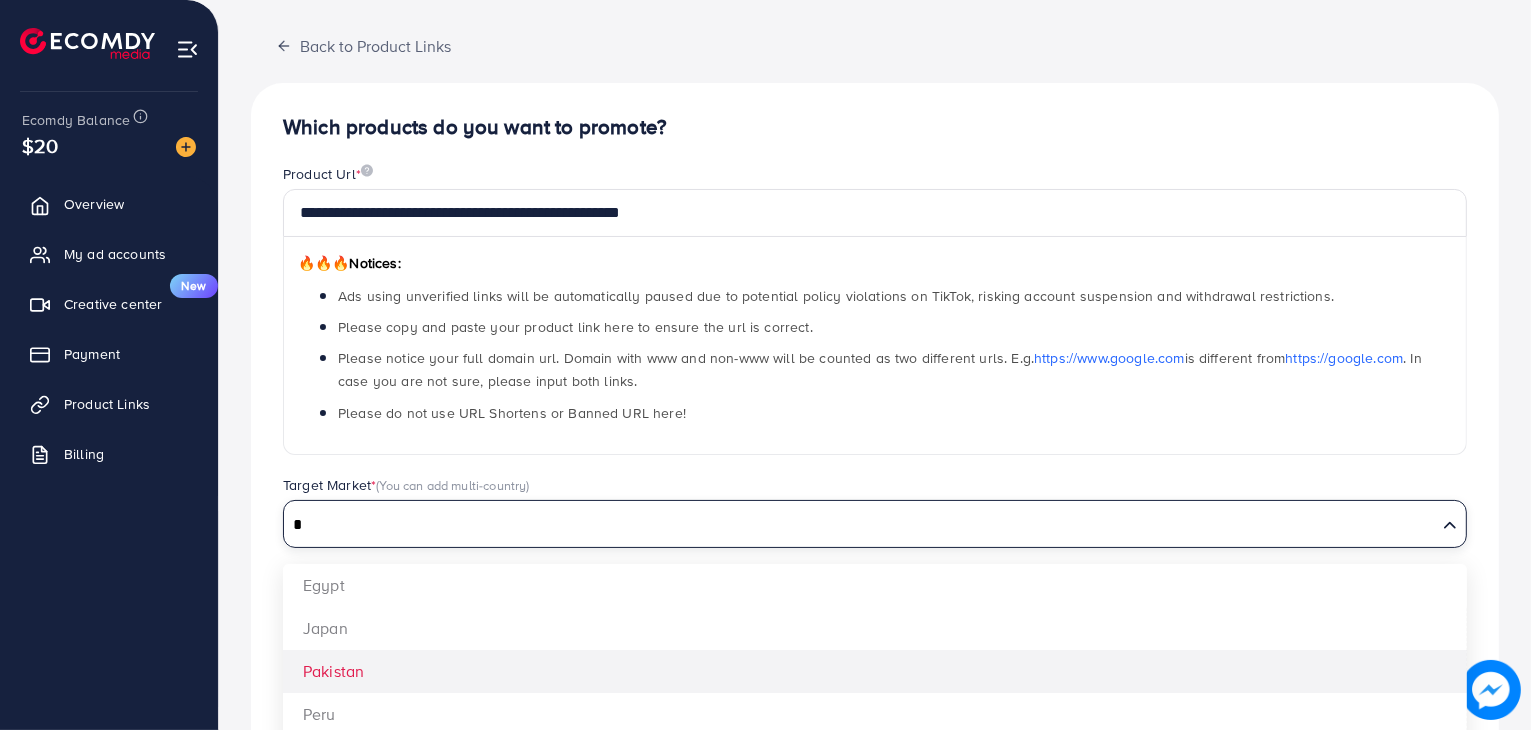 type on "*" 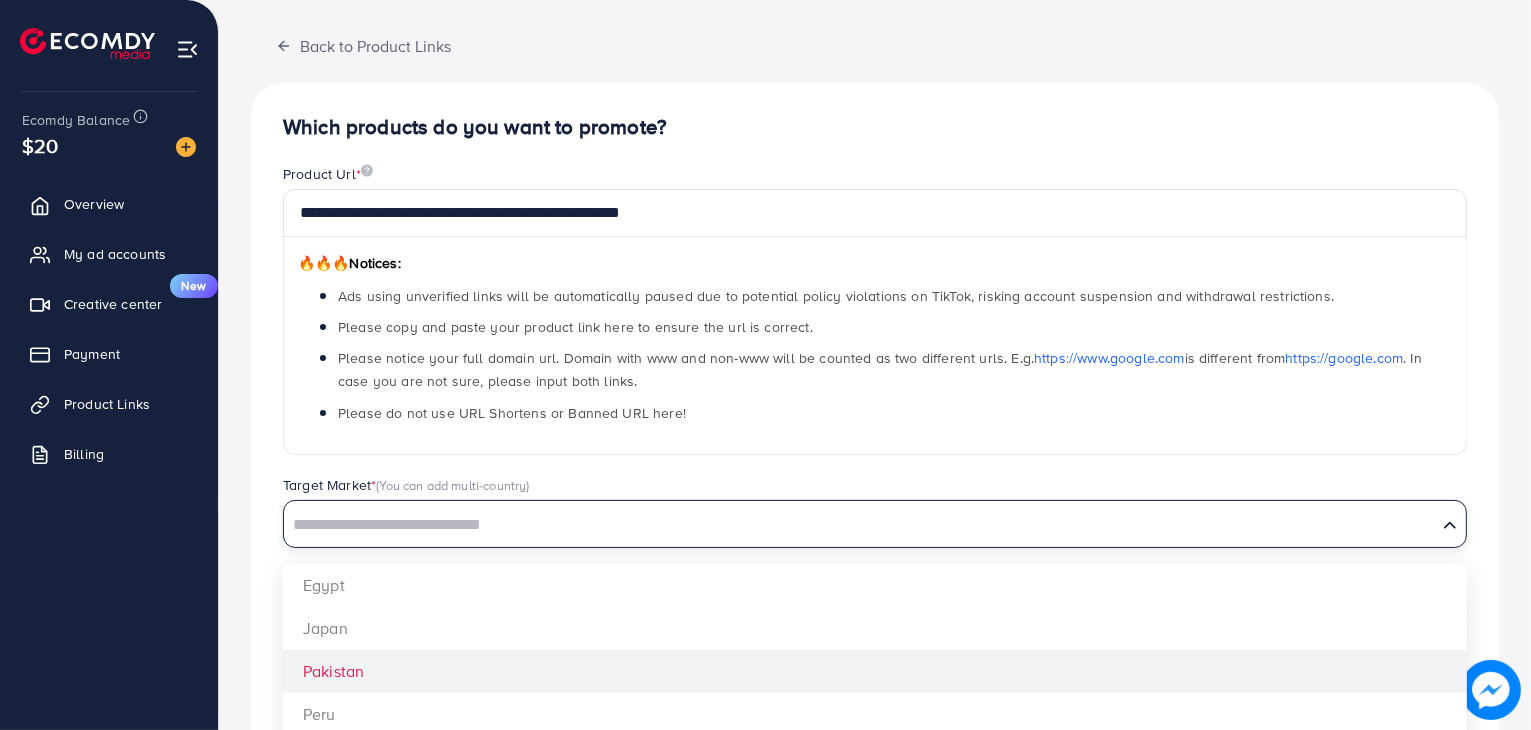 click on "**********" at bounding box center (875, 526) 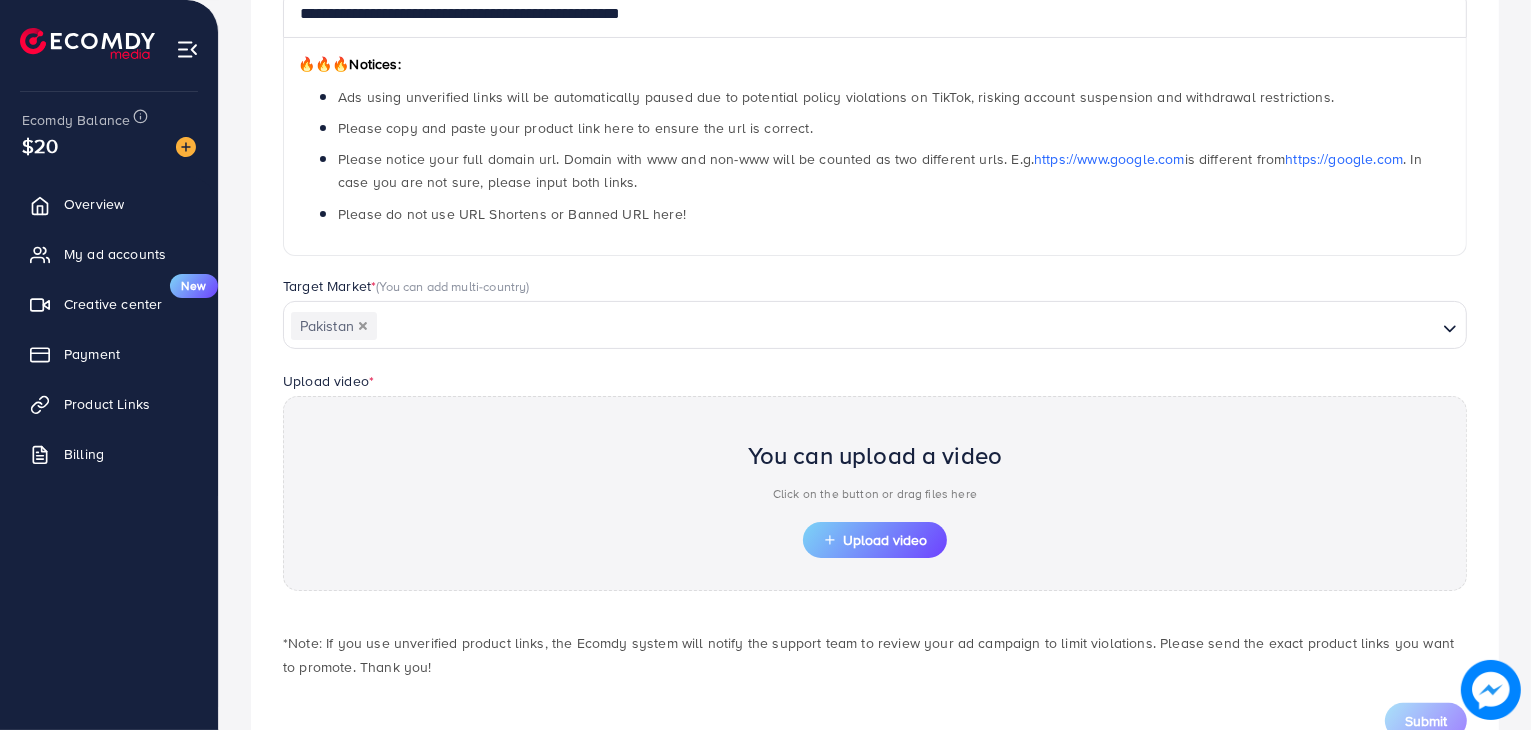 scroll, scrollTop: 300, scrollLeft: 0, axis: vertical 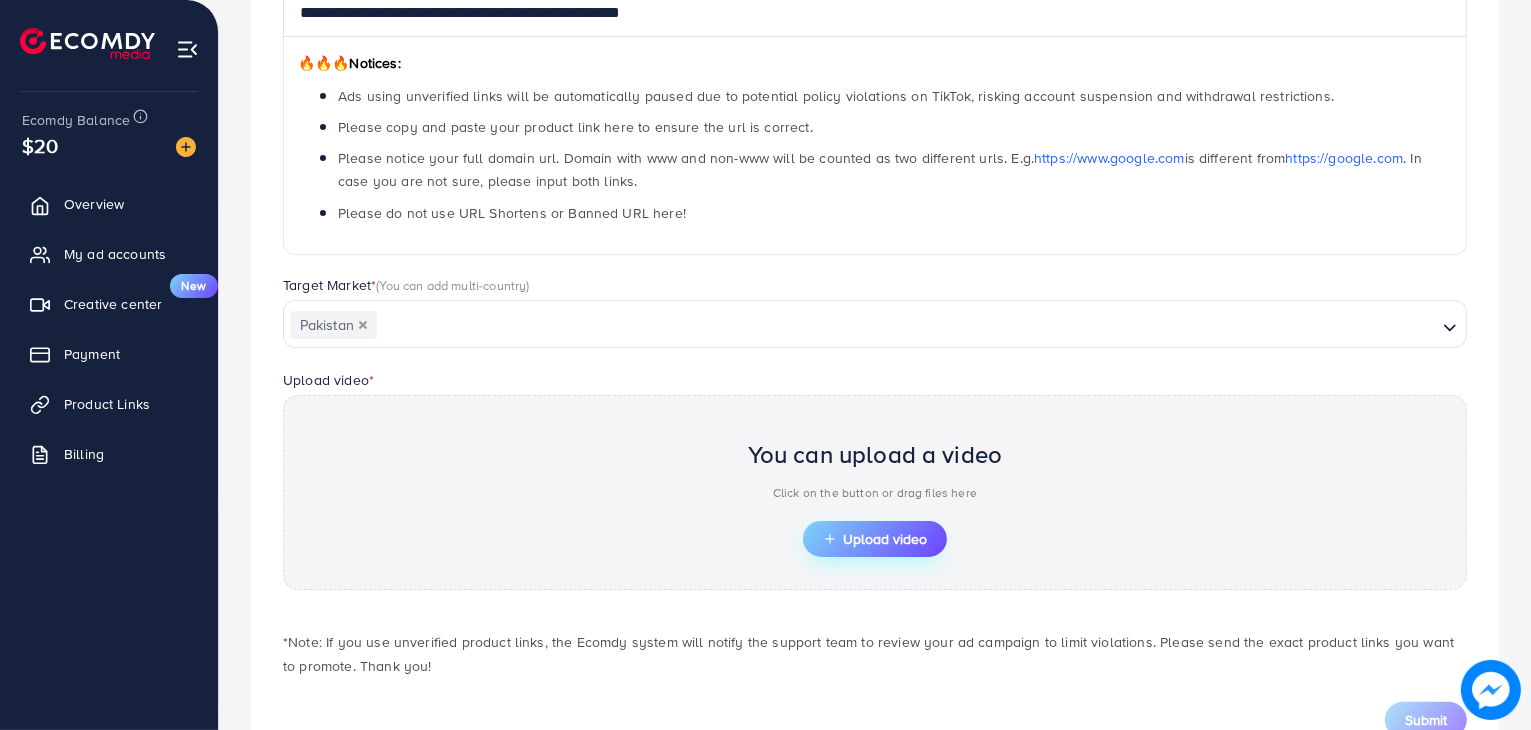 click on "Upload video" at bounding box center (875, 539) 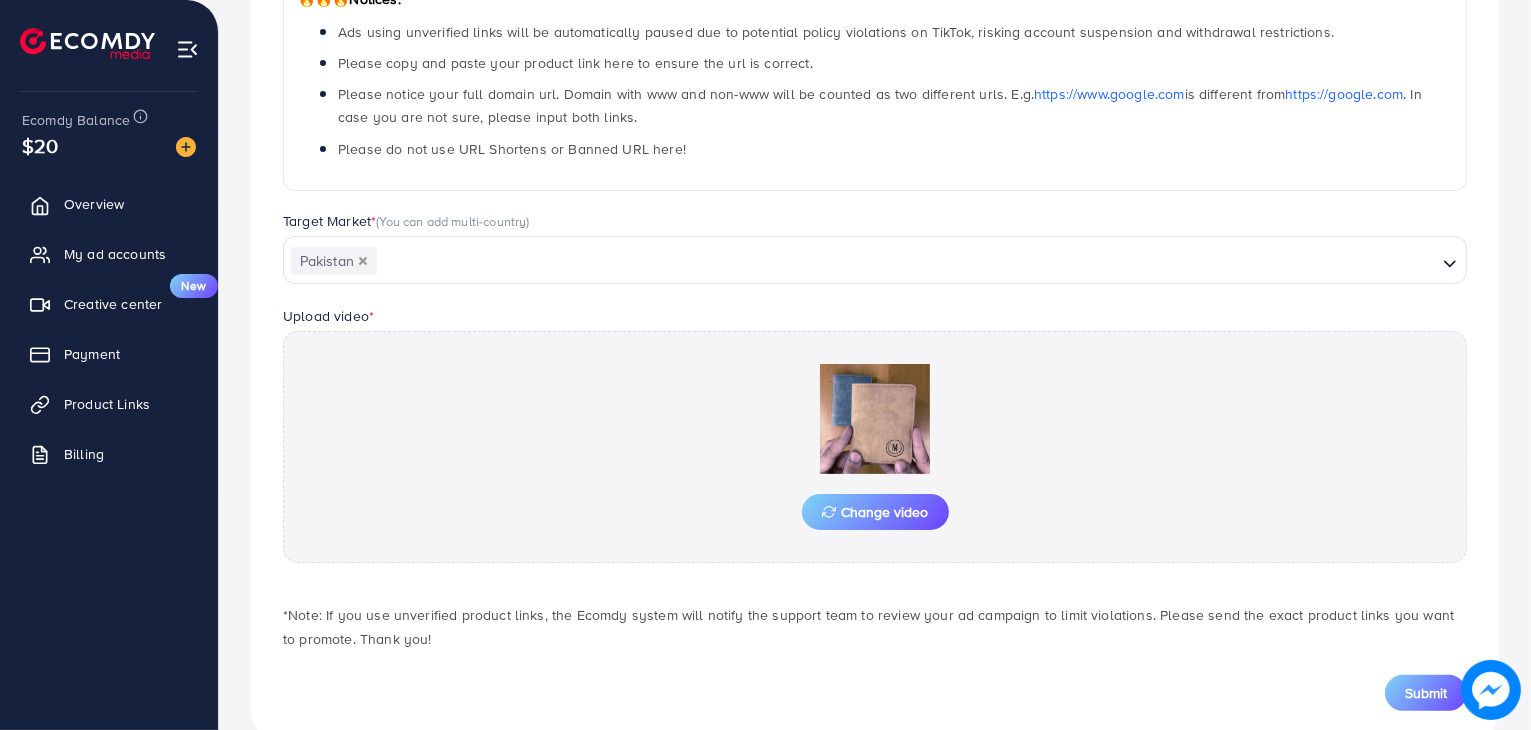 scroll, scrollTop: 408, scrollLeft: 0, axis: vertical 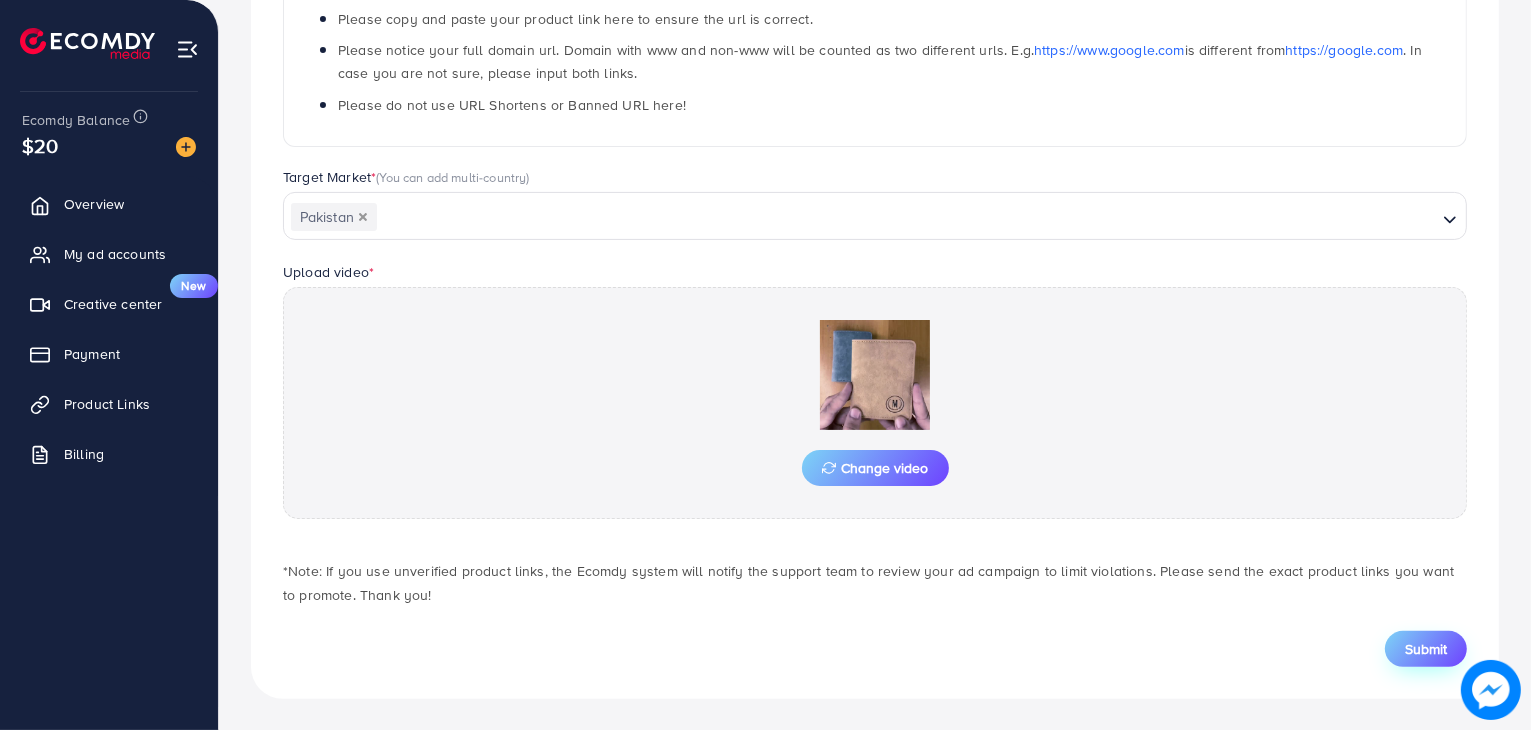 click on "Submit" at bounding box center (1426, 649) 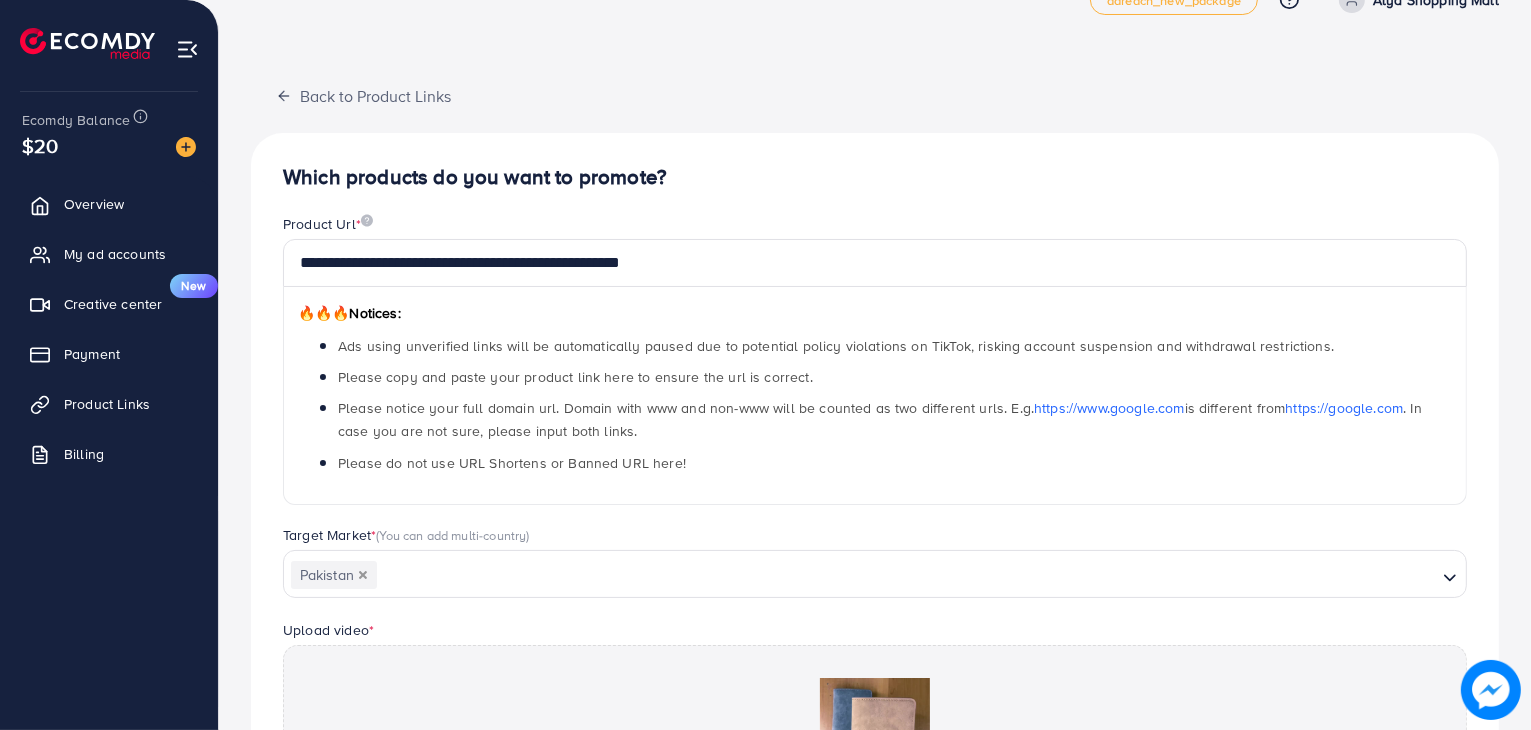 scroll, scrollTop: 0, scrollLeft: 0, axis: both 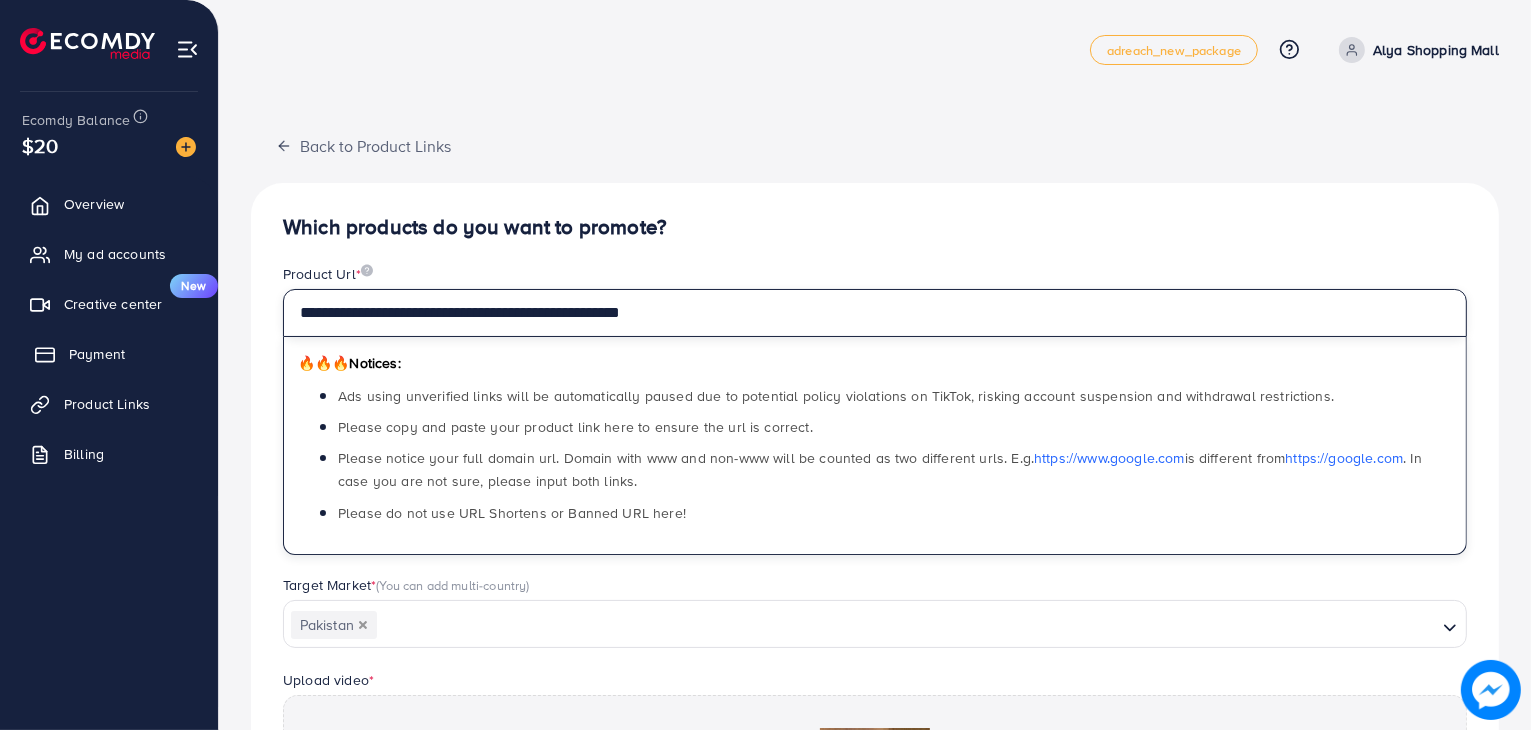 drag, startPoint x: 736, startPoint y: 320, endPoint x: 202, endPoint y: 338, distance: 534.3033 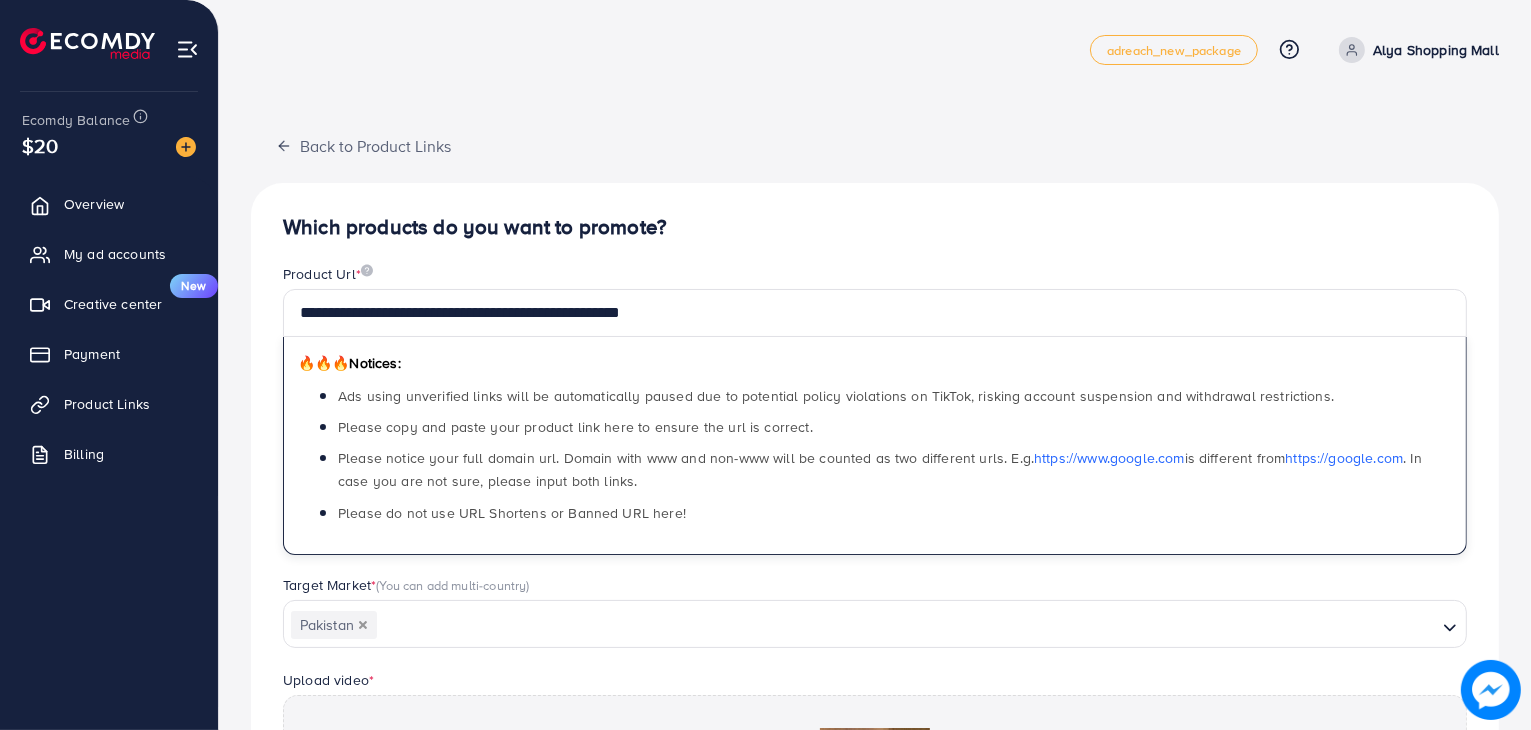 click on "Which products do you want to promote?" at bounding box center (875, 227) 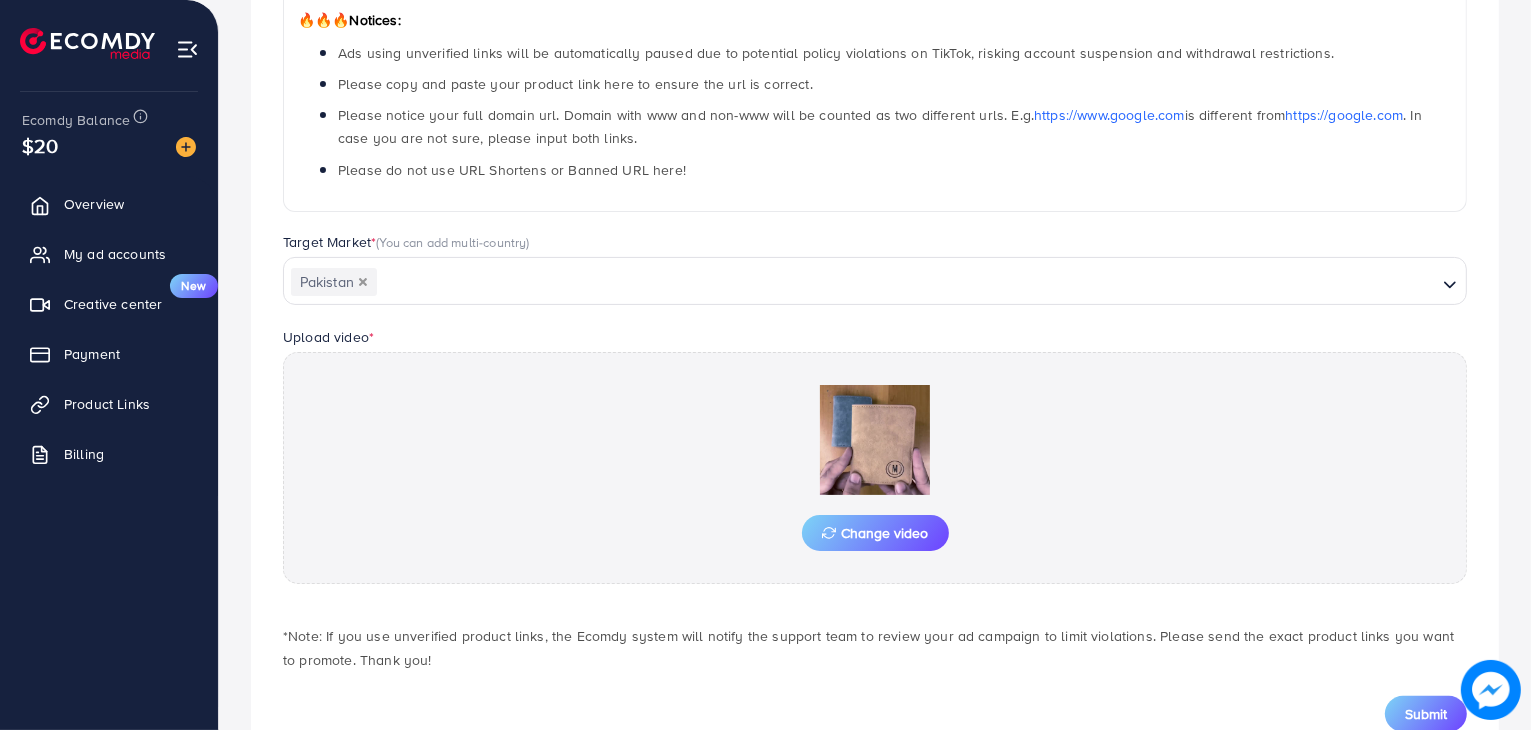 scroll, scrollTop: 408, scrollLeft: 0, axis: vertical 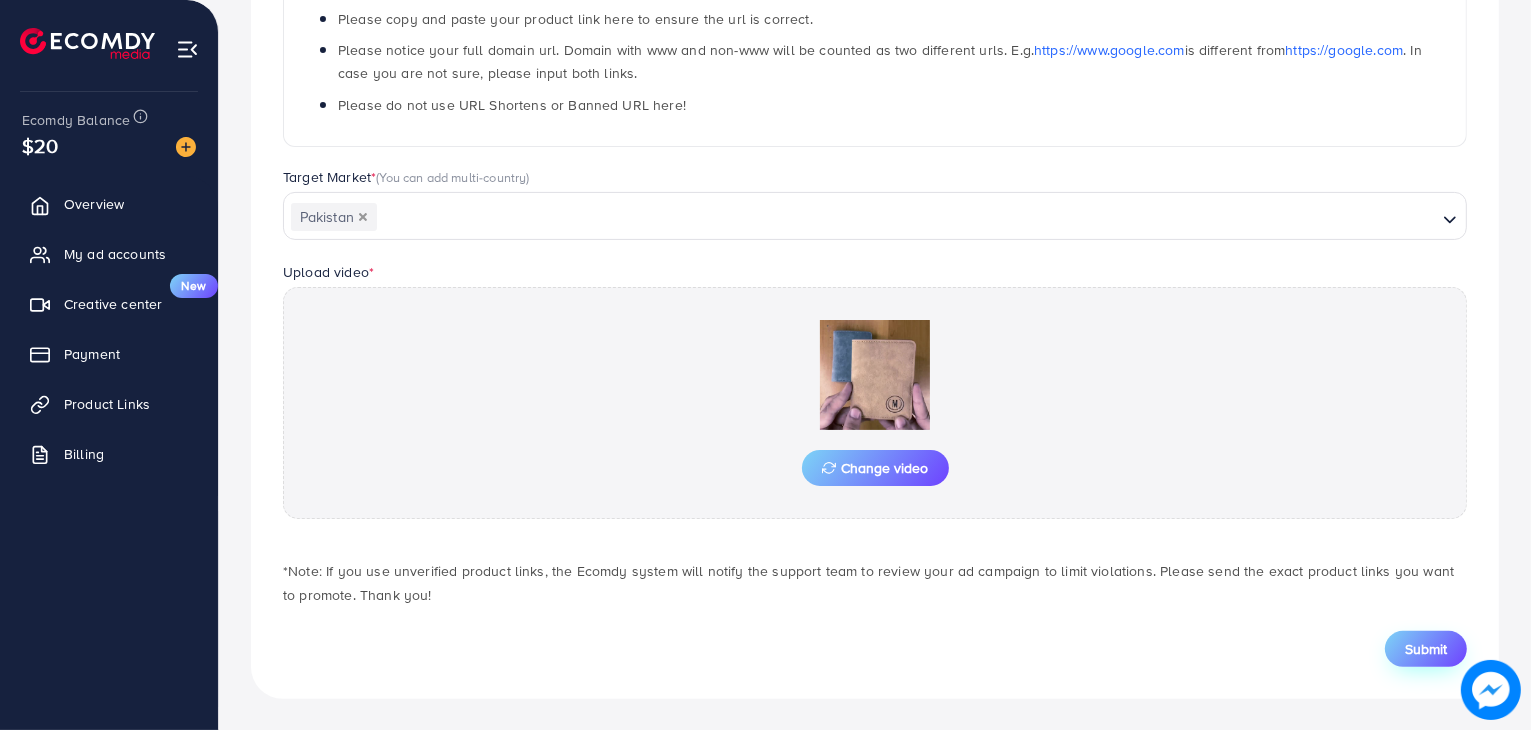 click on "Submit" at bounding box center (1426, 649) 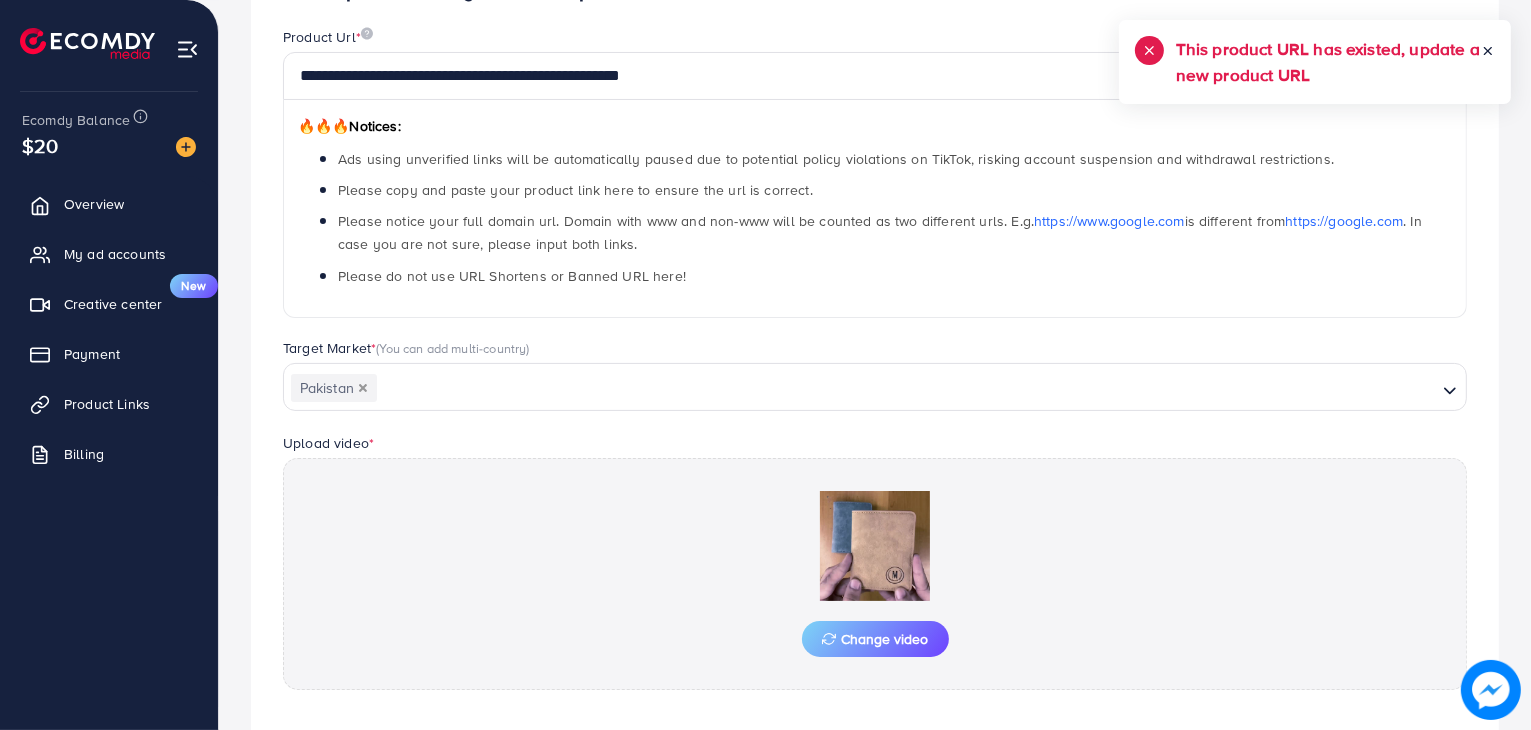 scroll, scrollTop: 8, scrollLeft: 0, axis: vertical 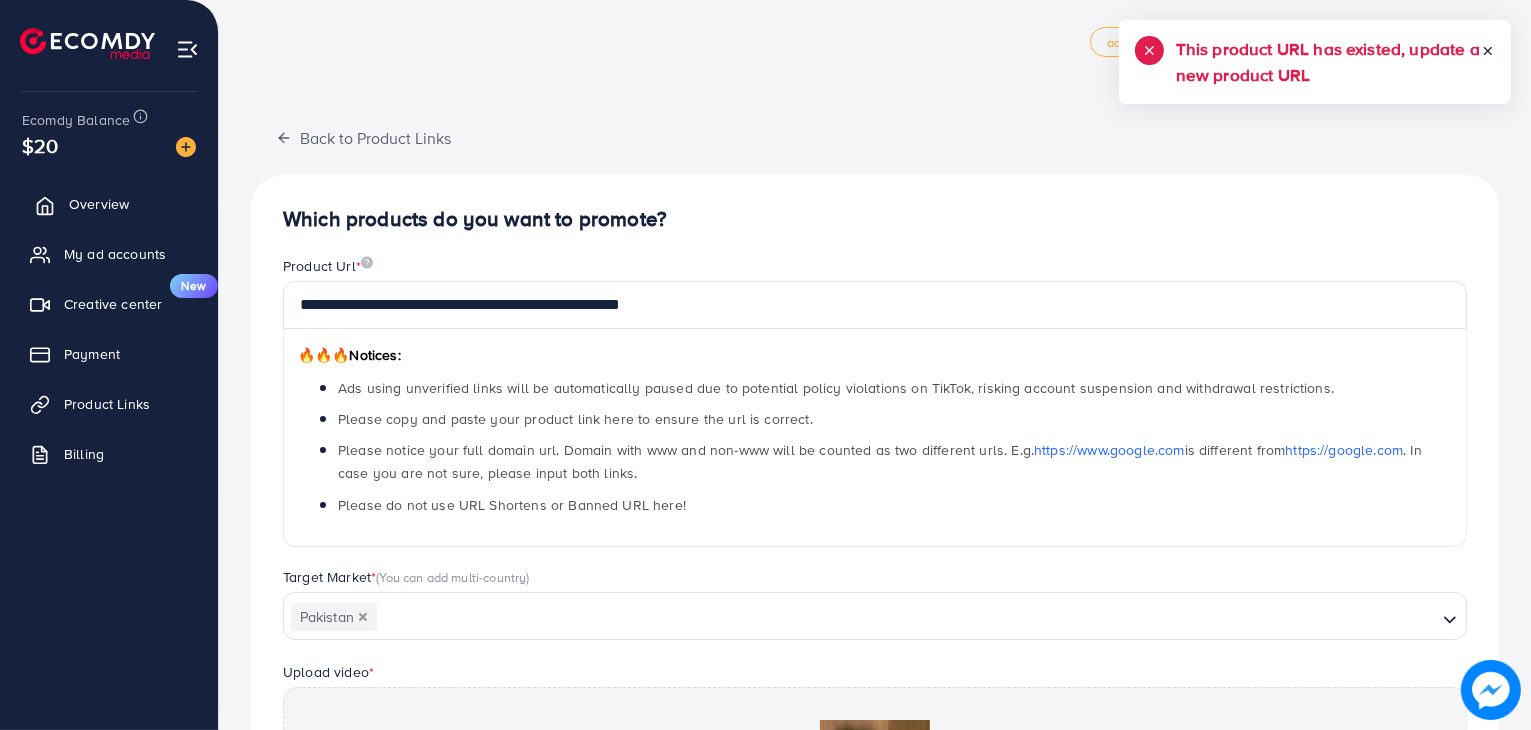 click on "Overview" at bounding box center [99, 204] 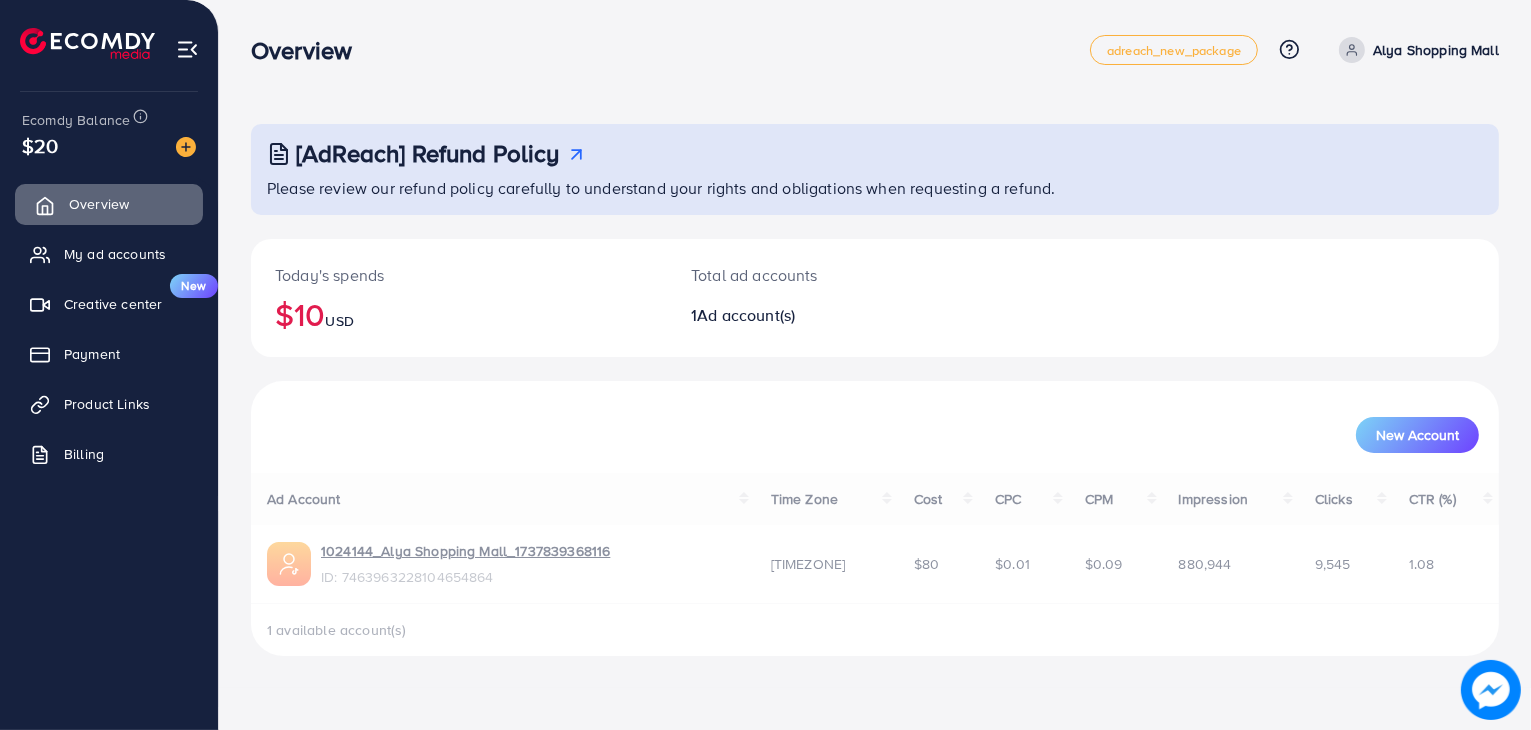 scroll, scrollTop: 0, scrollLeft: 0, axis: both 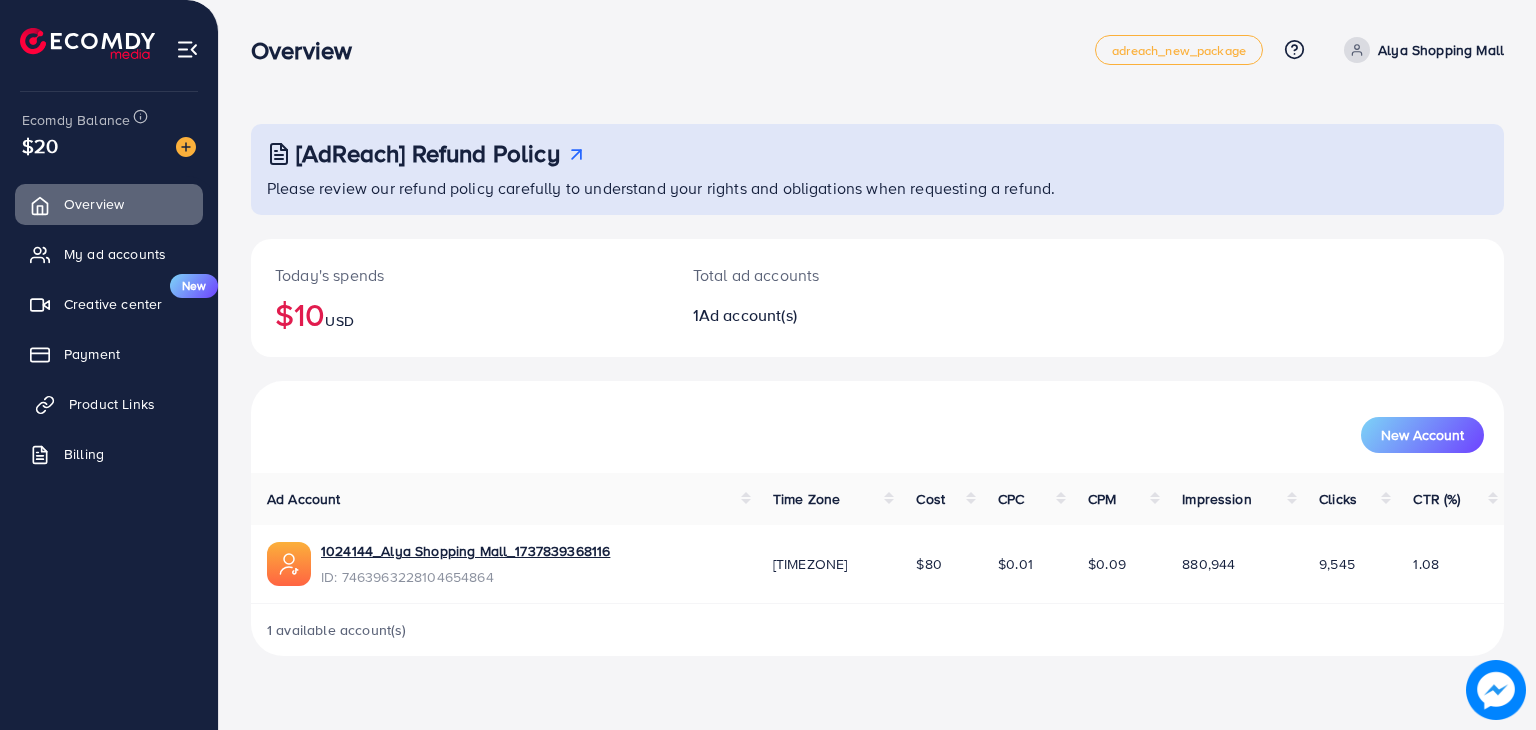 click on "Product Links" at bounding box center (112, 404) 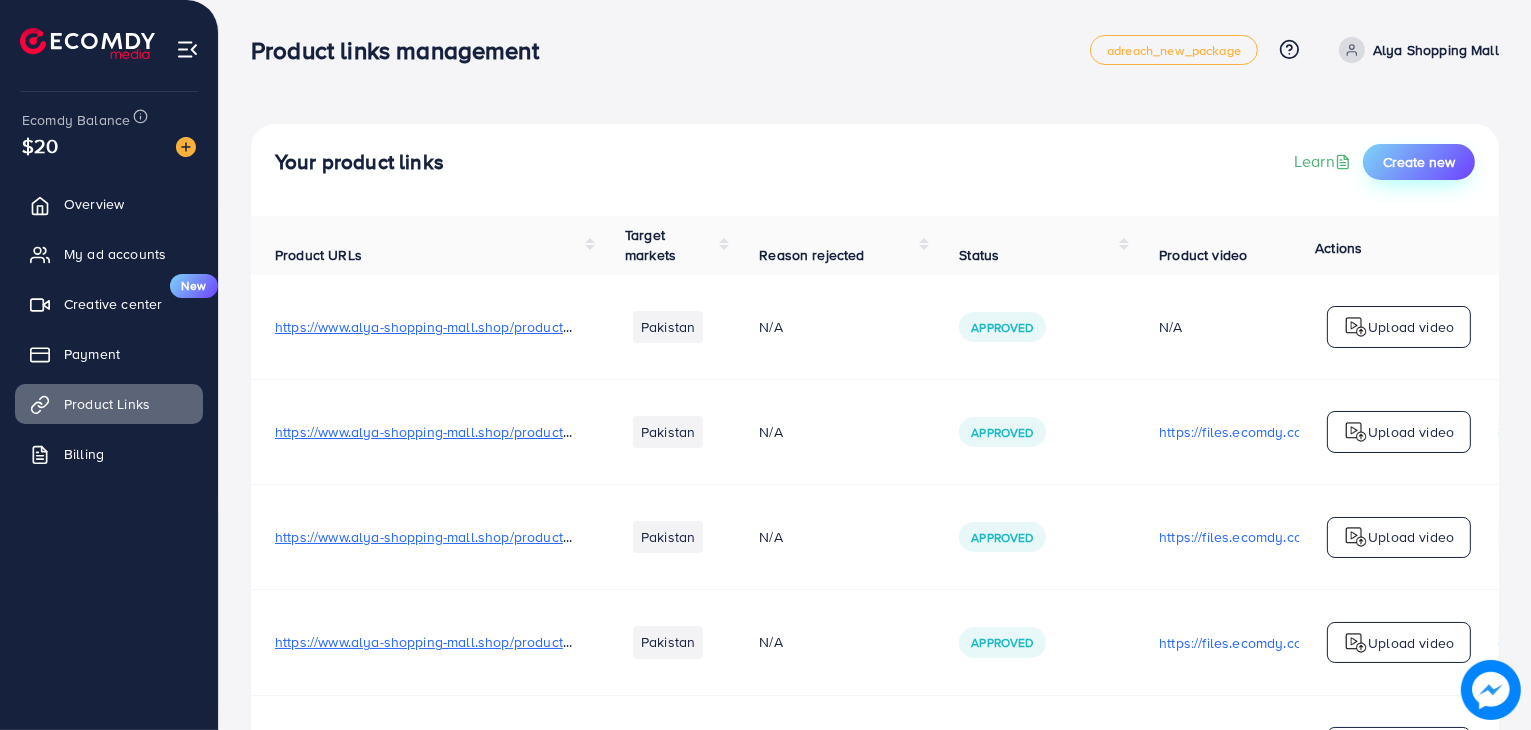 click on "Create new" at bounding box center (1419, 162) 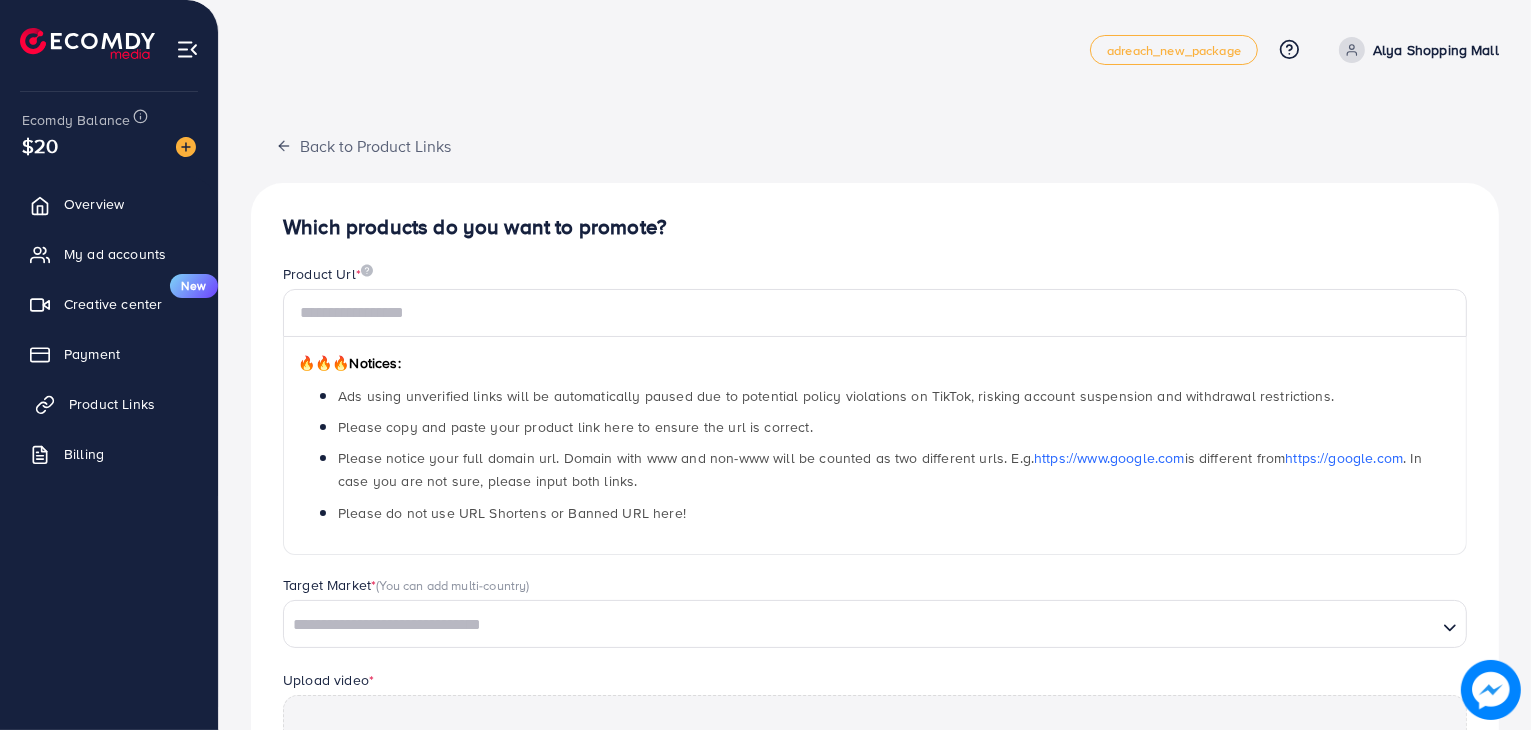 click on "Product Links" at bounding box center [109, 404] 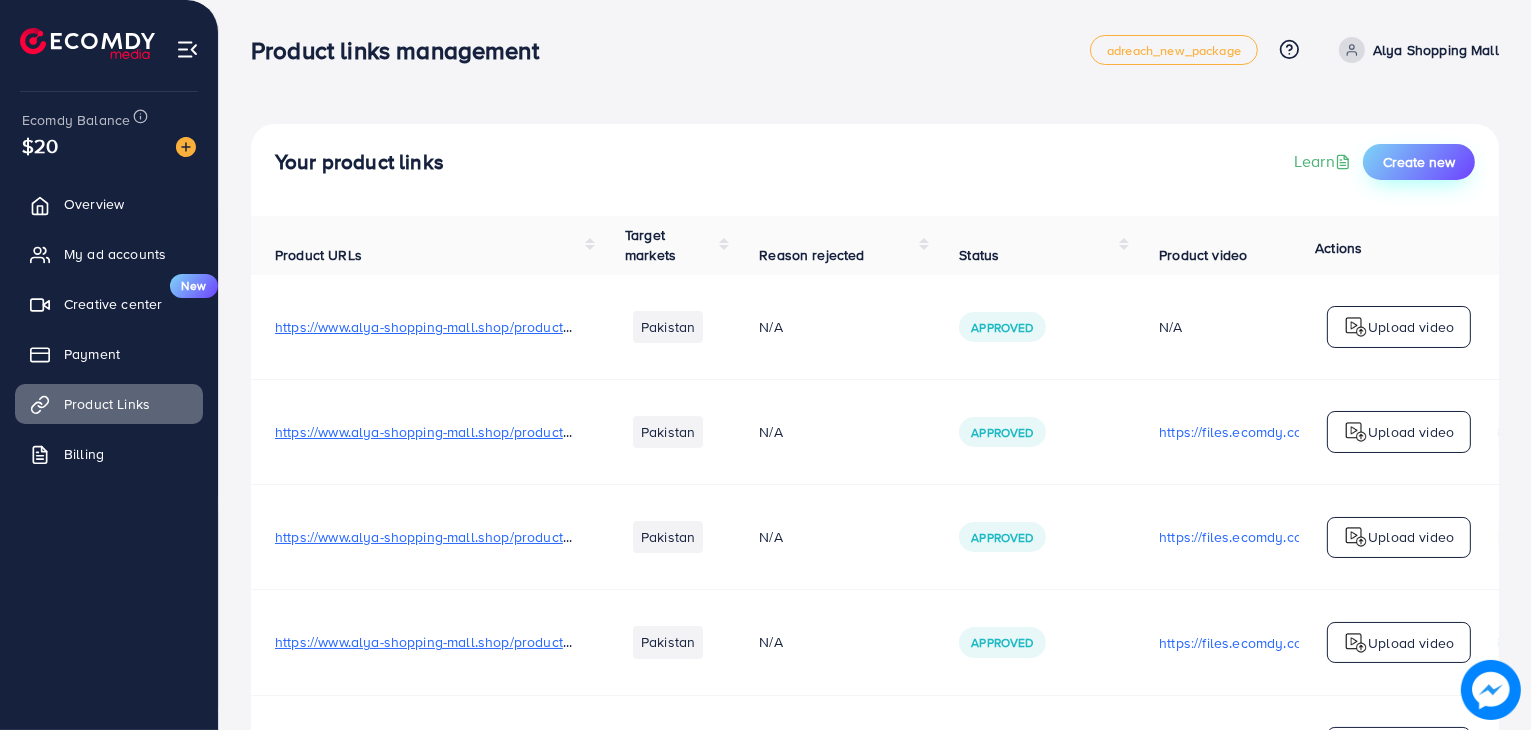 click on "Create new" at bounding box center [1419, 162] 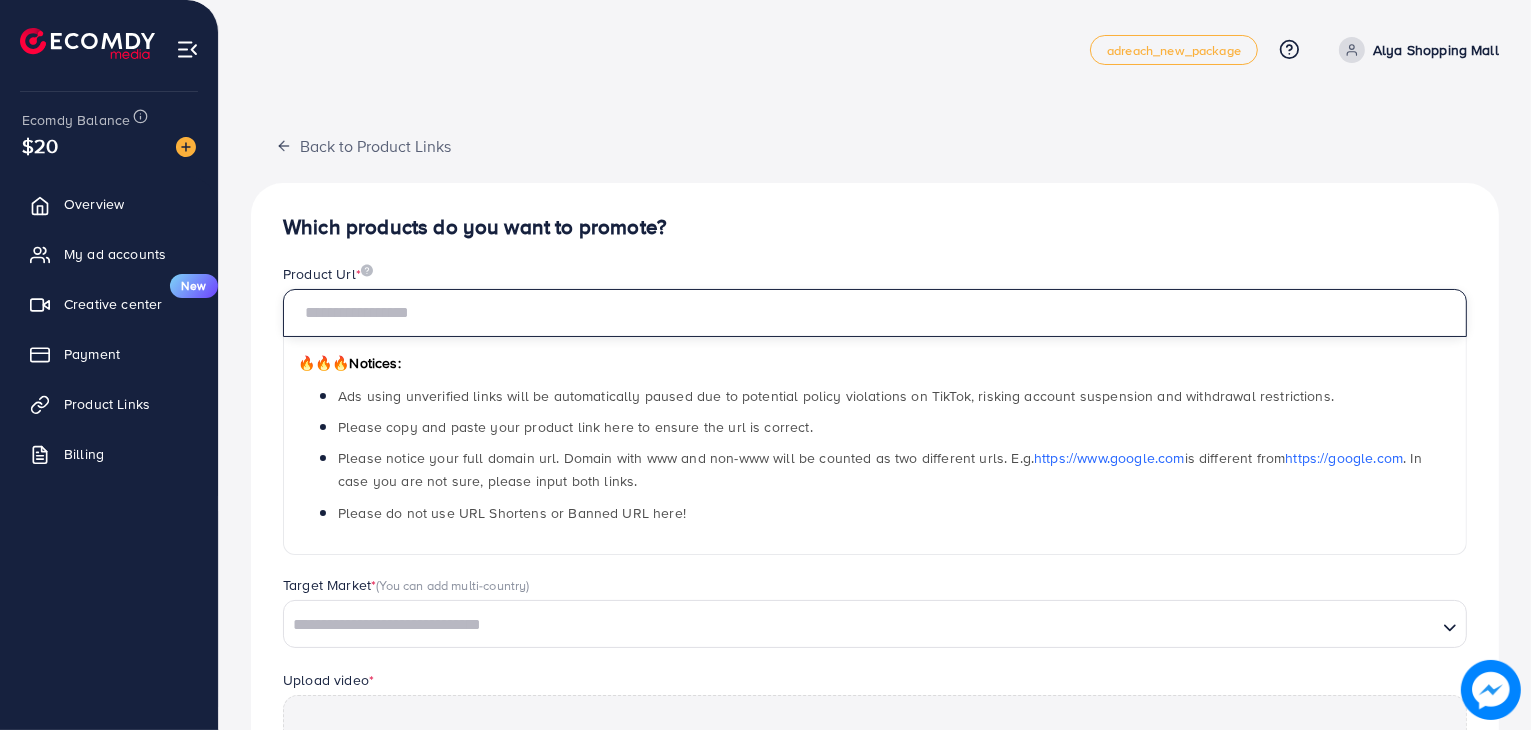 click at bounding box center [875, 313] 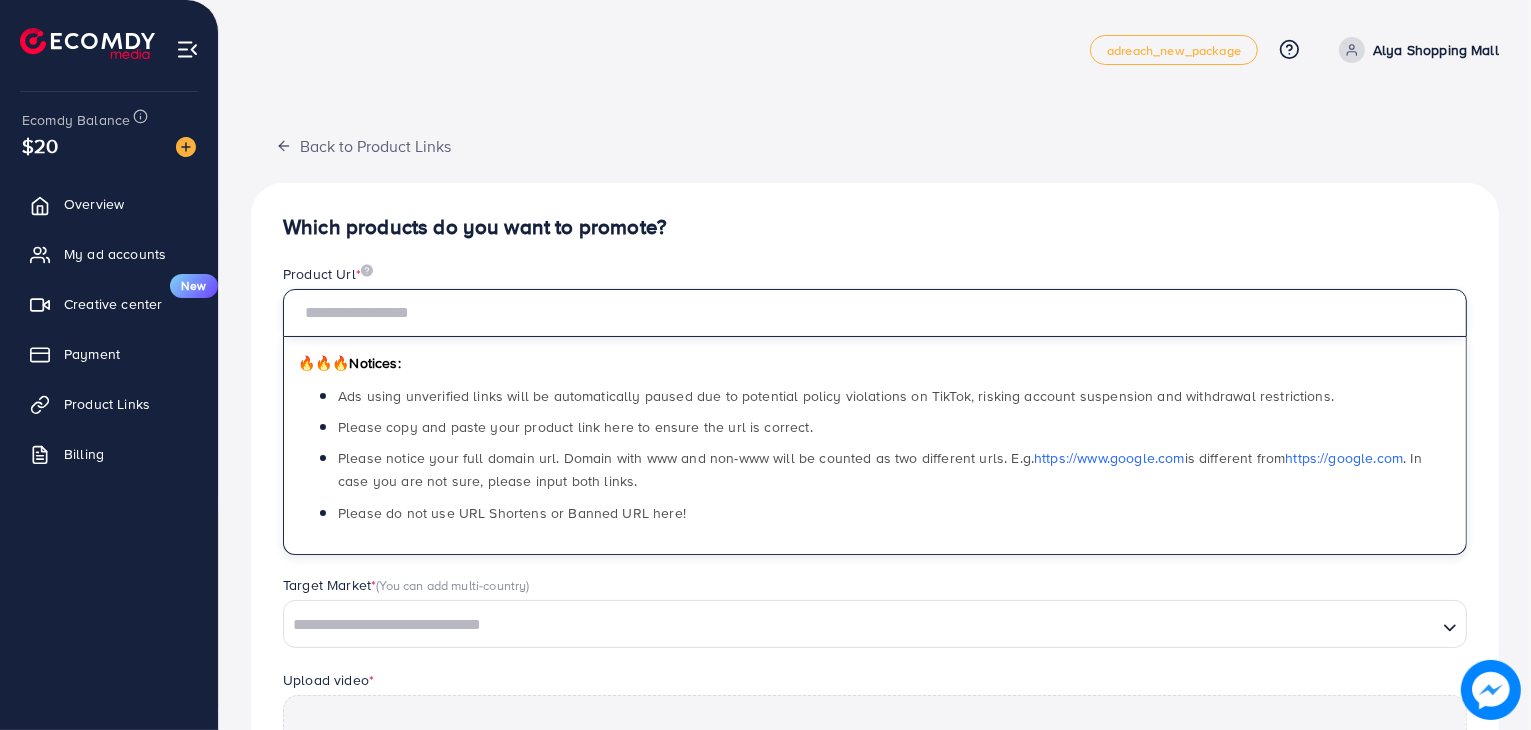 paste on "**********" 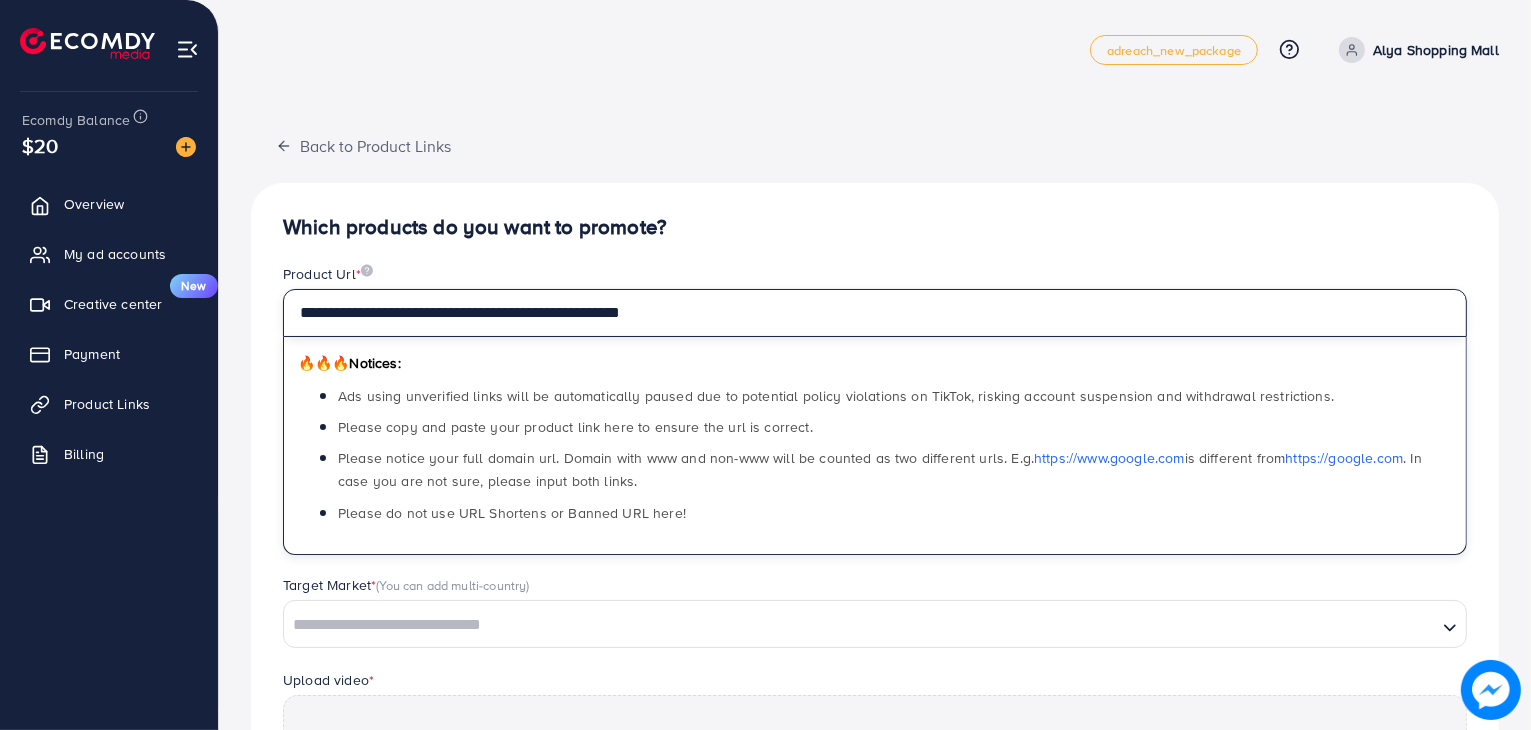 type on "**********" 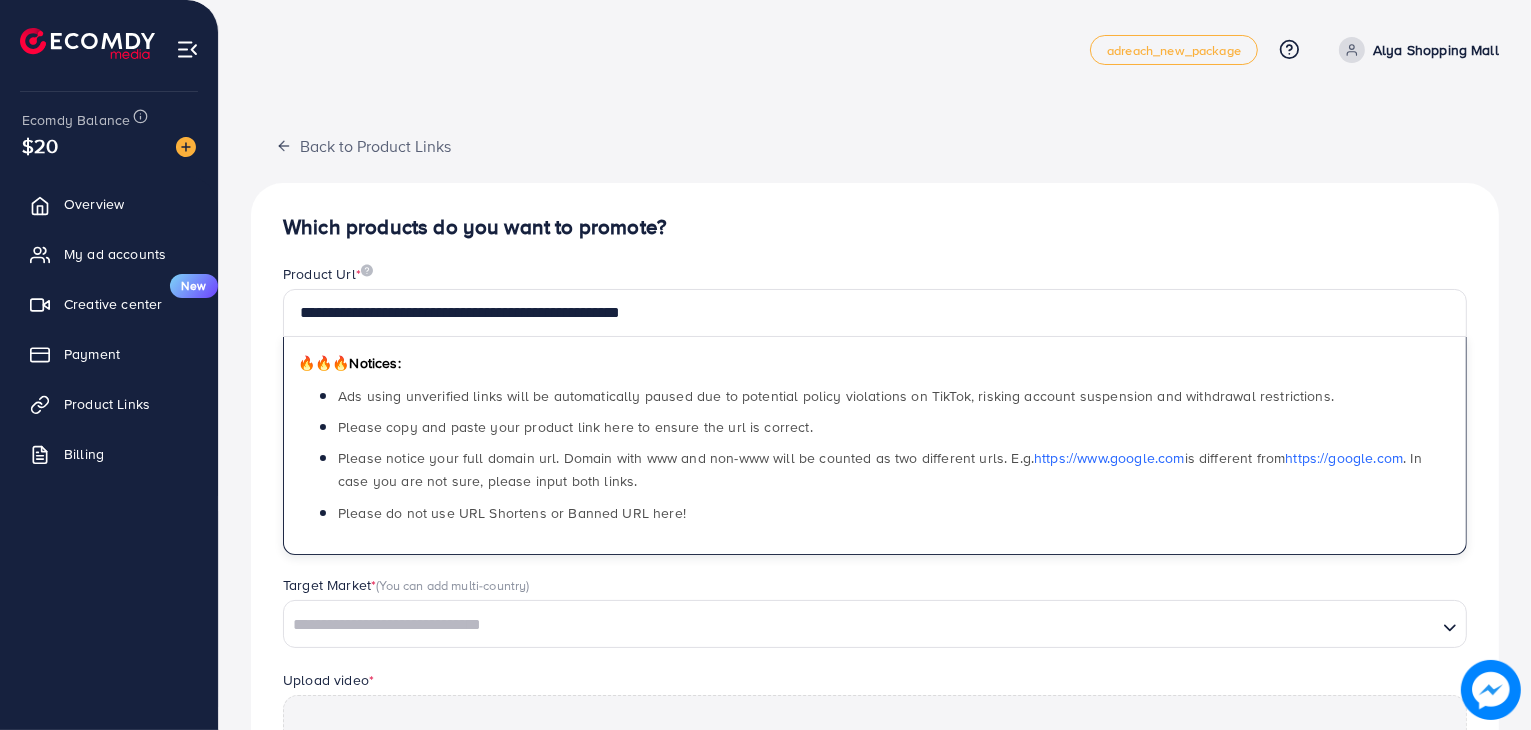 click on "**********" at bounding box center (875, 626) 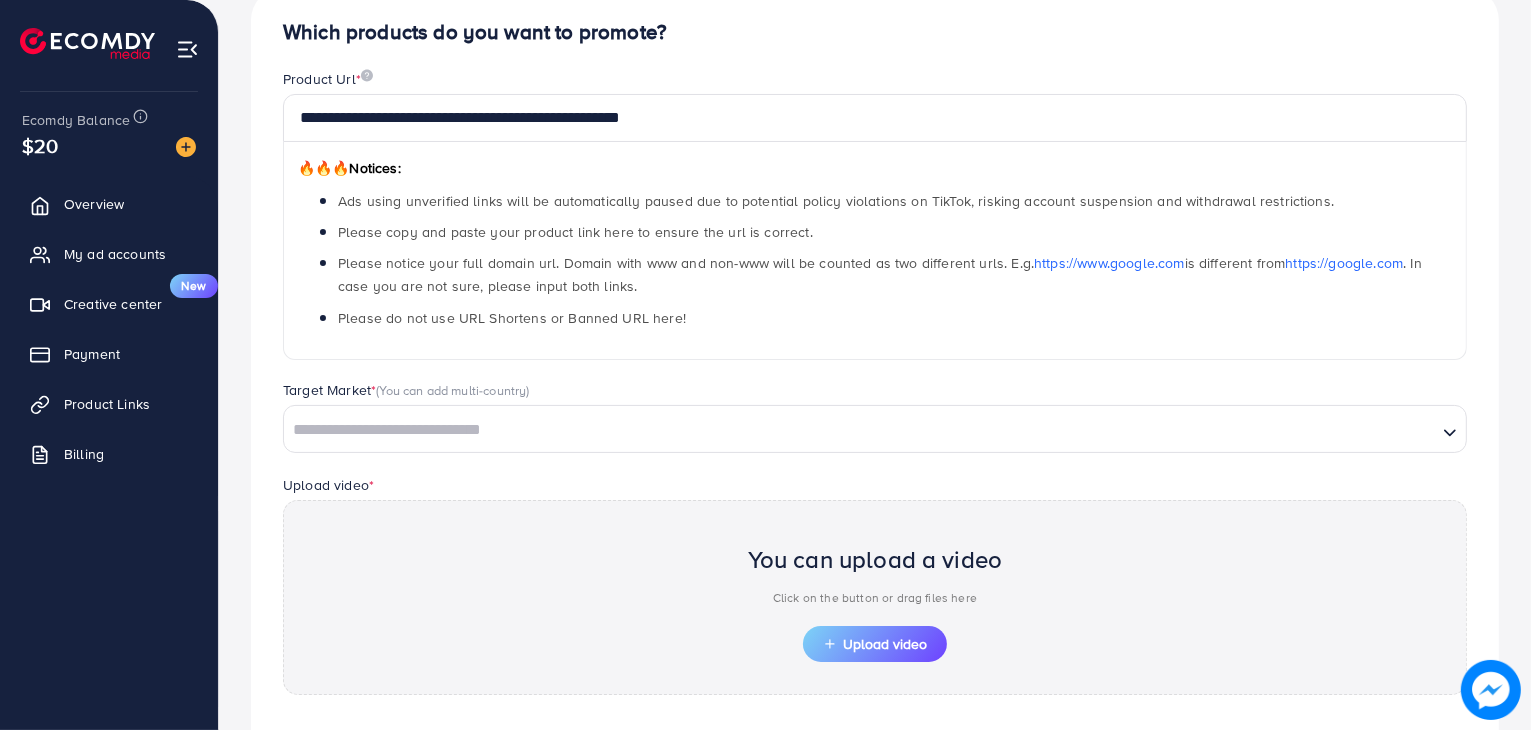 scroll, scrollTop: 200, scrollLeft: 0, axis: vertical 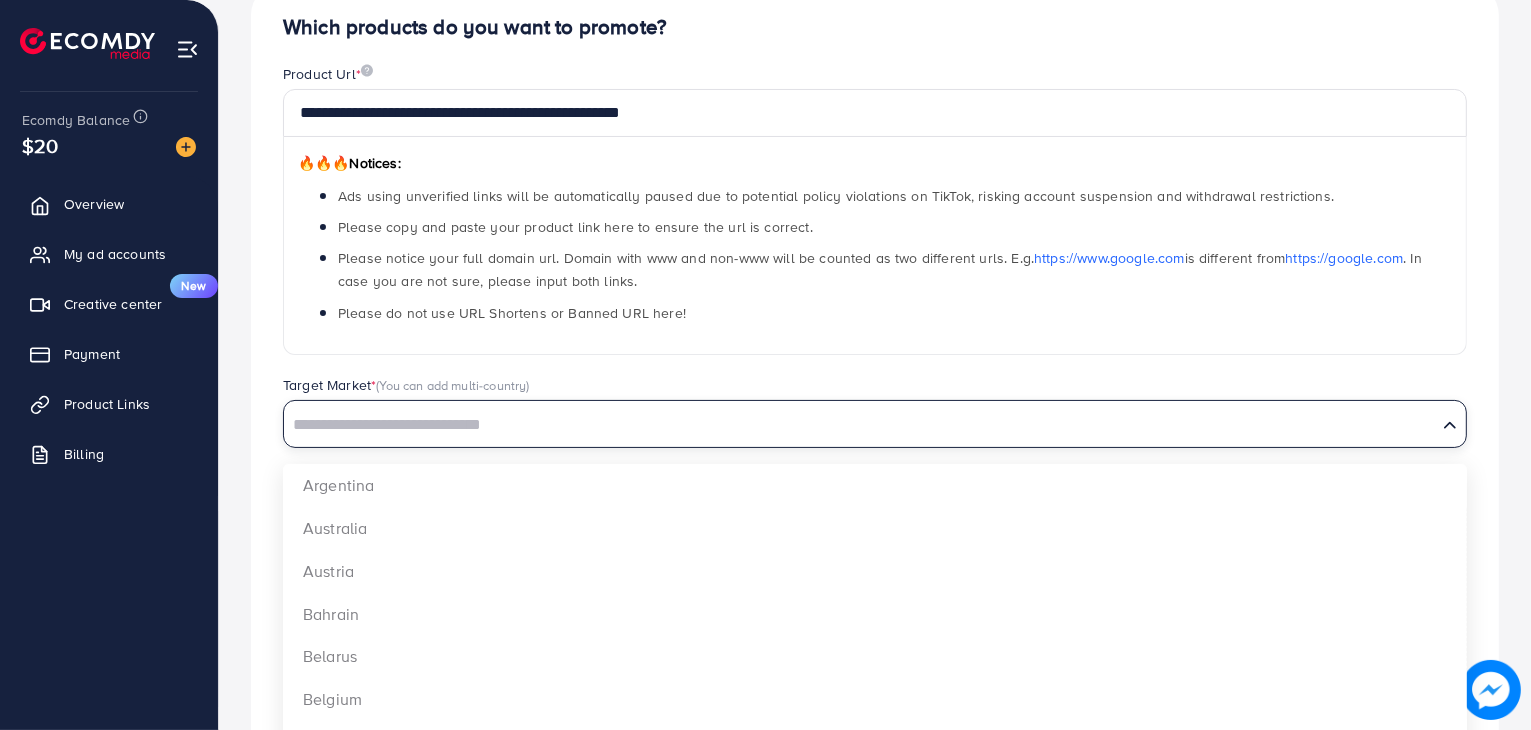 click at bounding box center [860, 425] 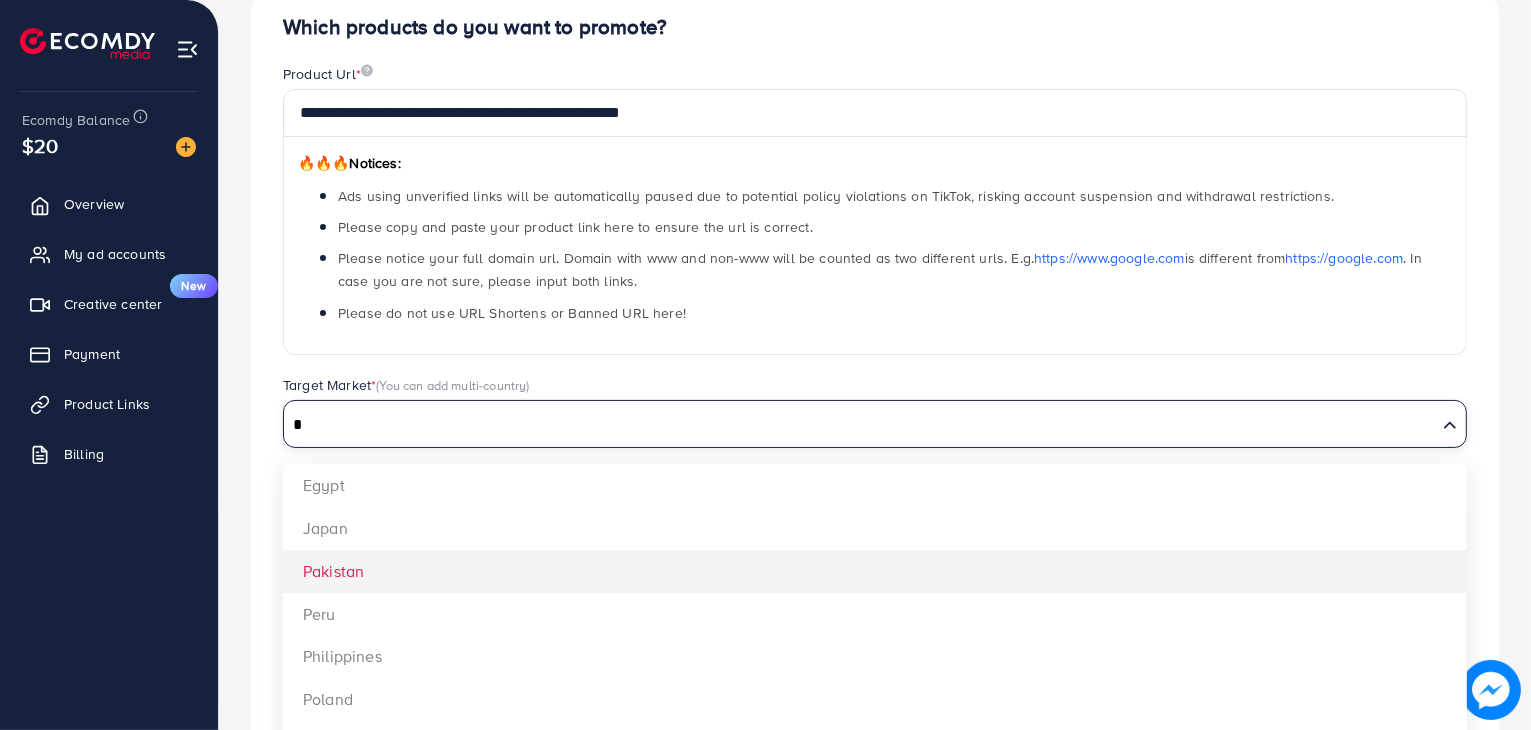 type on "*" 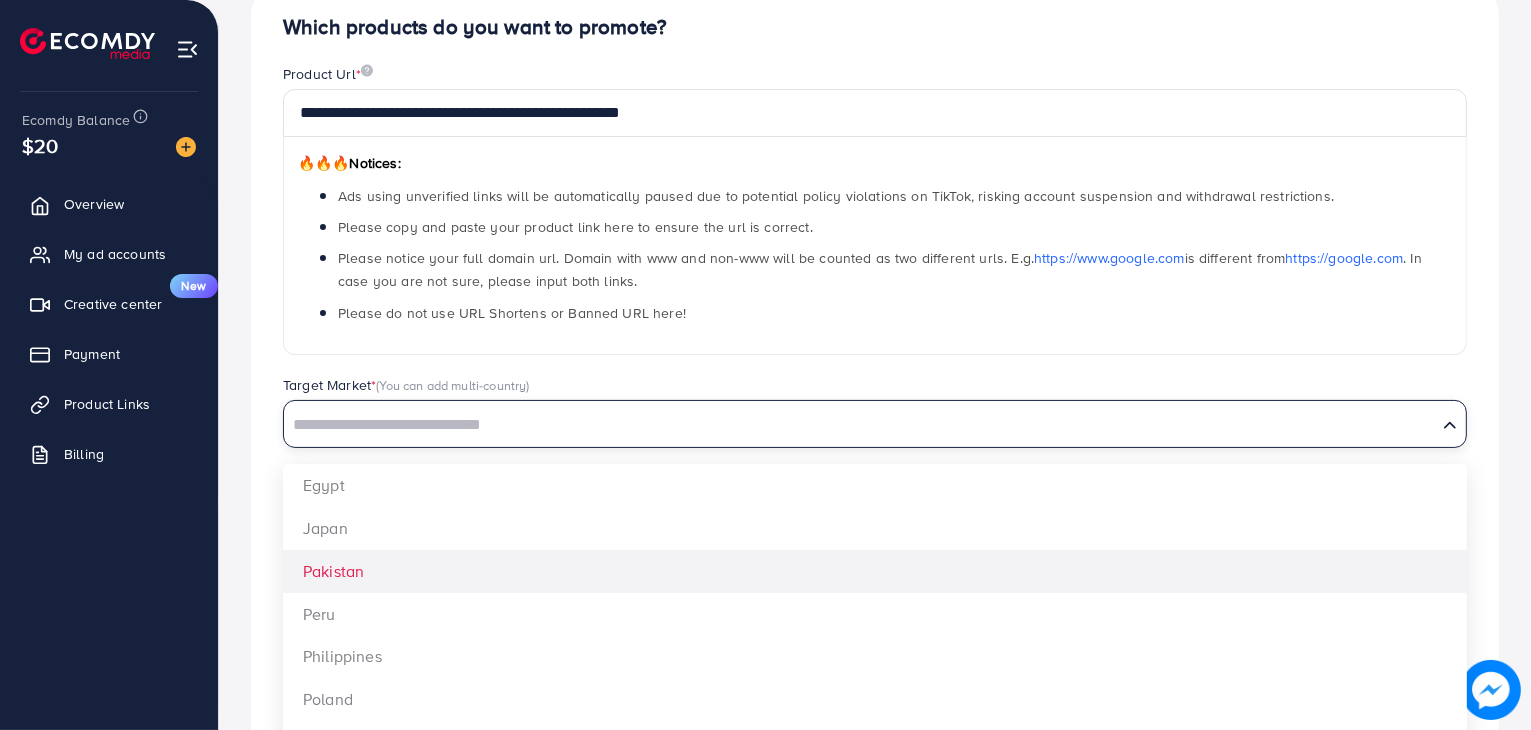 click on "**********" at bounding box center [875, 426] 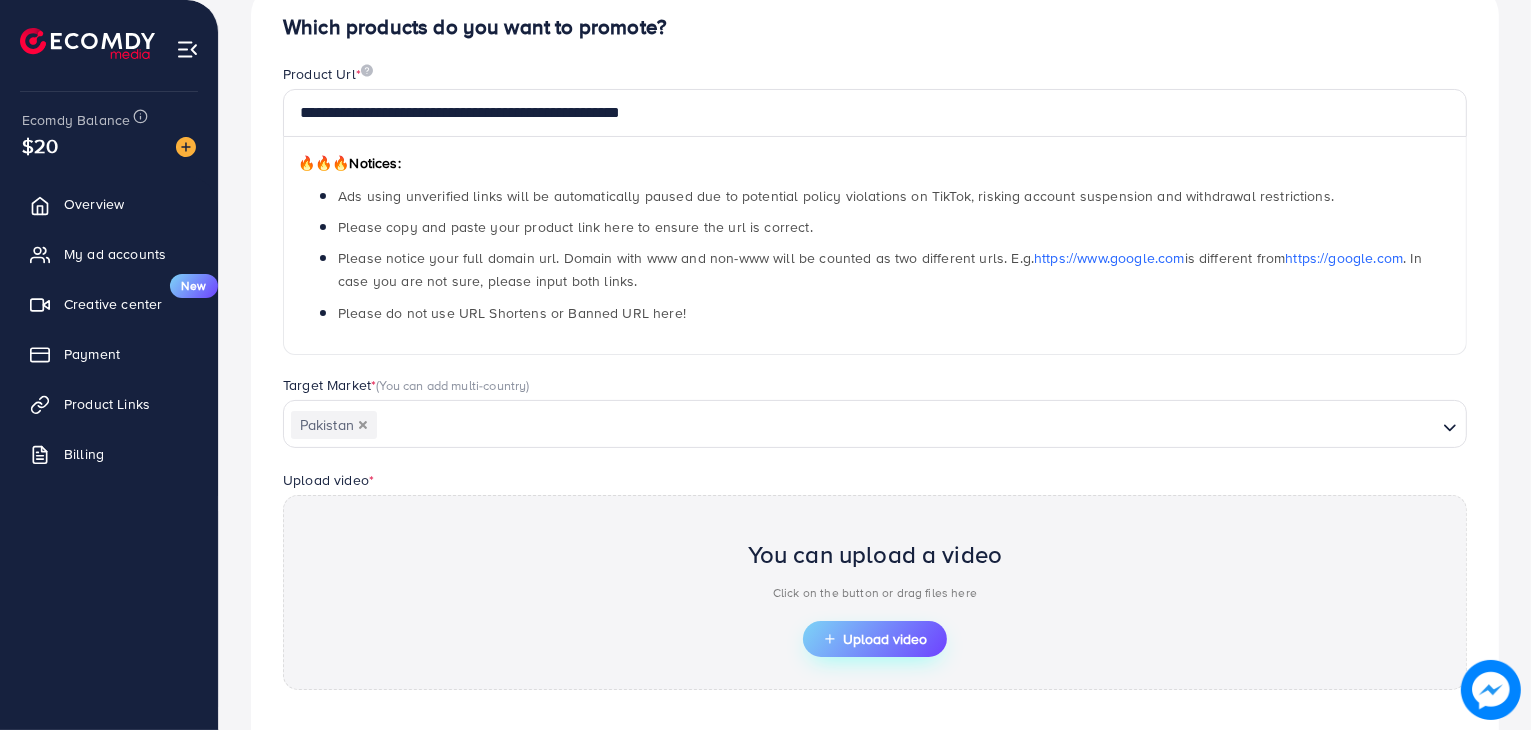 click on "Upload video" at bounding box center (875, 639) 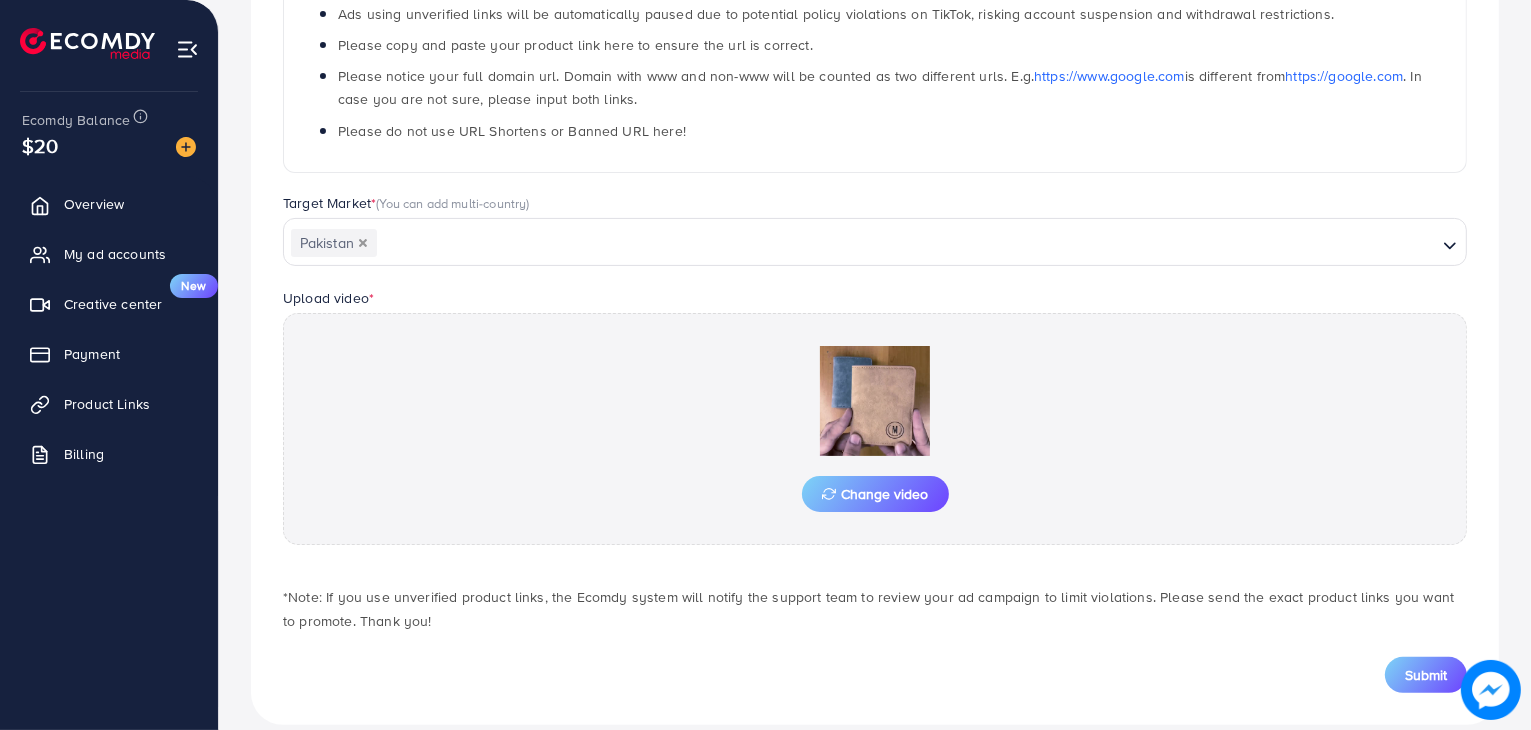 scroll, scrollTop: 408, scrollLeft: 0, axis: vertical 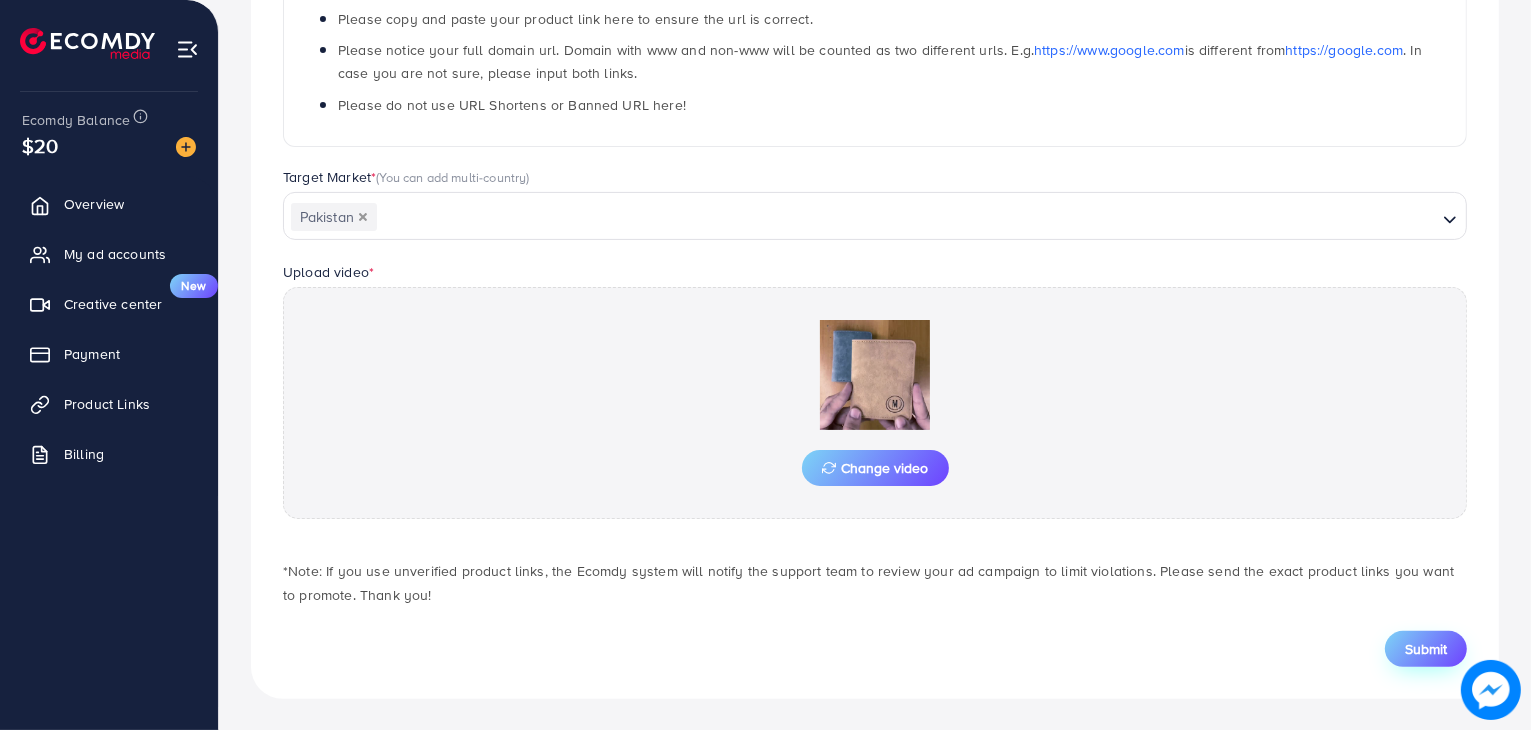 click on "Submit" at bounding box center [1426, 649] 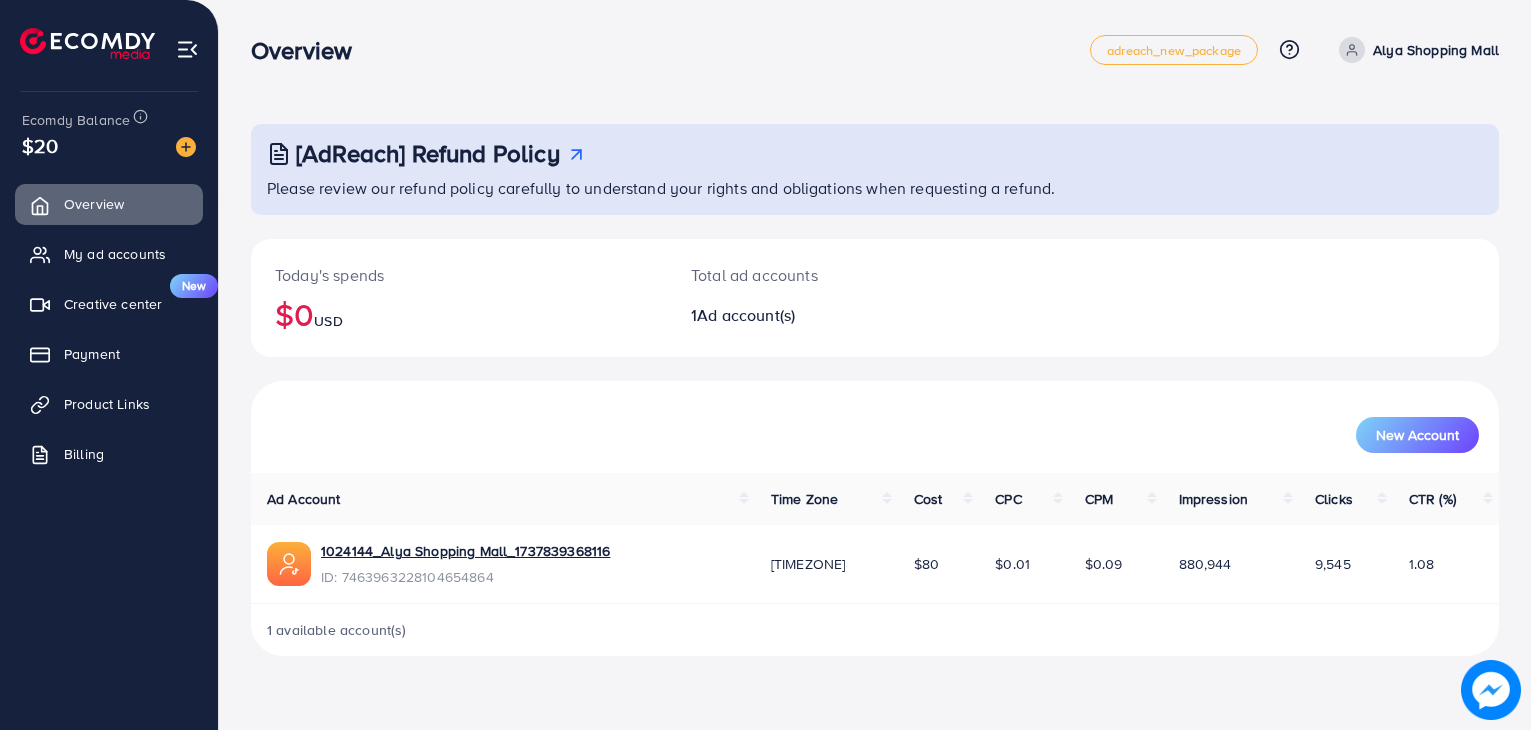 scroll, scrollTop: 0, scrollLeft: 0, axis: both 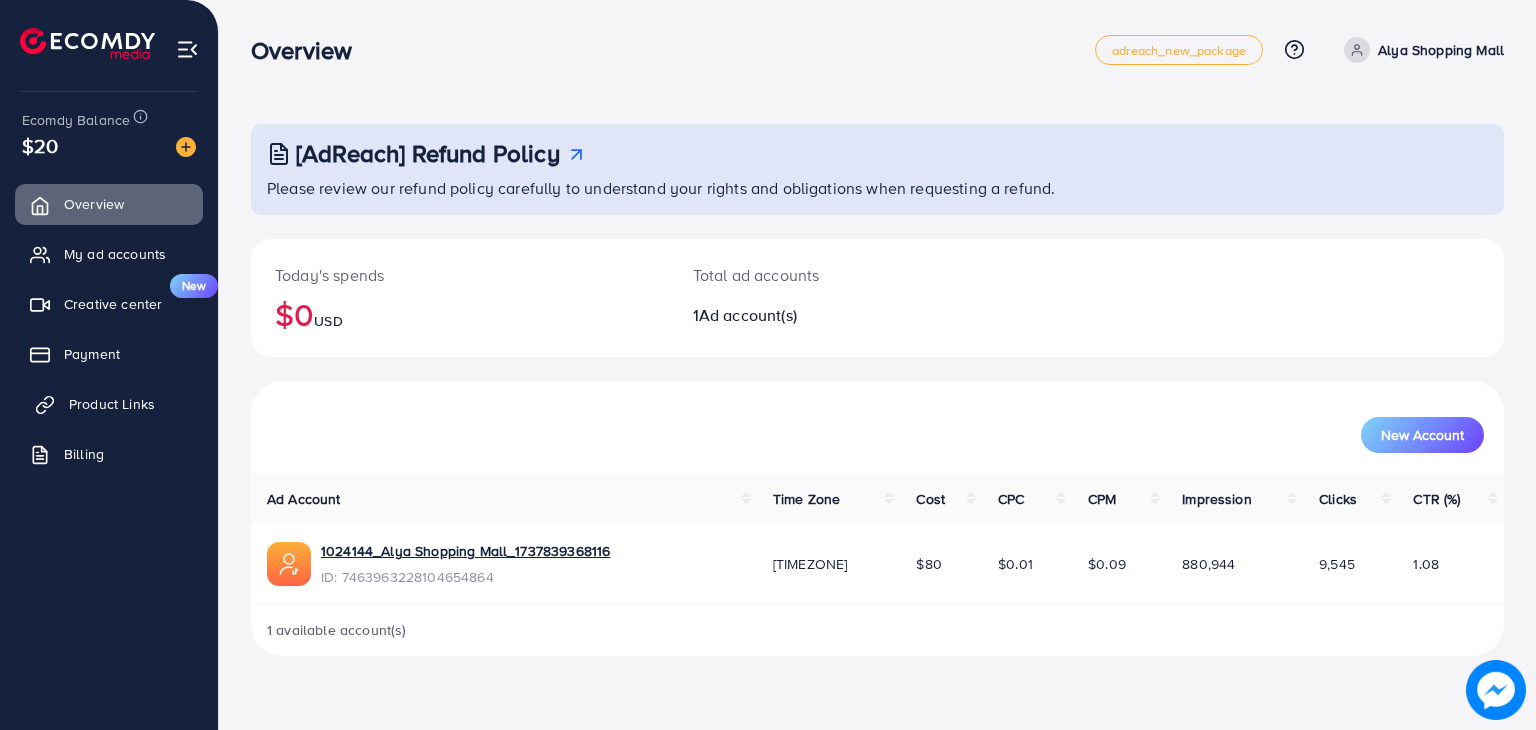 click on "Product Links" at bounding box center (109, 404) 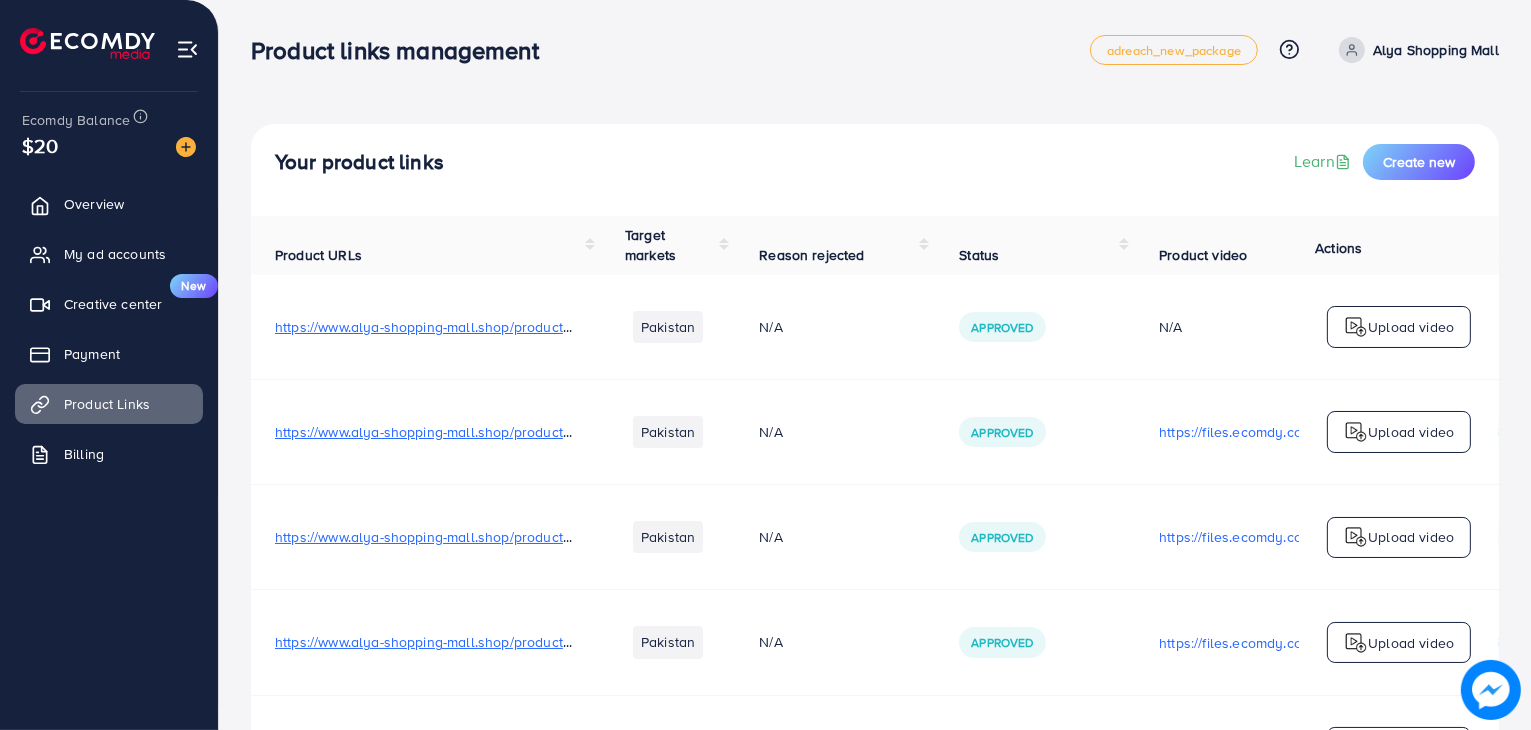 click on "Your product links   Learn   Create new" at bounding box center (875, 170) 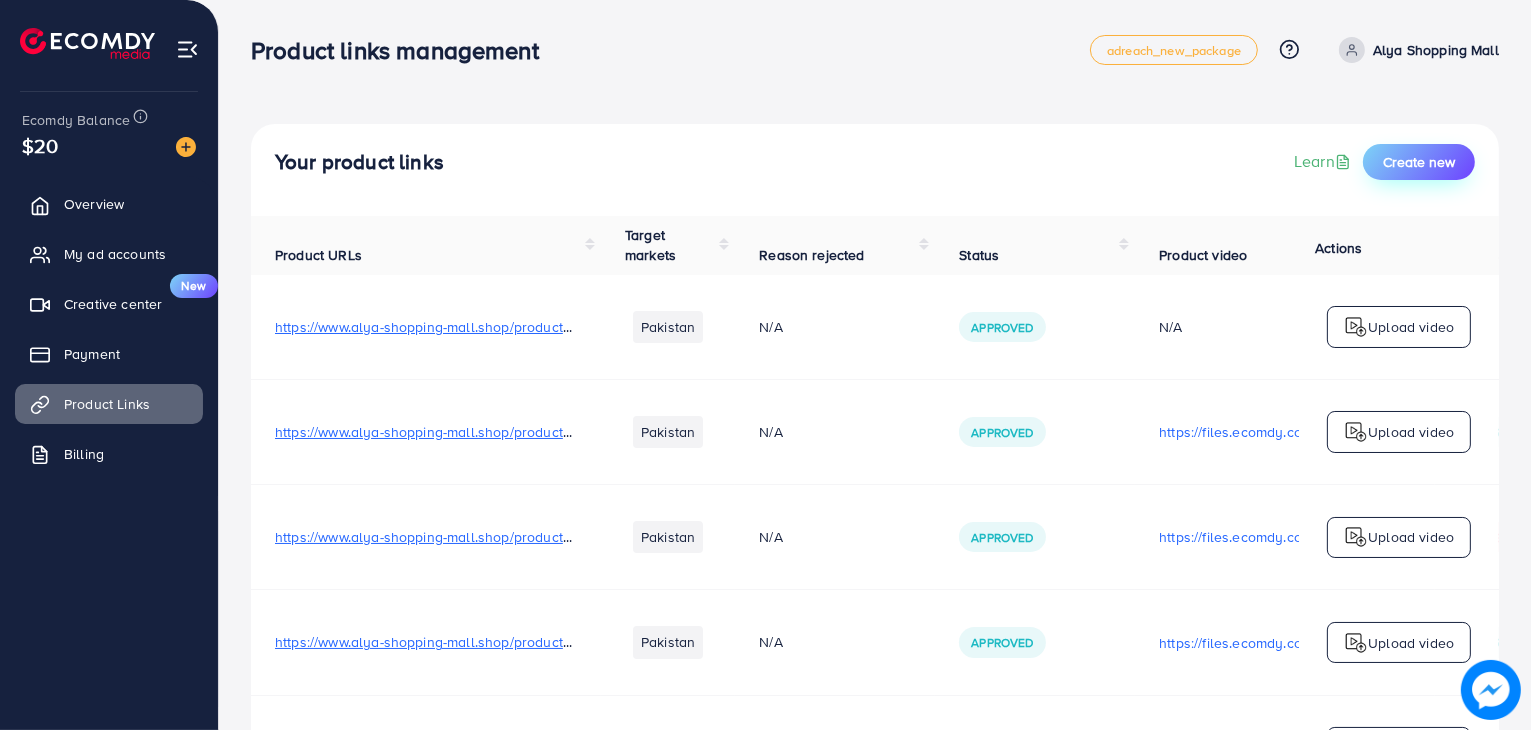 click on "Create new" at bounding box center [1419, 162] 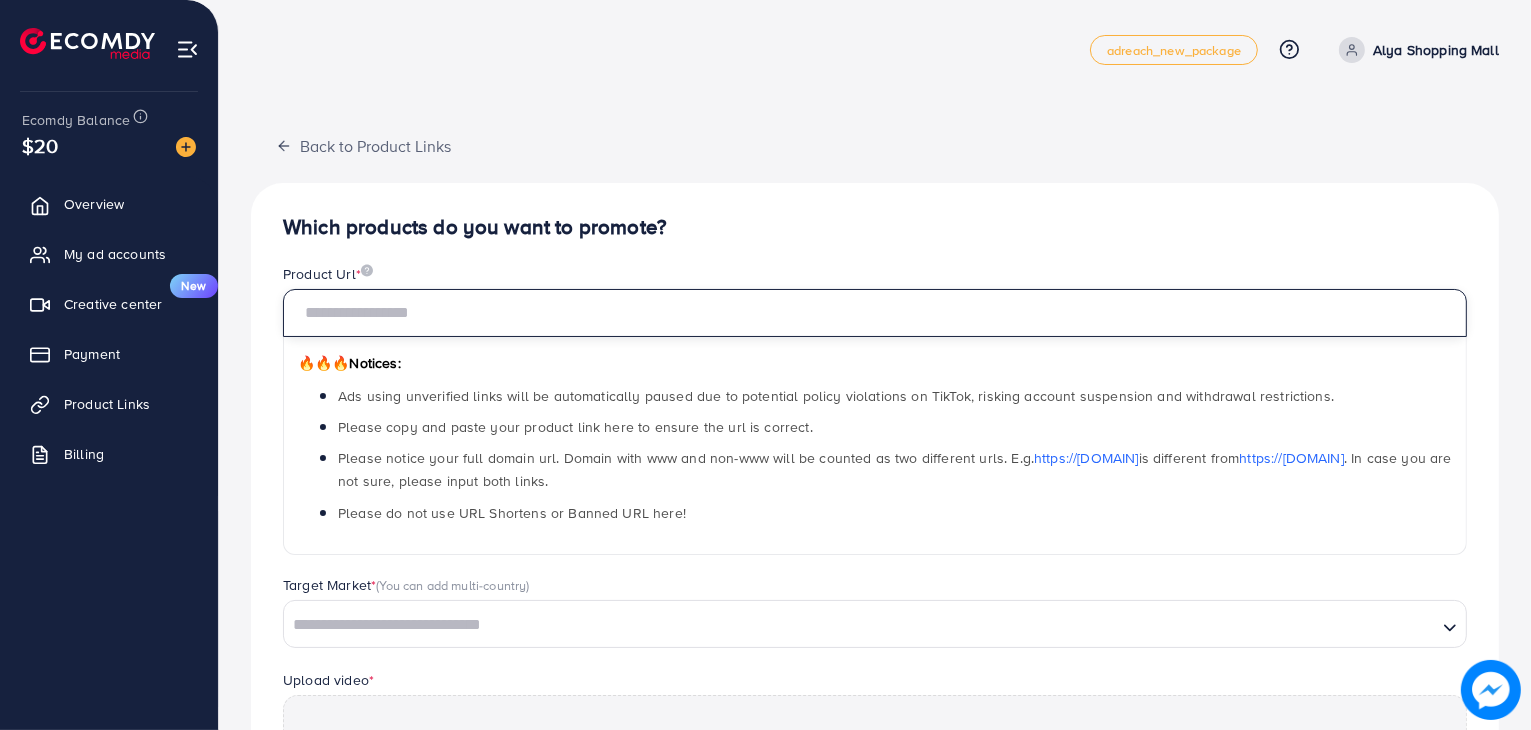 click at bounding box center [875, 313] 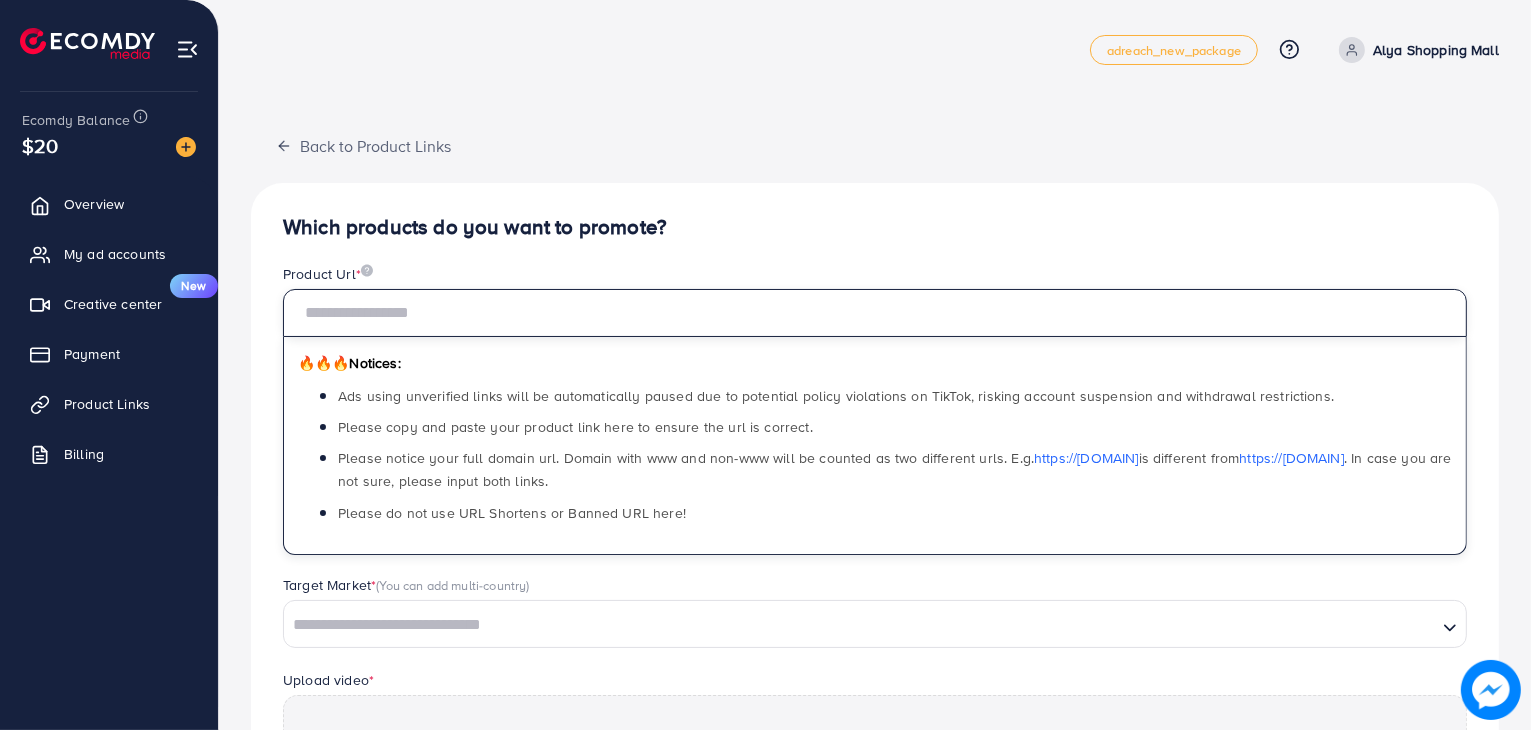 paste on "**********" 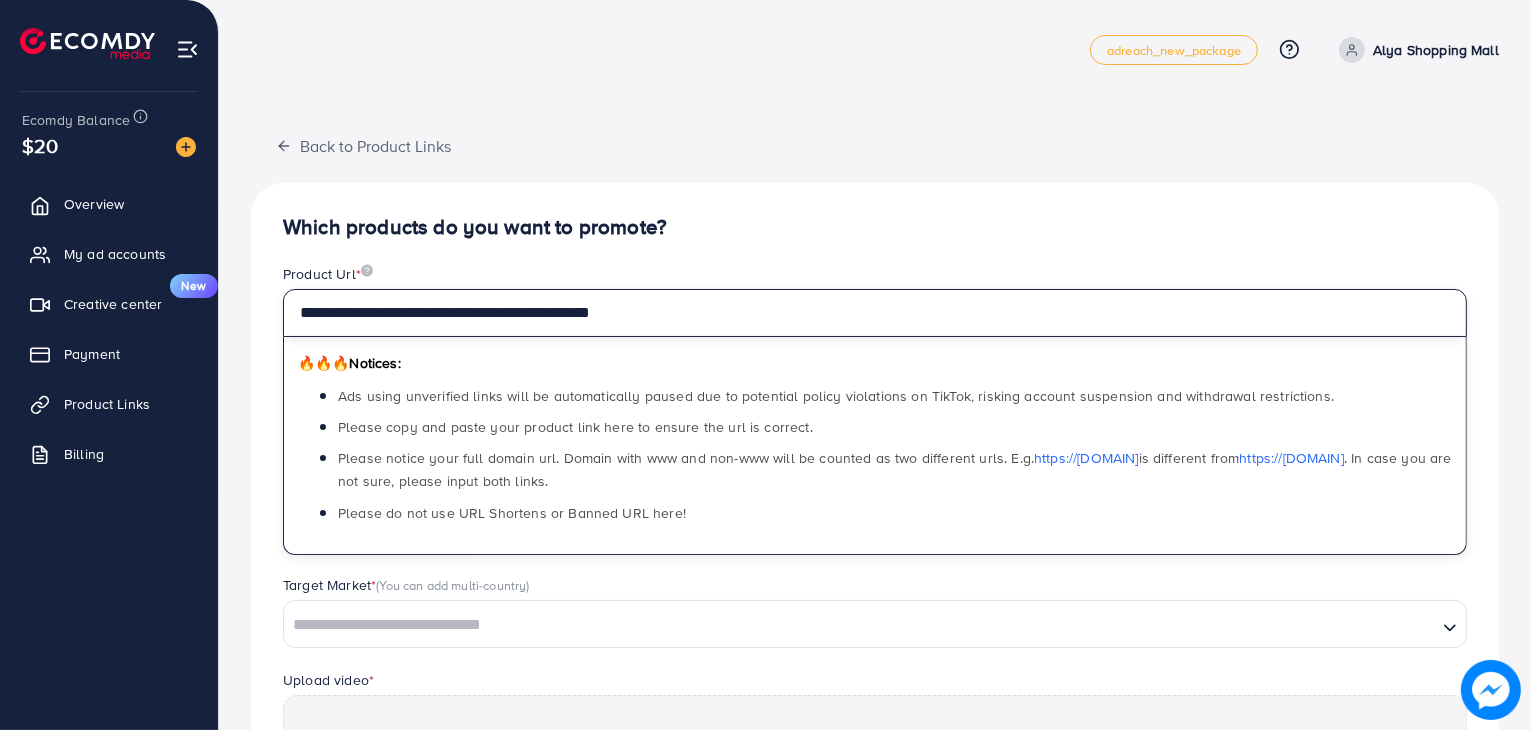 type on "**********" 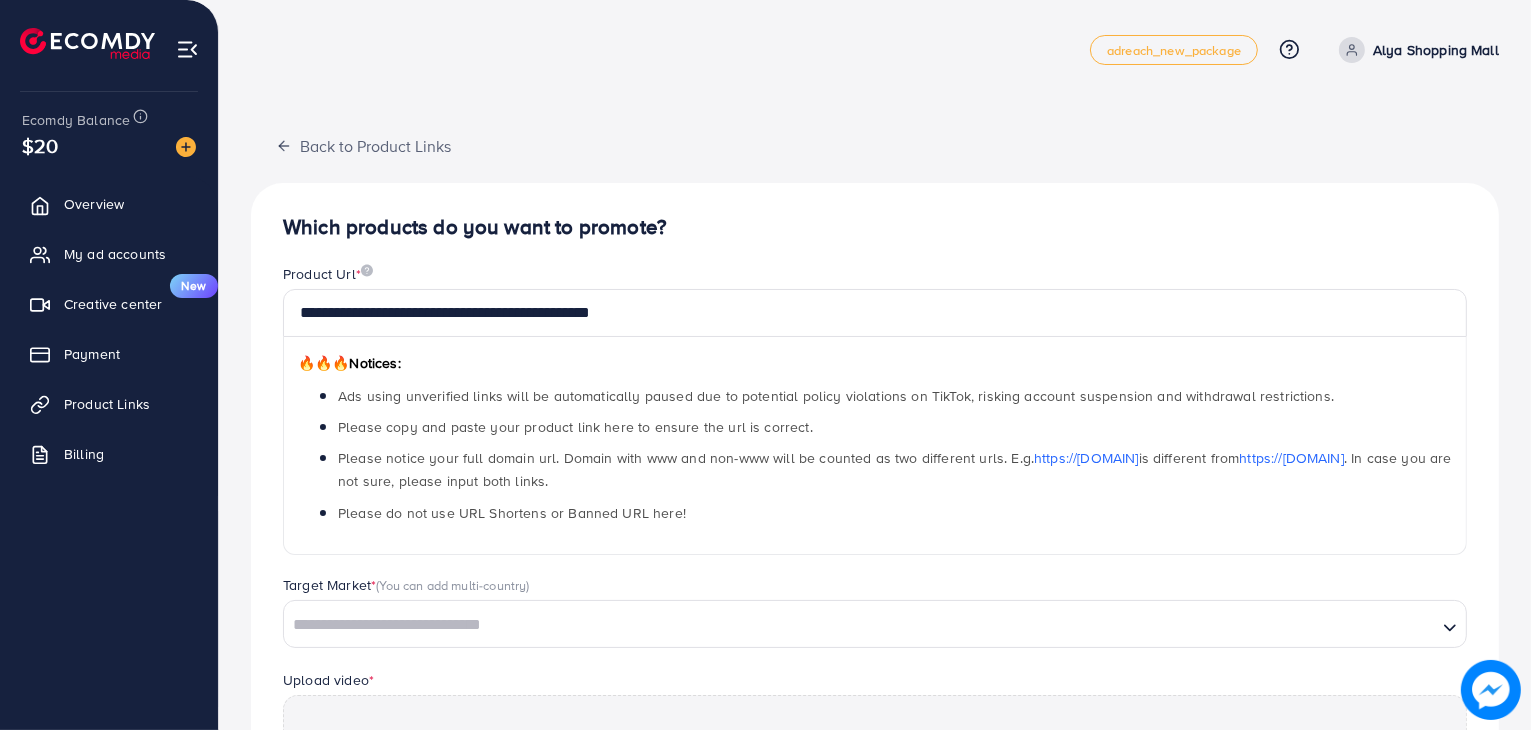 click on "Which products do you want to promote?" at bounding box center (875, 227) 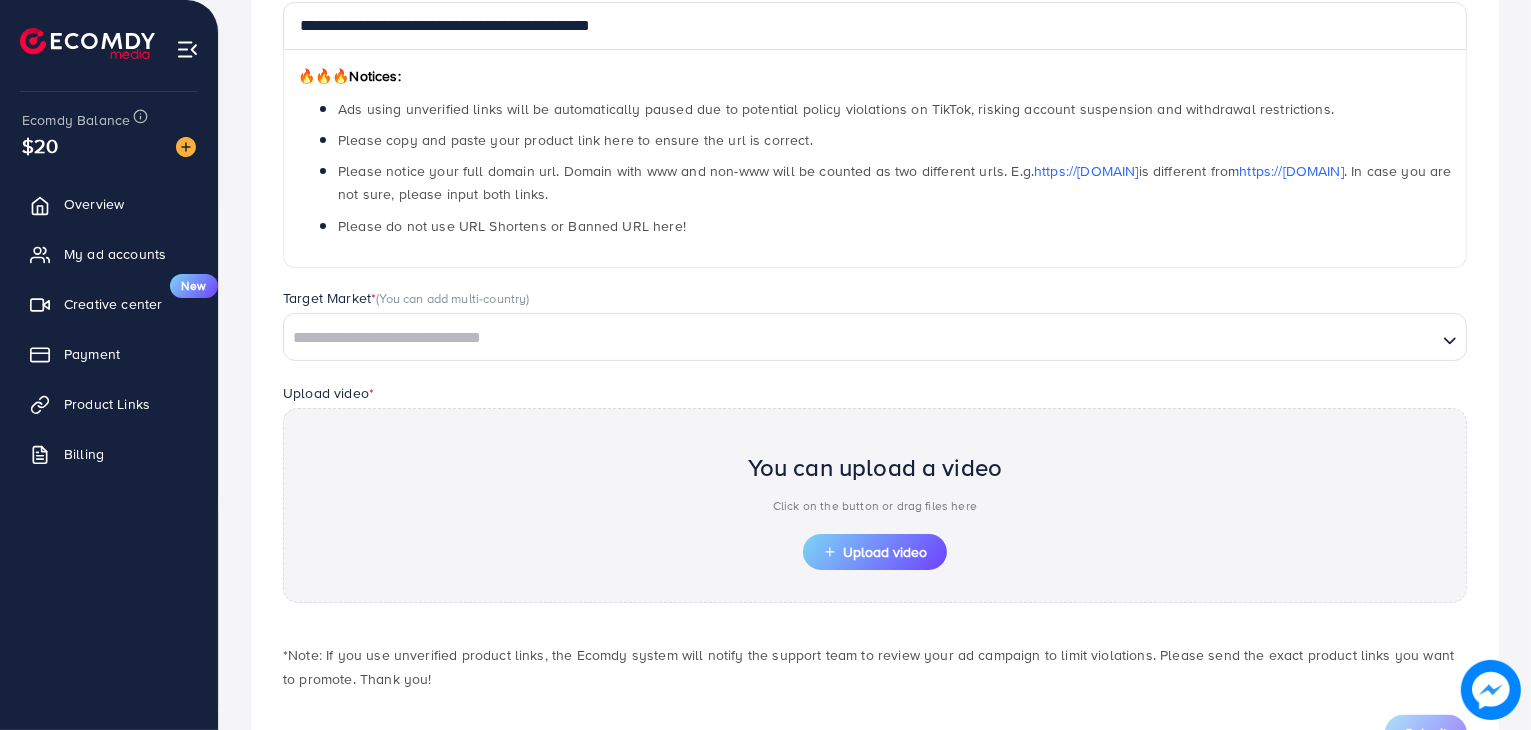 scroll, scrollTop: 300, scrollLeft: 0, axis: vertical 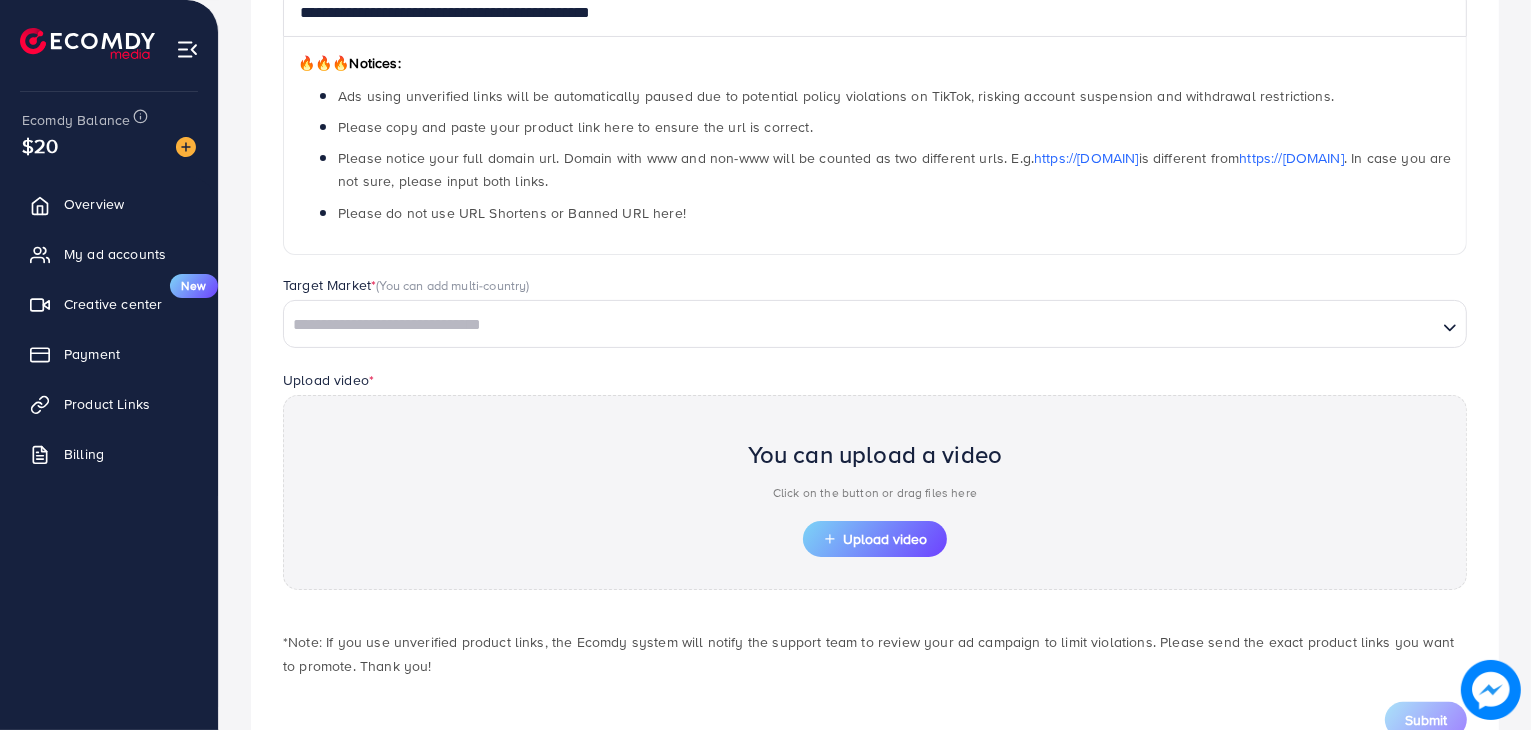 click at bounding box center (860, 325) 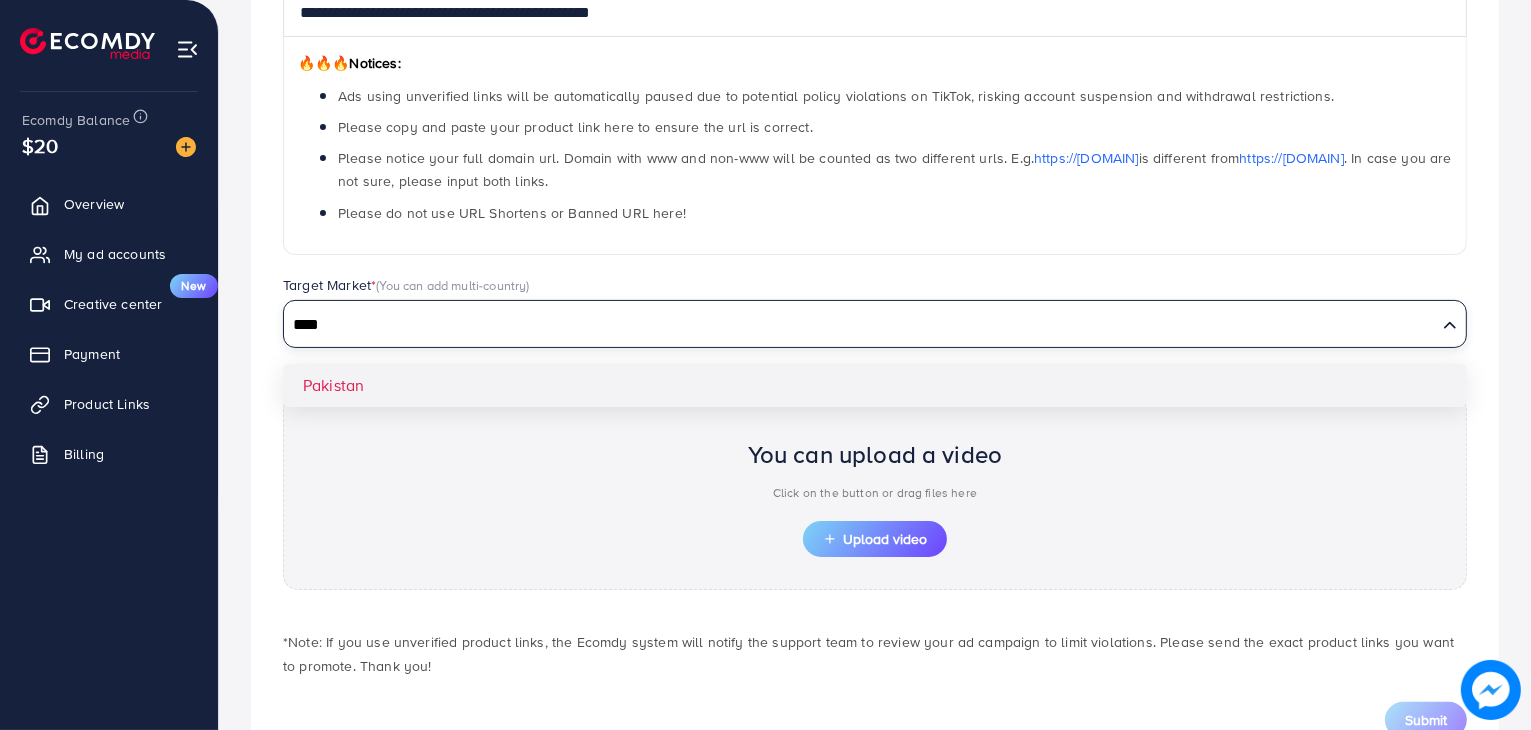 type on "****" 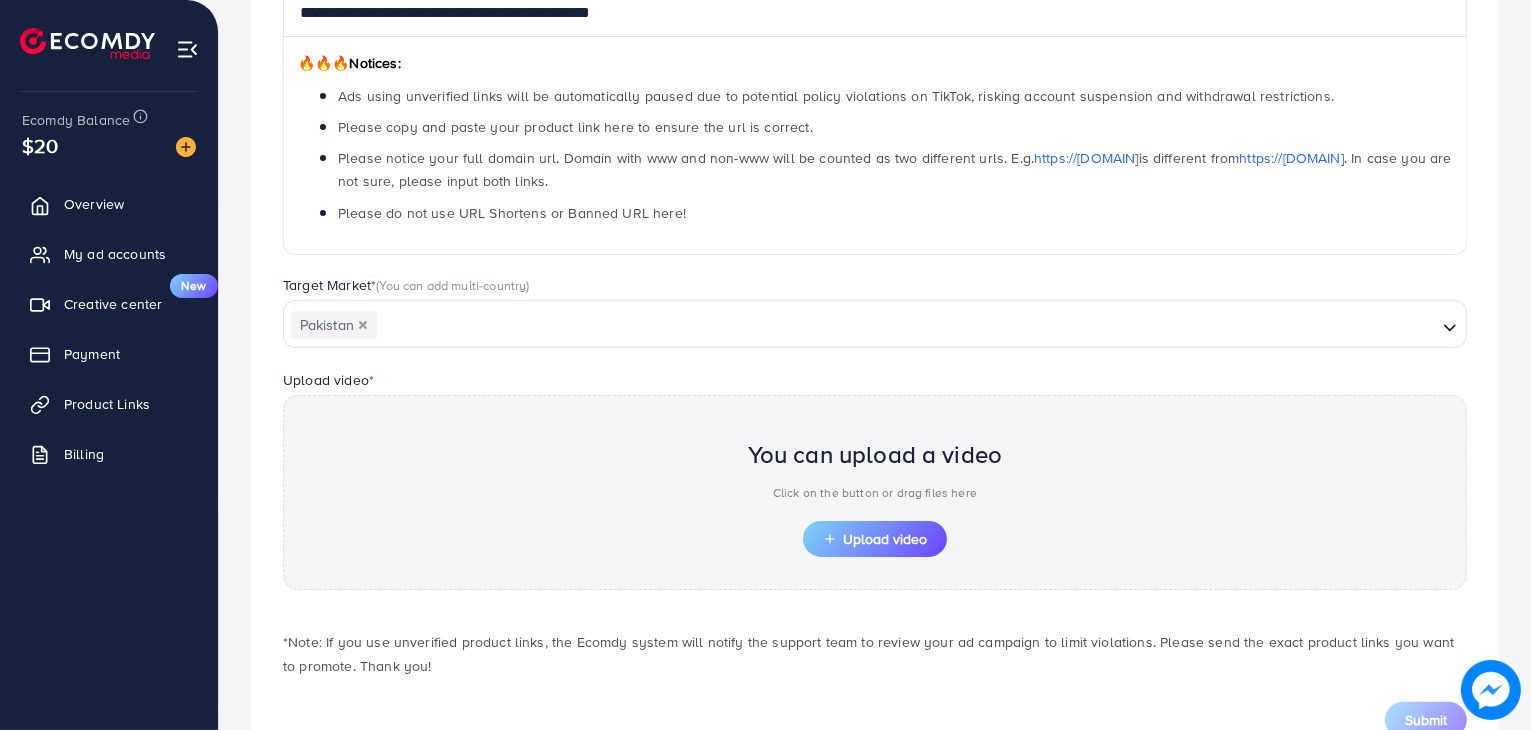 click on "**********" at bounding box center [875, 326] 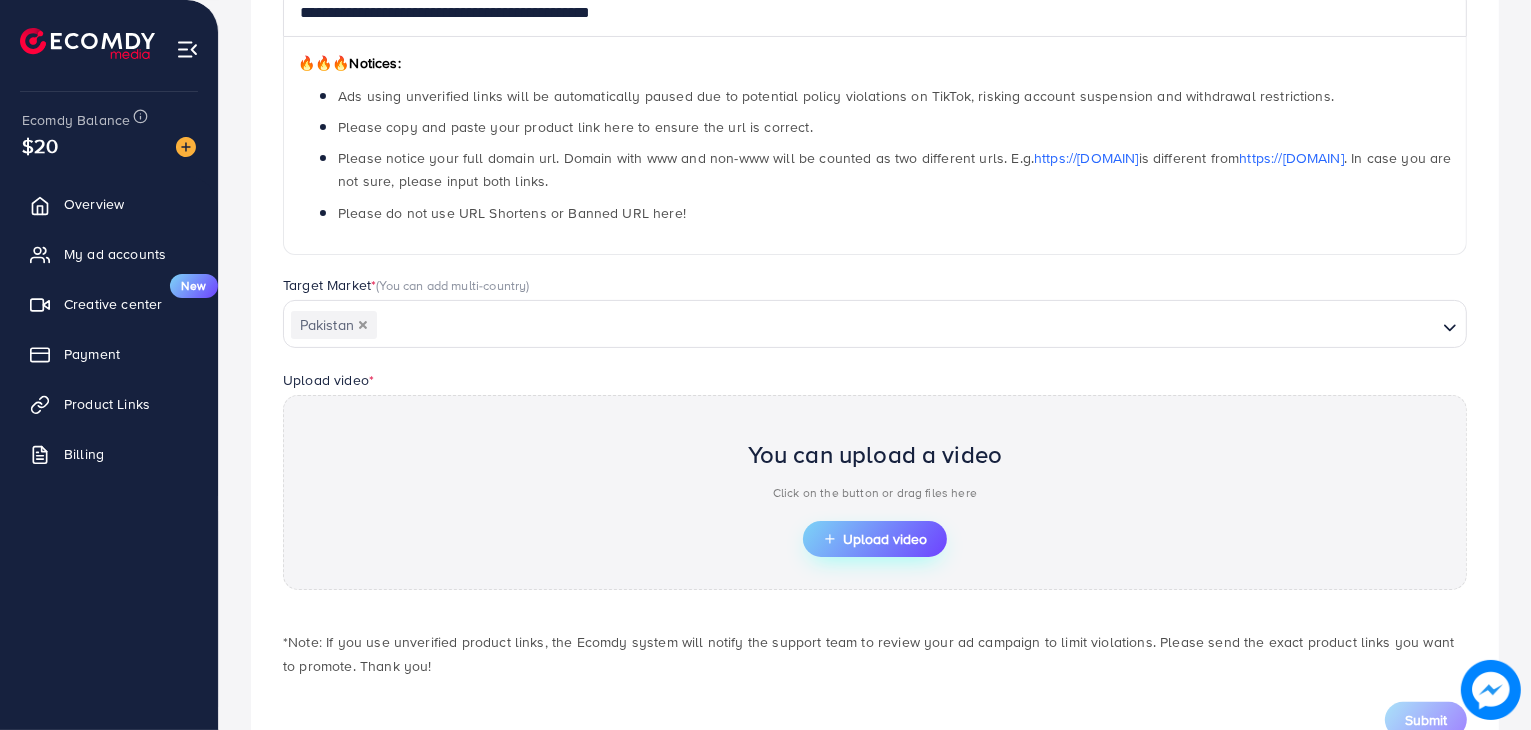 click on "Upload video" at bounding box center [875, 539] 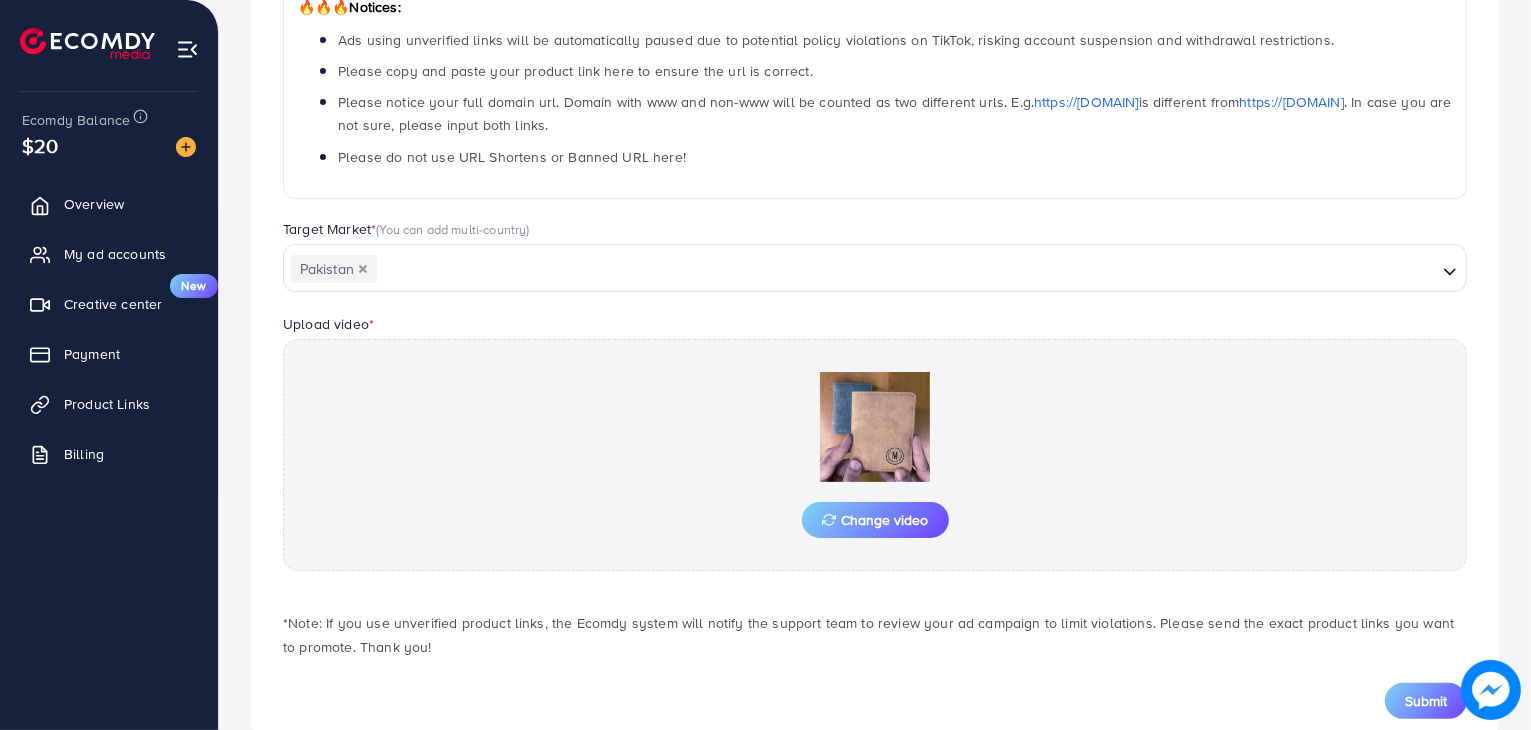 scroll, scrollTop: 408, scrollLeft: 0, axis: vertical 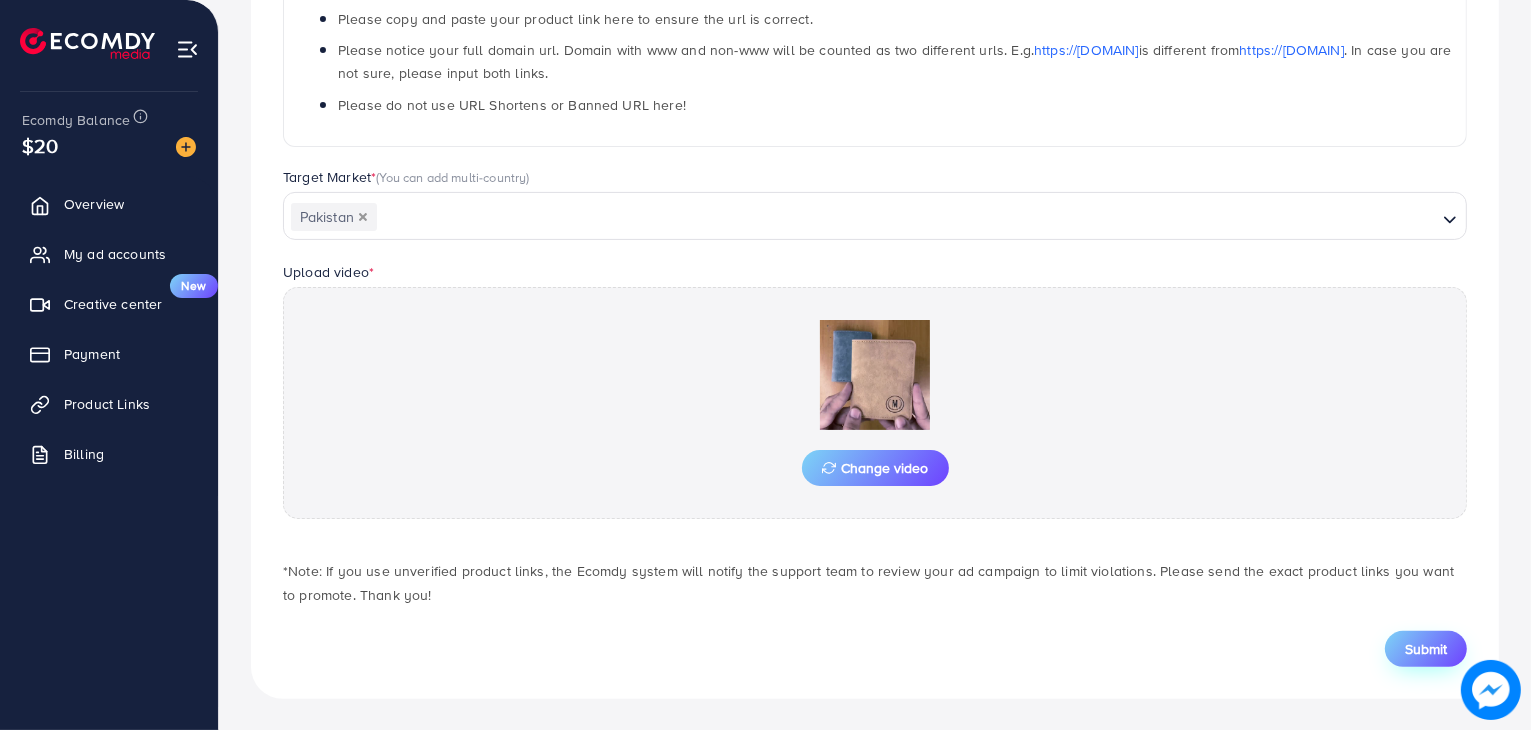 click on "Submit" at bounding box center (1426, 649) 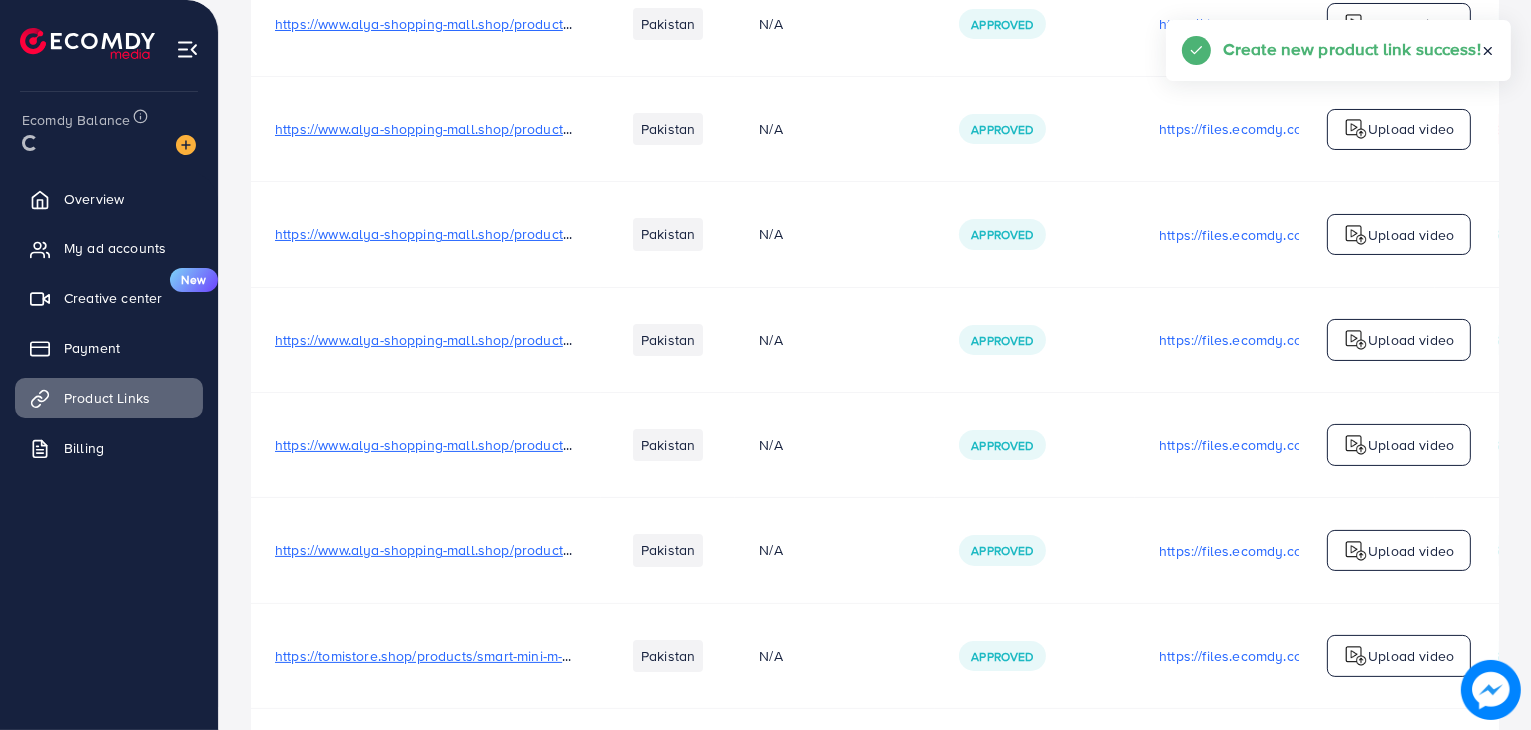 scroll, scrollTop: 0, scrollLeft: 0, axis: both 